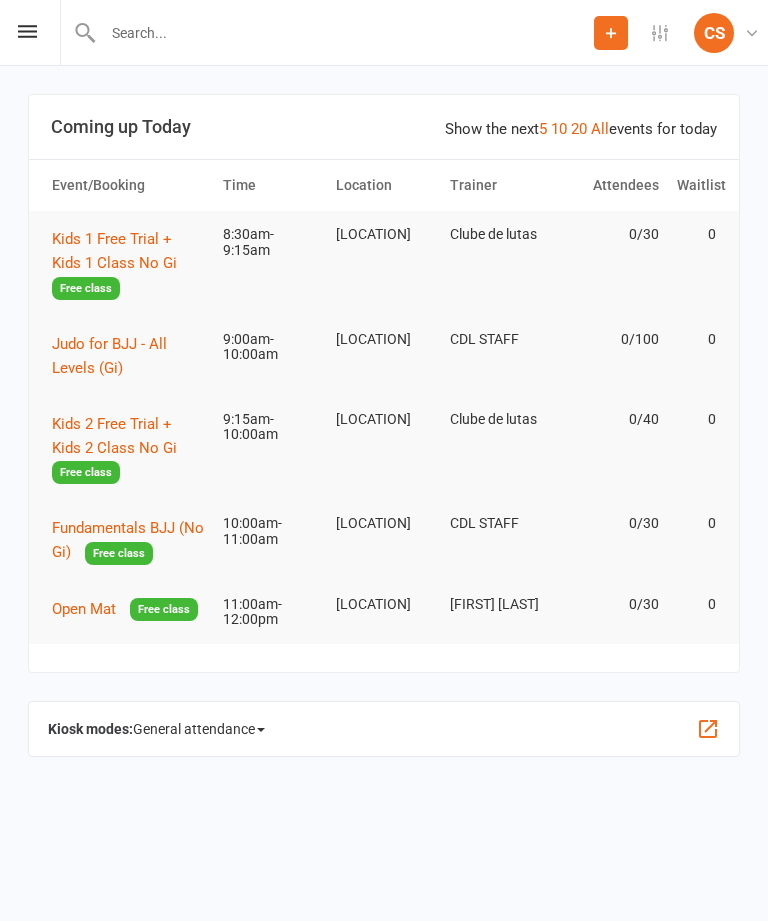 scroll, scrollTop: 0, scrollLeft: 0, axis: both 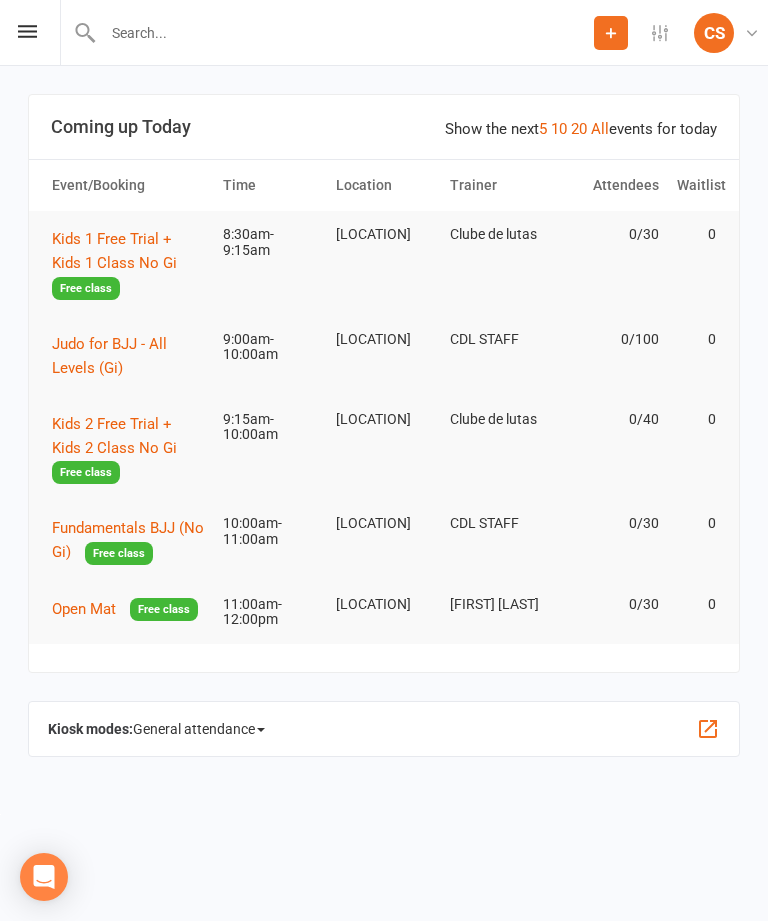 click on "CS CDL STAFF Clube De Lutas" at bounding box center [730, 33] 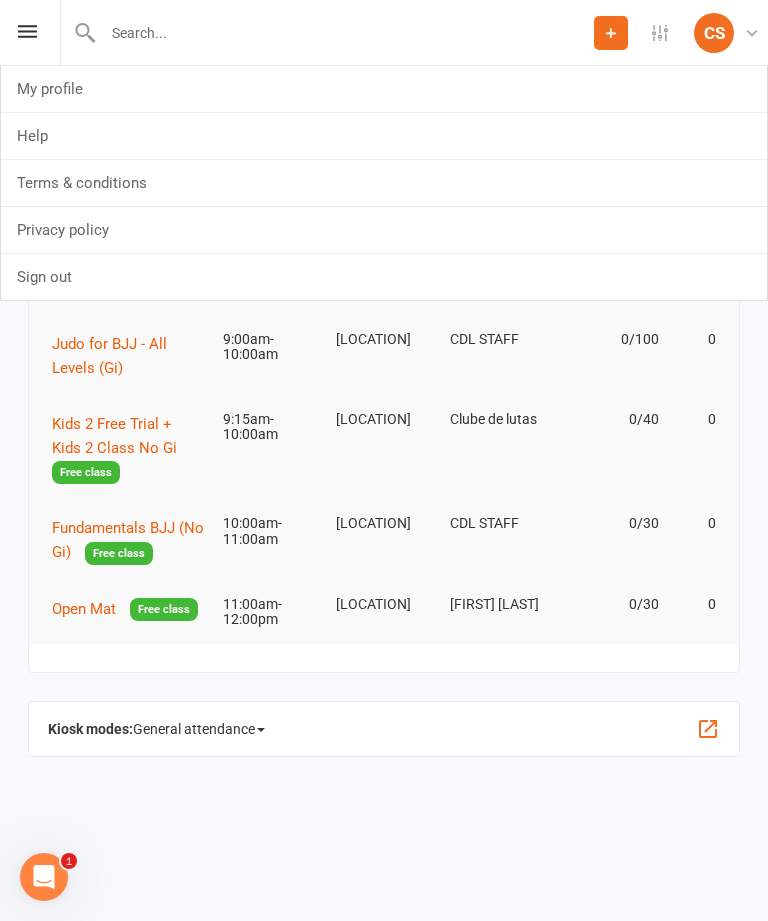 click on "Prospect Member Non-attending contact Class / event Appointment Grading event Task Membership plan Bulk message Add Settings Event Templates Appointment Types Image Library CS CDLSTAFF Clube De Lutas My profile Help Terms & conditions Privacy policy Sign out Clubworx Dashboard People Calendar Reports Messages Automations Product Sales Gradings Waivers Workouts Assessments Tasks What's New Check-in Kiosk modes General attendance Class check-in × × × Show the next 5 10 20 All events for today Coming up Today Event/Booking Time Location Trainer Attendees Waitlist Kids 1 Free Trial + Kids 1 Class No Gi Free class 8:30am-9:15am [LOCATION] Clube de lutas 0/30 0 Judo for BJJ - All Levels (Gi) 9:00am-10:00am 0/100" at bounding box center (384, 407) 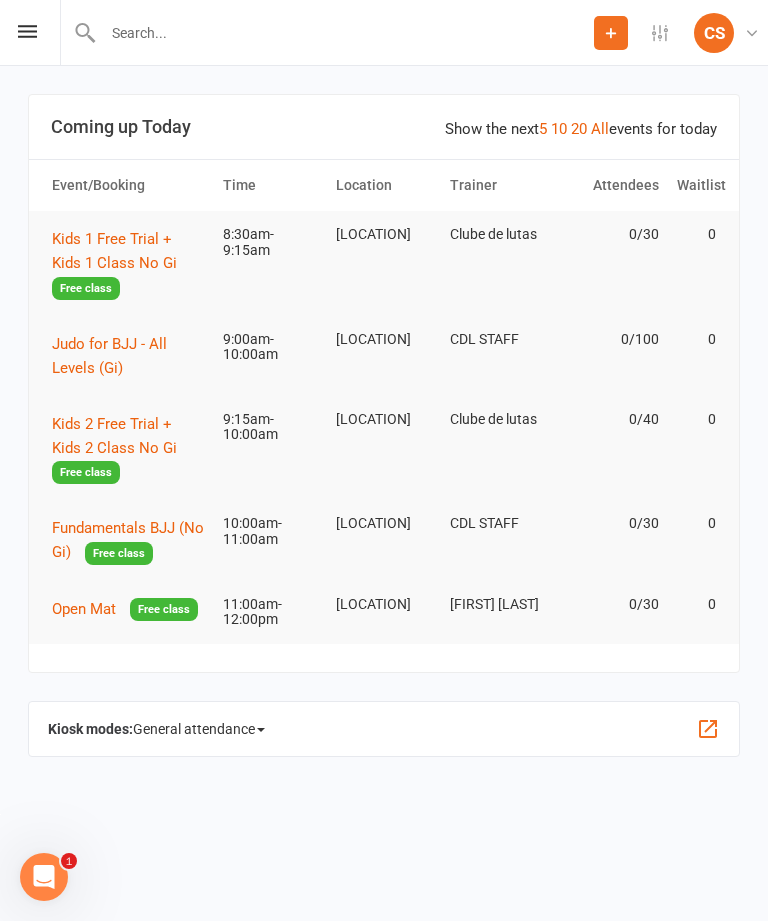 click at bounding box center (27, 31) 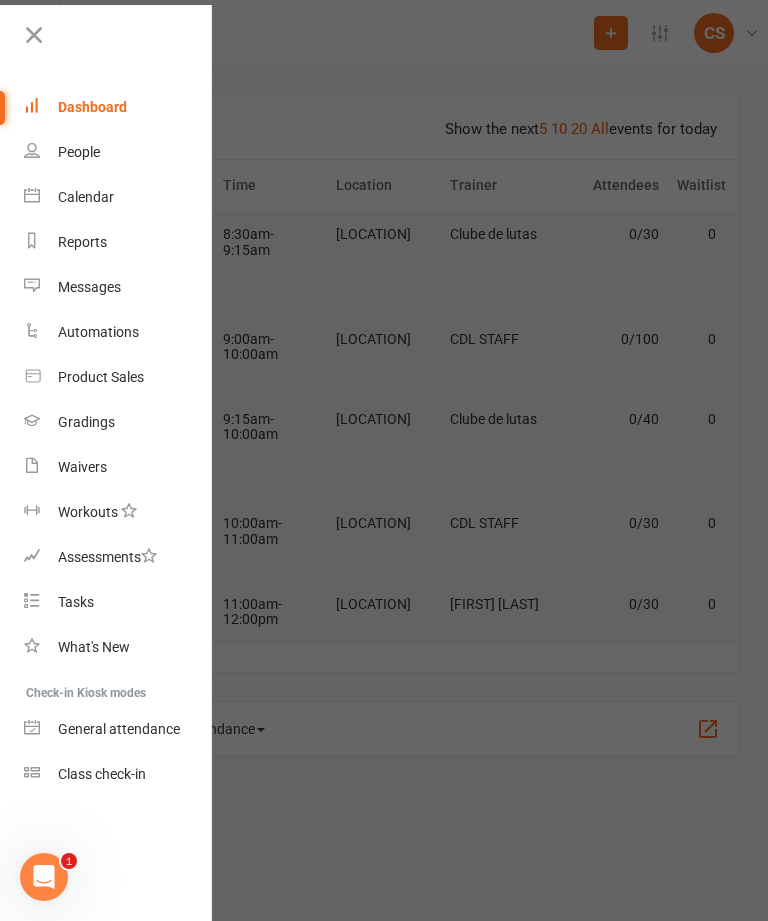 click on "Calendar" at bounding box center [118, 197] 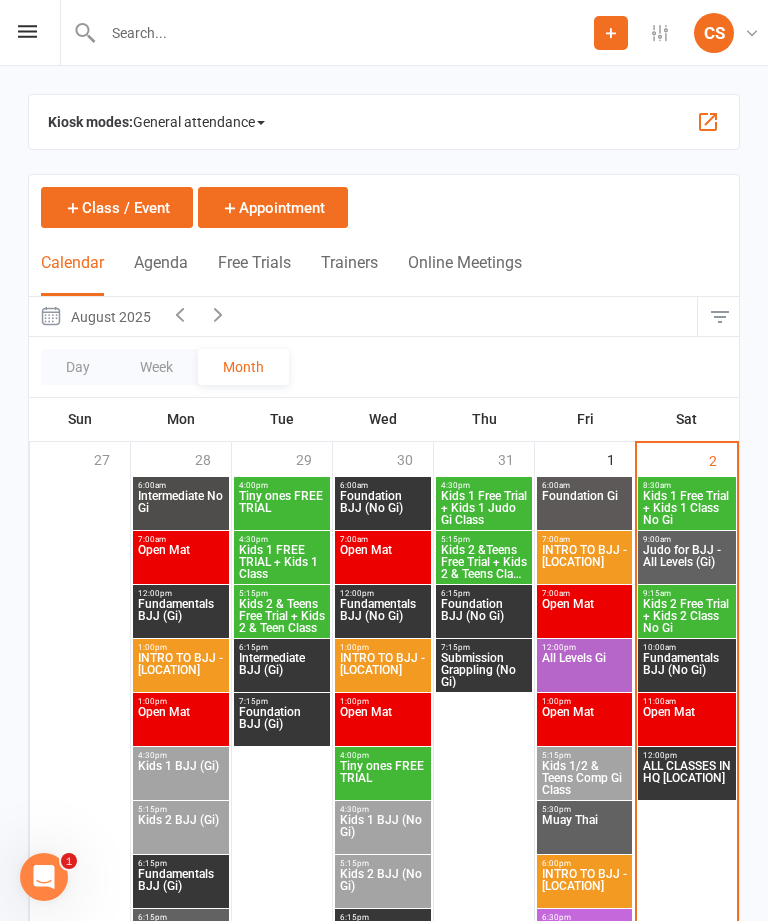click at bounding box center (27, 31) 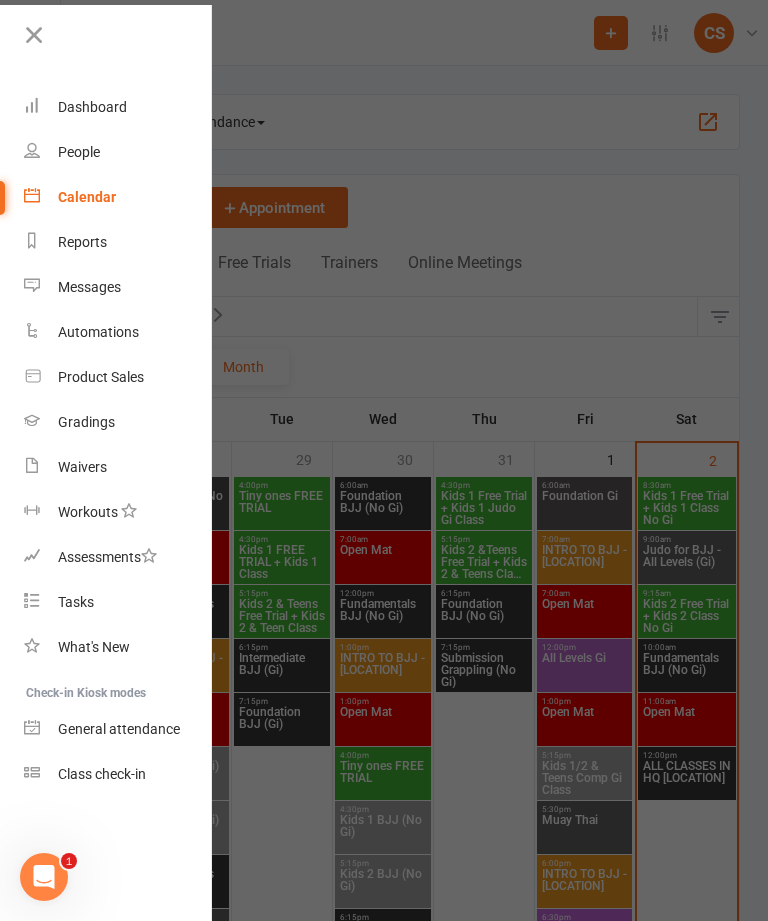 click on "Calendar" at bounding box center [118, 197] 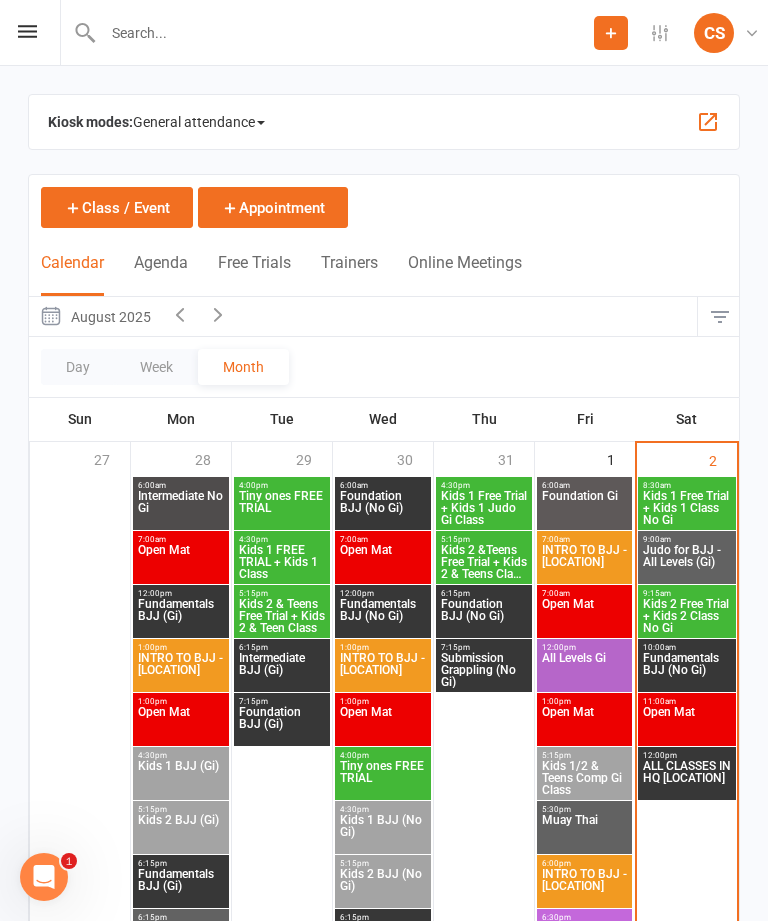 click on "Prospect
Member
Non-attending contact
Class / event
Appointment
Grading event
Task
Membership plan
Bulk message
Add
Settings Event Templates Appointment Types Image Library CS CDL STAFF Clube De Lutas My profile Help Terms & conditions  Privacy policy  Sign out" at bounding box center (384, 33) 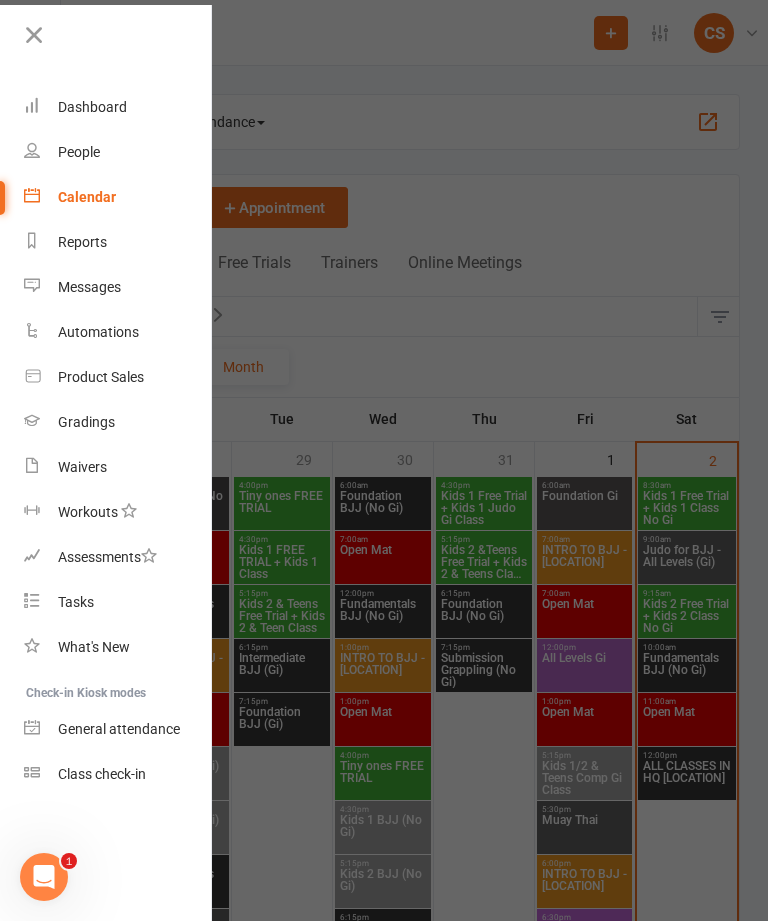 click on "Dashboard" at bounding box center (118, 107) 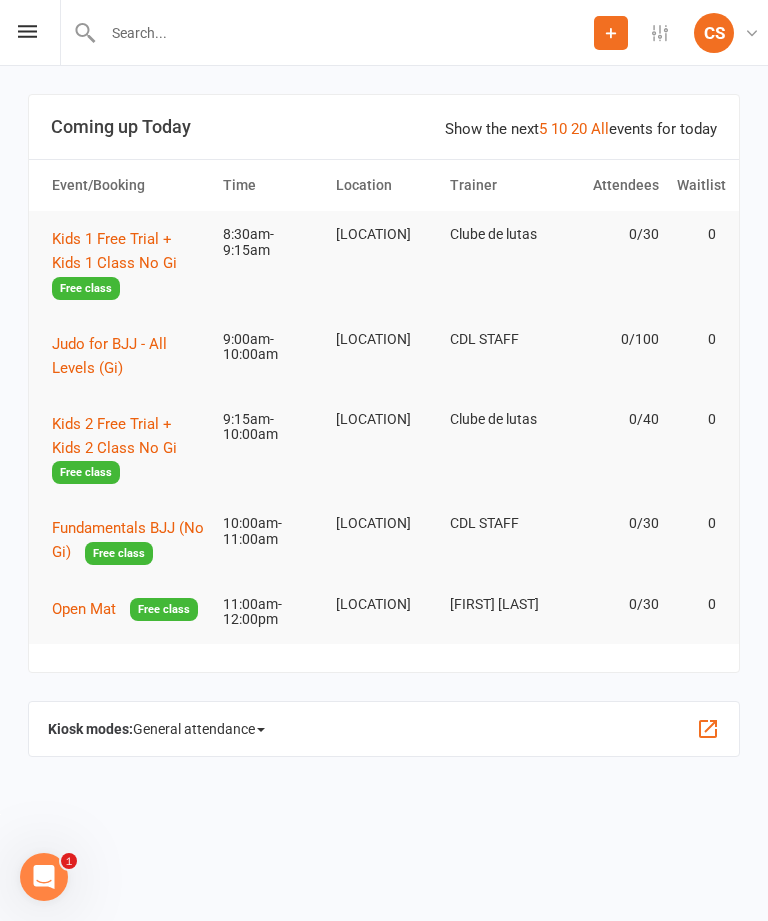 click on "Kids 1 Free Trial + Kids 1 Class No Gi" at bounding box center [114, 251] 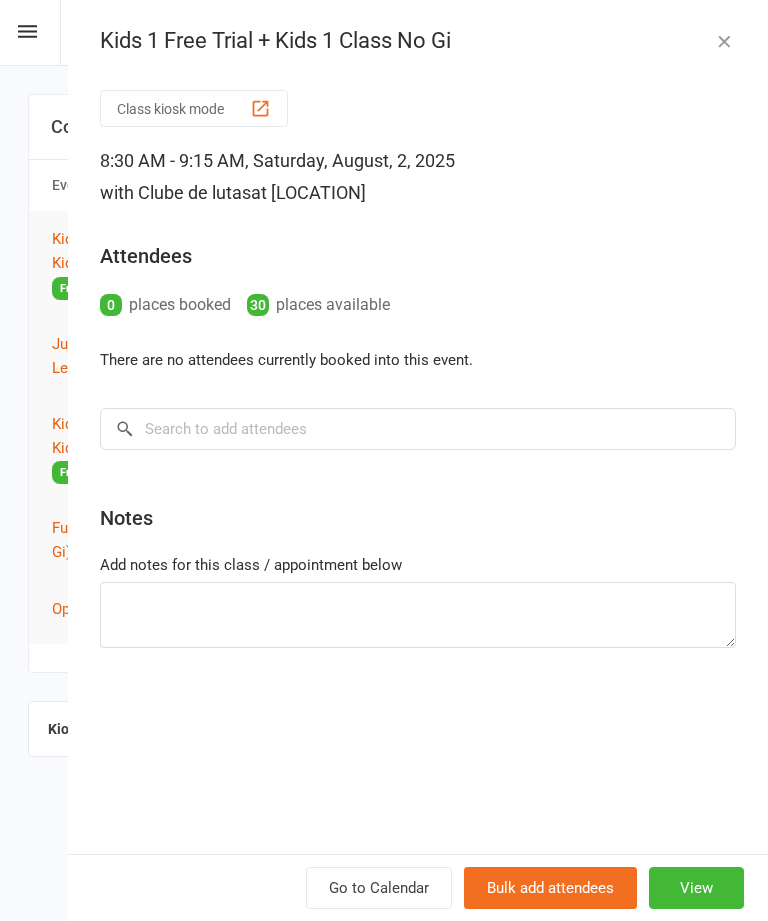 click on "View" at bounding box center (696, 888) 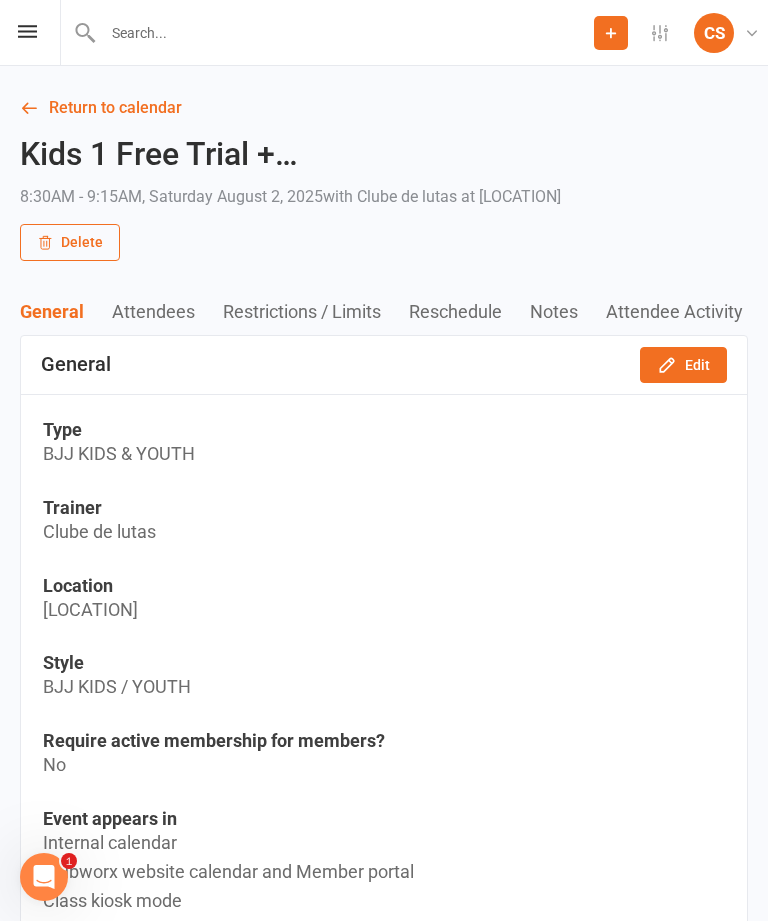 click on "Prospect
Member
Non-attending contact
Class / event
Appointment
Grading event
Task
Membership plan
Bulk message
Add
Settings Event Templates Appointment Types Image Library CS CDL STAFF Clube De Lutas My profile Help Terms & conditions  Privacy policy  Sign out" at bounding box center [384, 33] 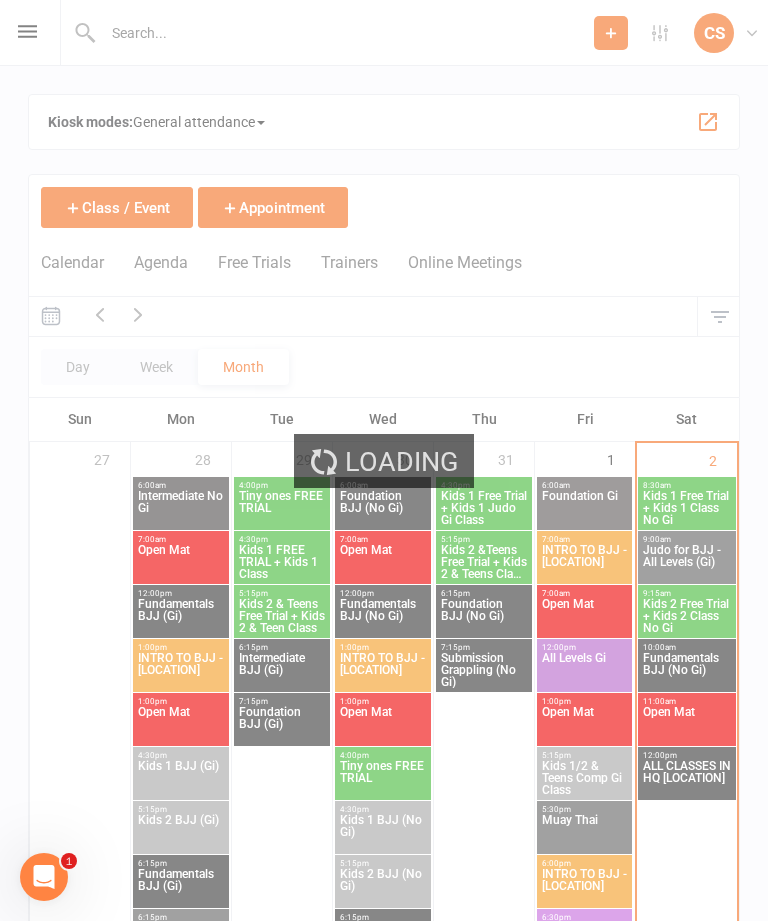 click at bounding box center [27, 31] 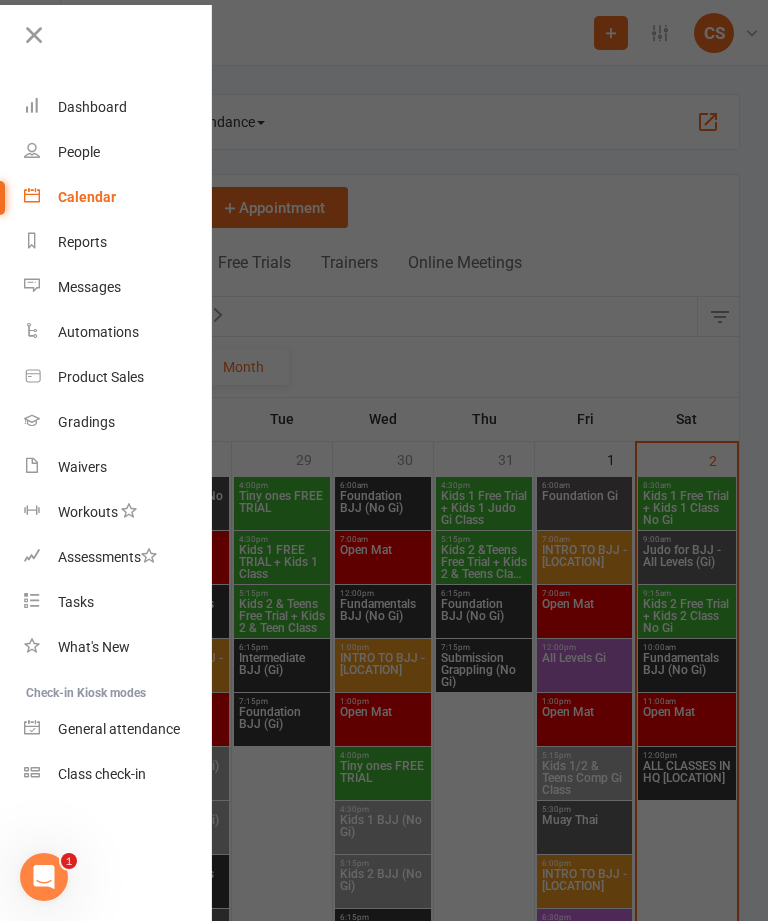 click on "Calendar" at bounding box center [87, 197] 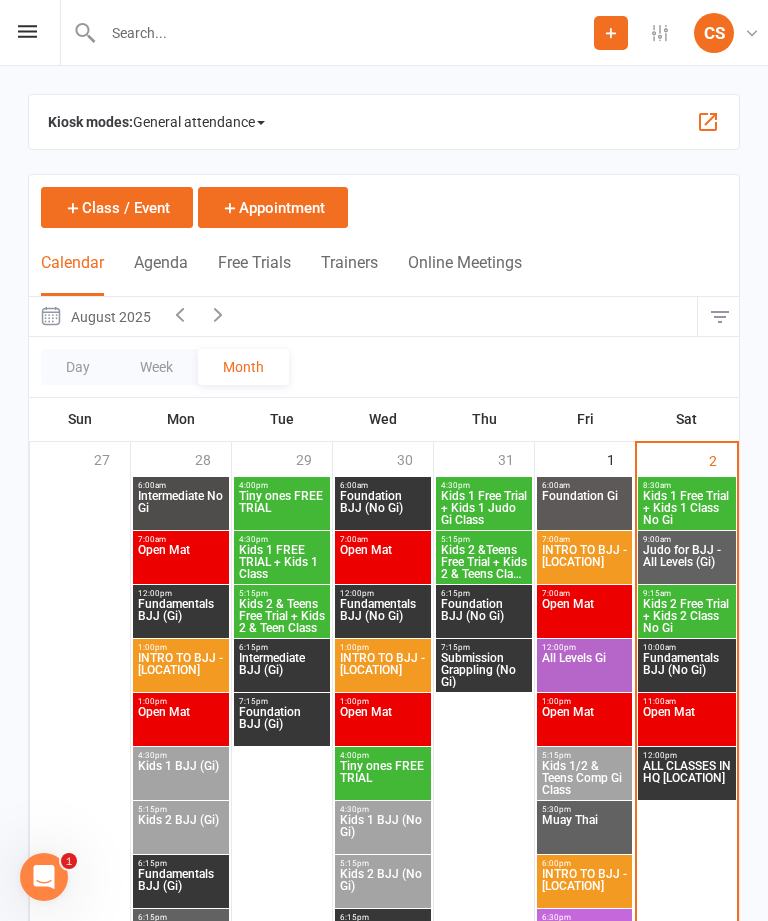 click on "Class / Event" at bounding box center [117, 207] 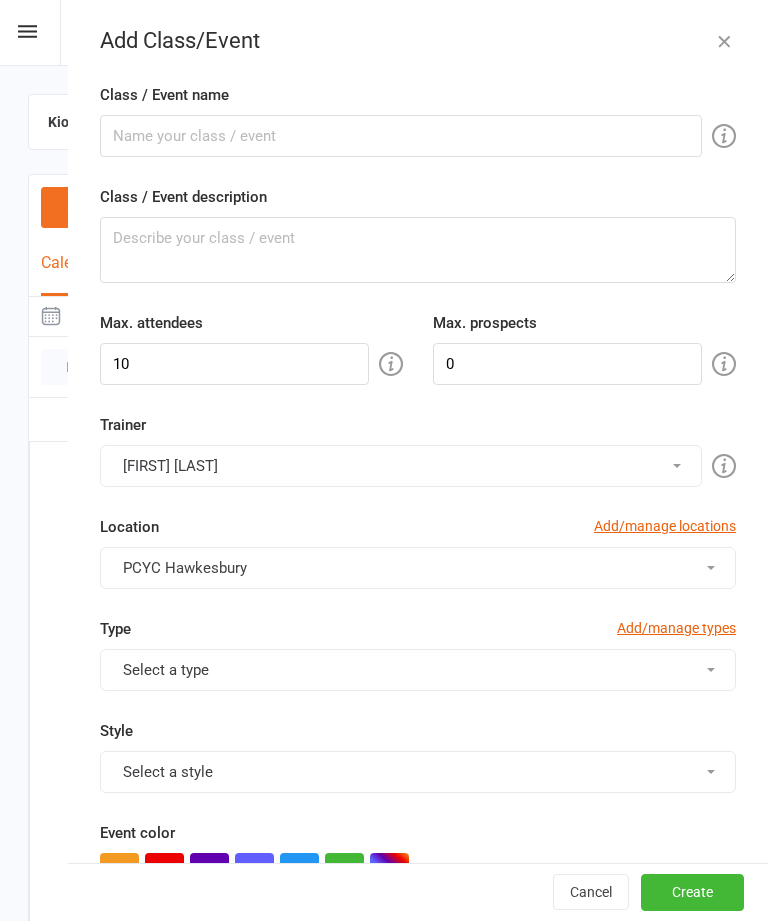 click at bounding box center (27, 31) 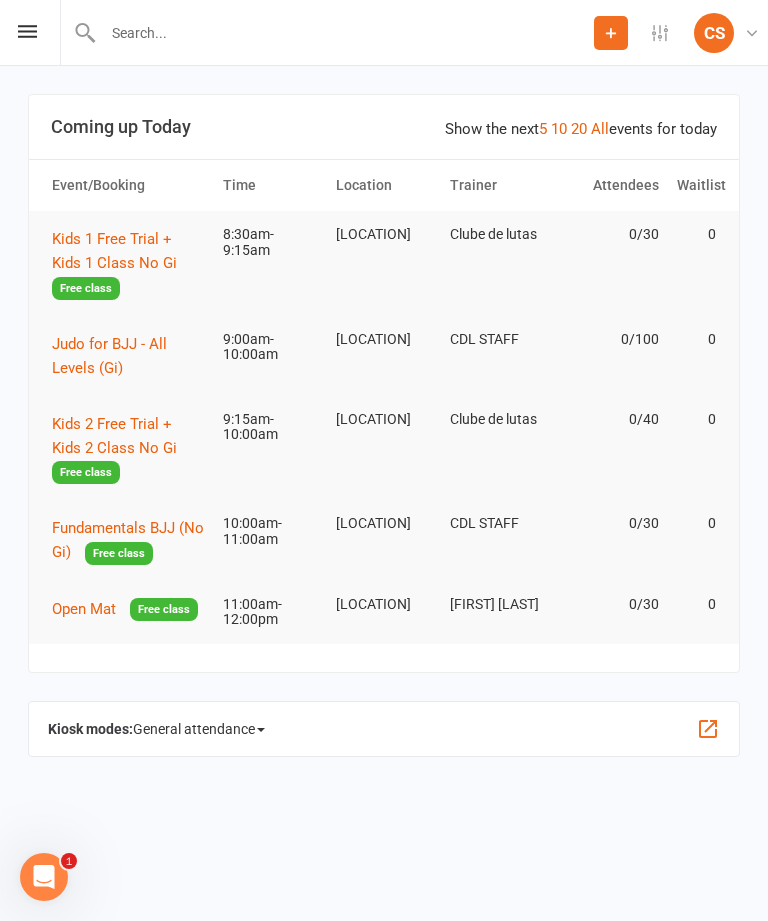 click on "0" at bounding box center [696, 234] 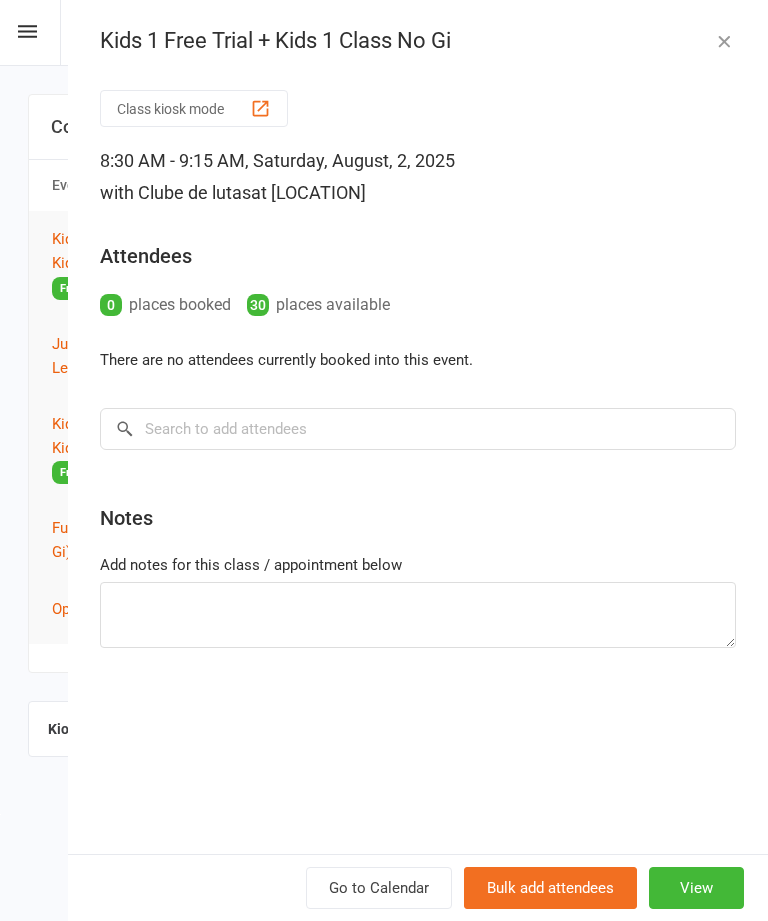 click on "View" at bounding box center [696, 888] 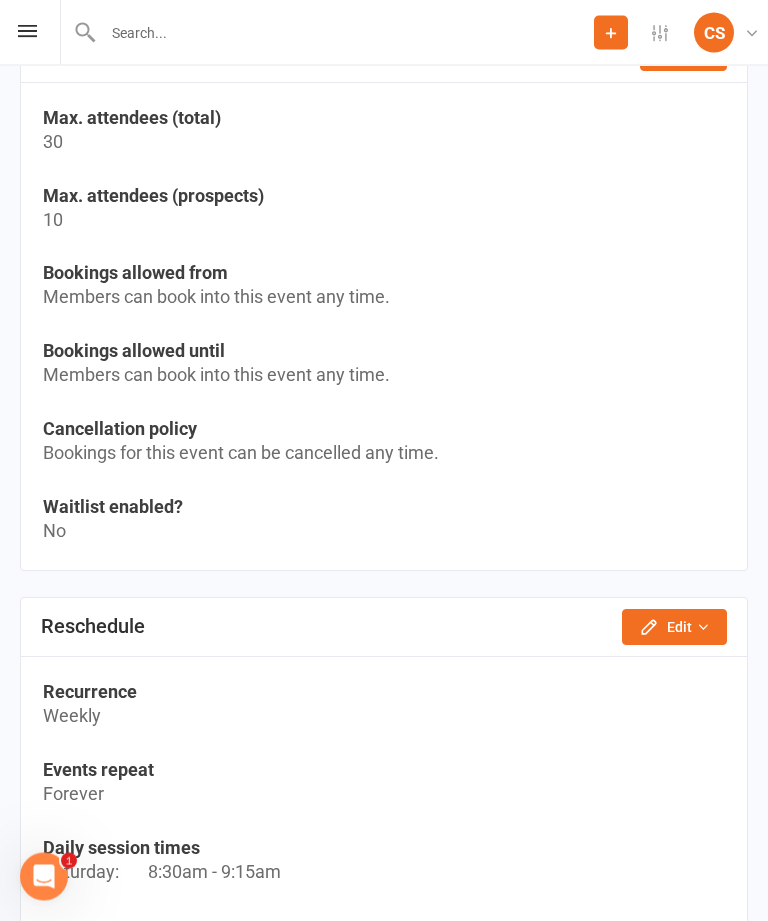 click on "CS" at bounding box center (714, 33) 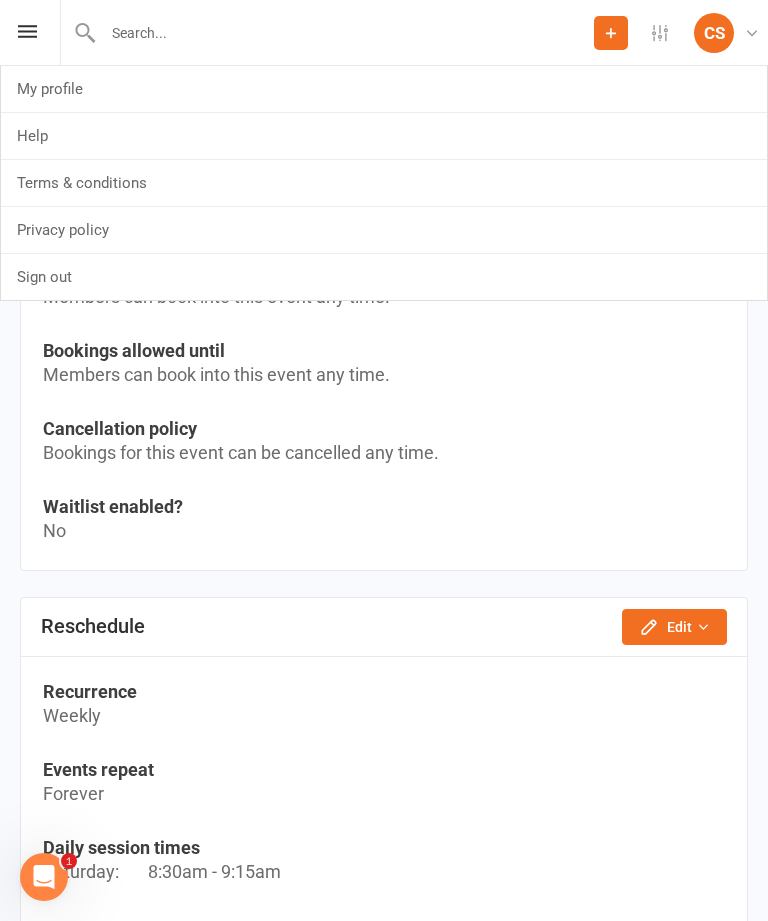 click on "Sign out" at bounding box center [384, 277] 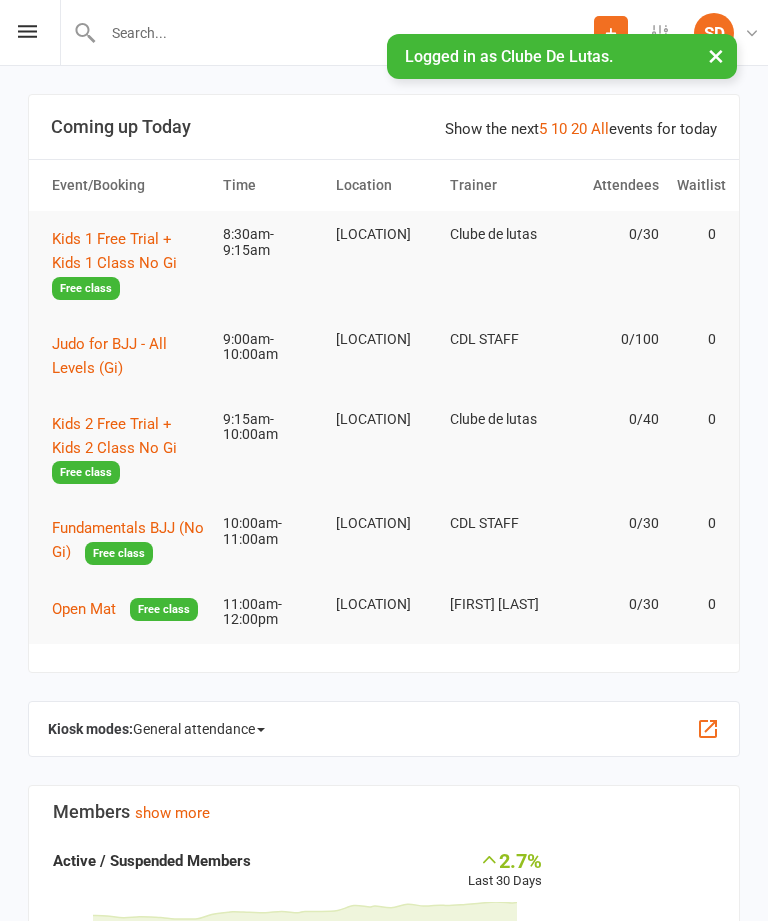 scroll, scrollTop: 0, scrollLeft: 0, axis: both 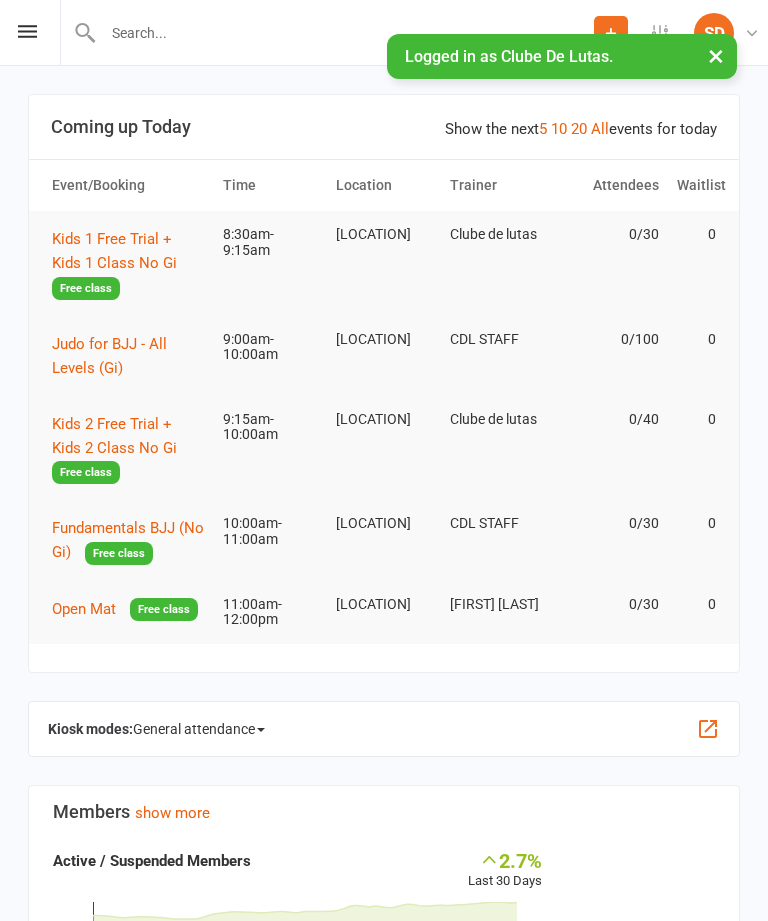 click at bounding box center (27, 31) 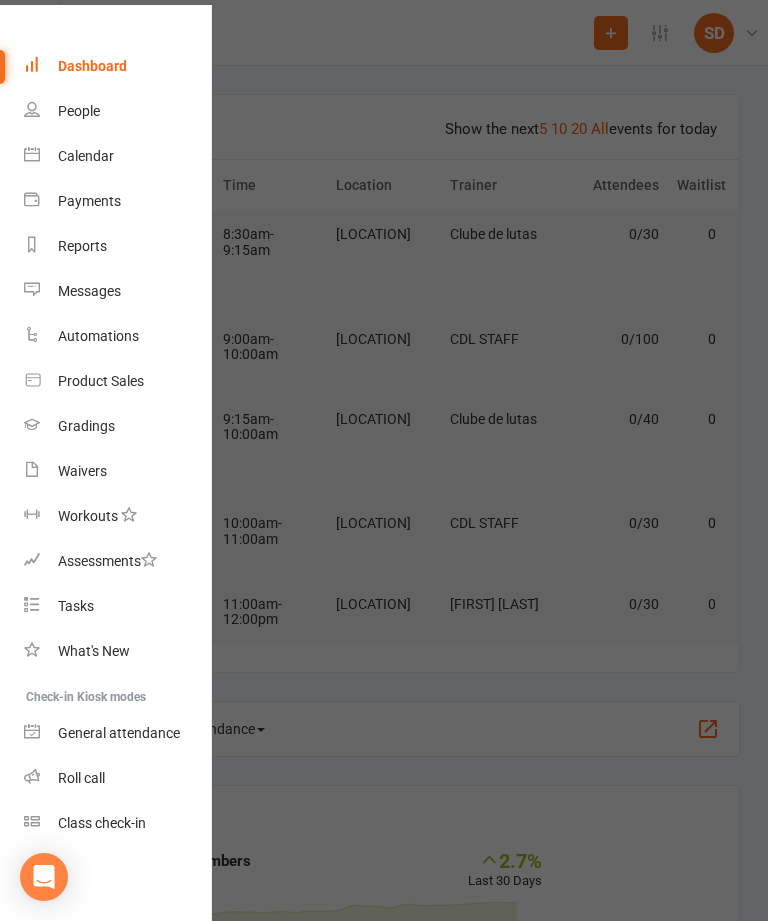 scroll, scrollTop: 41, scrollLeft: 0, axis: vertical 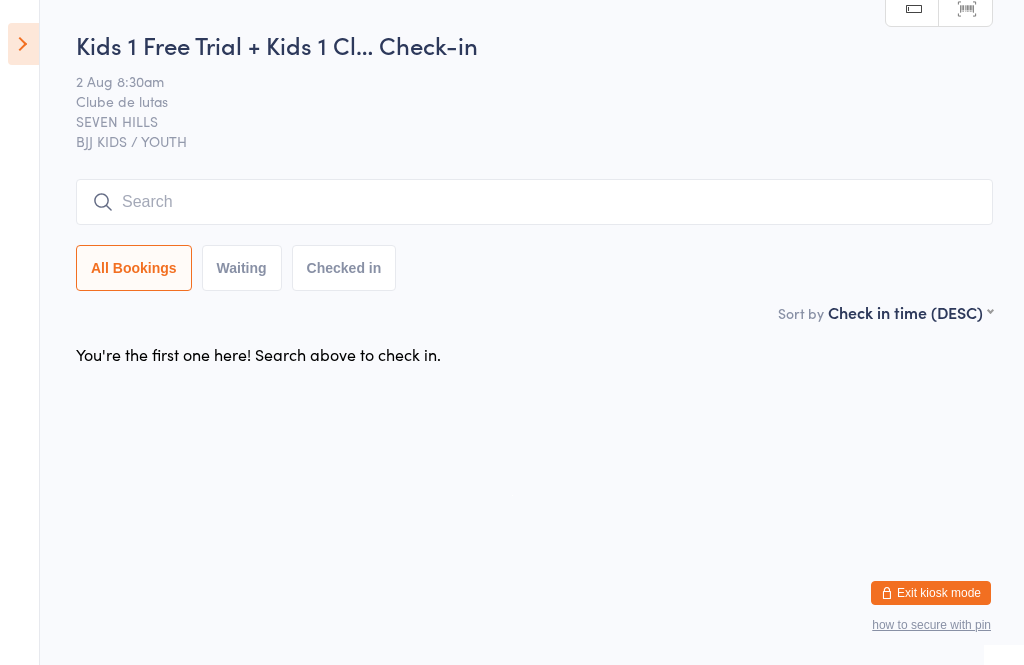 click at bounding box center (534, 202) 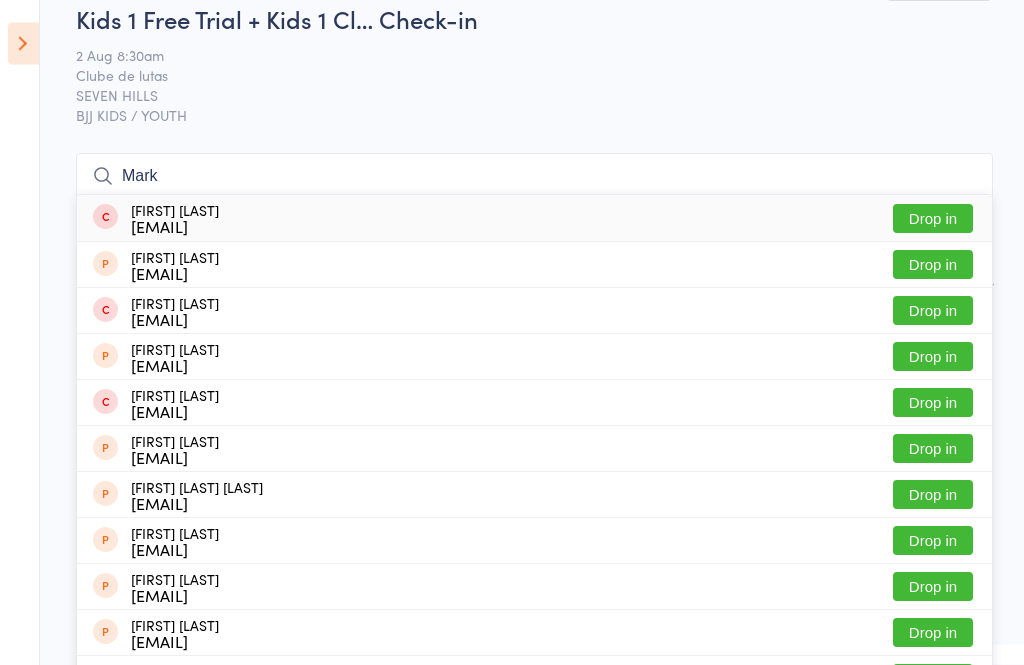 scroll, scrollTop: 0, scrollLeft: 0, axis: both 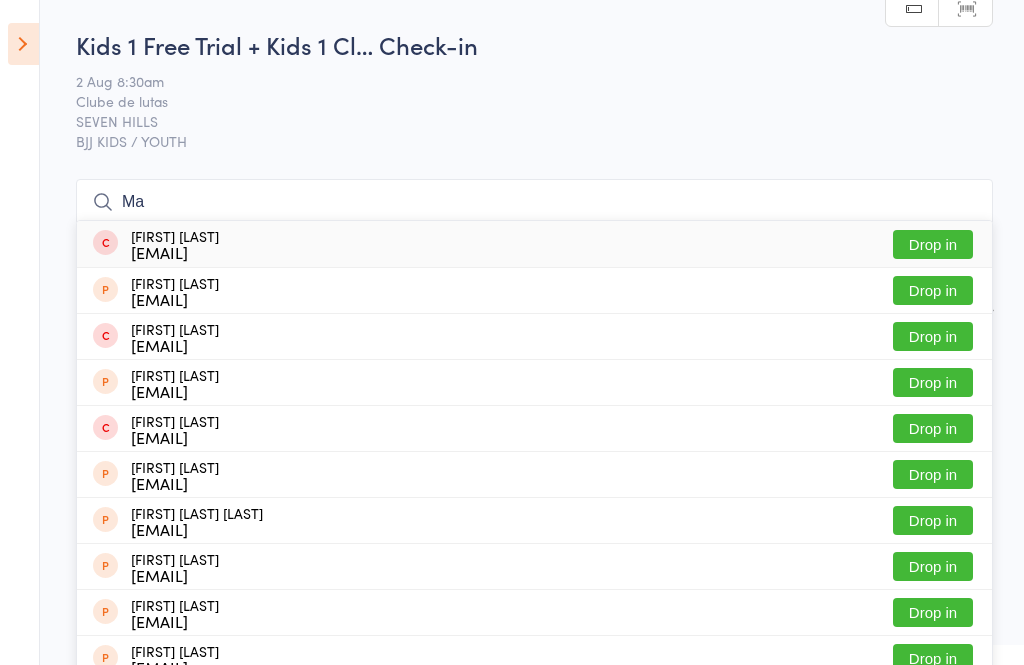type on "M" 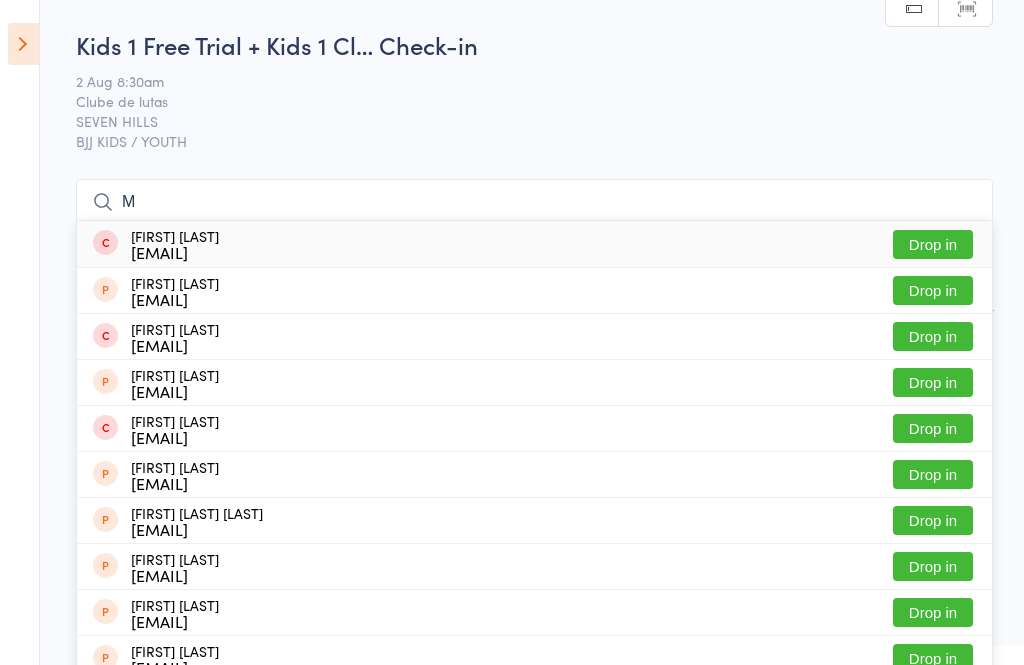 type 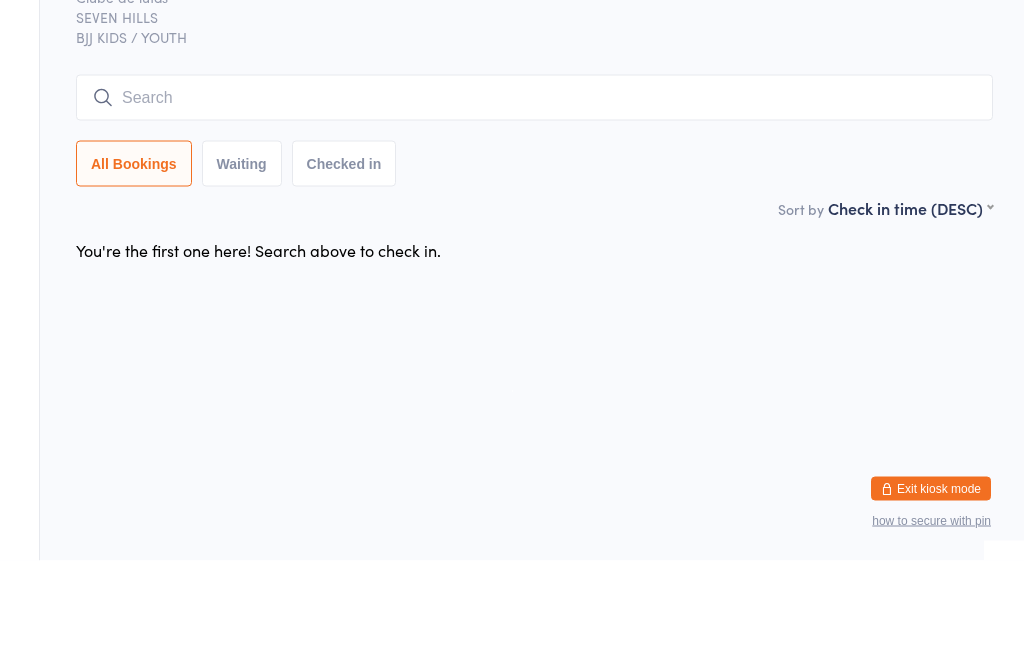 click on "Kids 1 Free Trial + Kids 1 Cl… Check-in 2 Aug 8:30am Clube de lutas SEVEN HILLS BJJ KIDS / YOUTH Manual search Scanner input All Bookings Checked in" at bounding box center (534, 164) 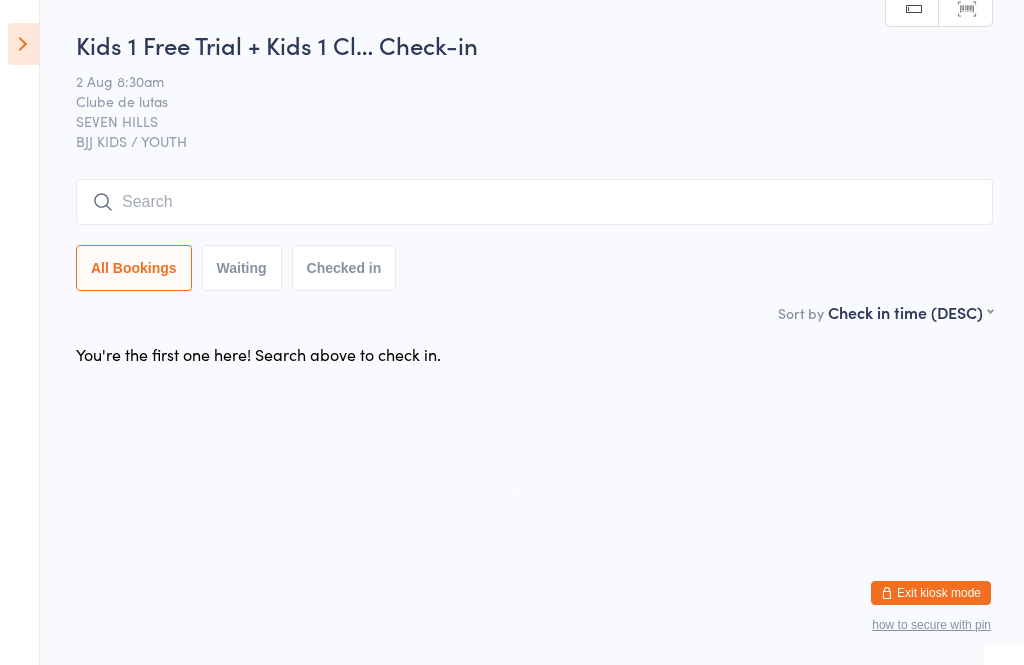 click at bounding box center [23, 44] 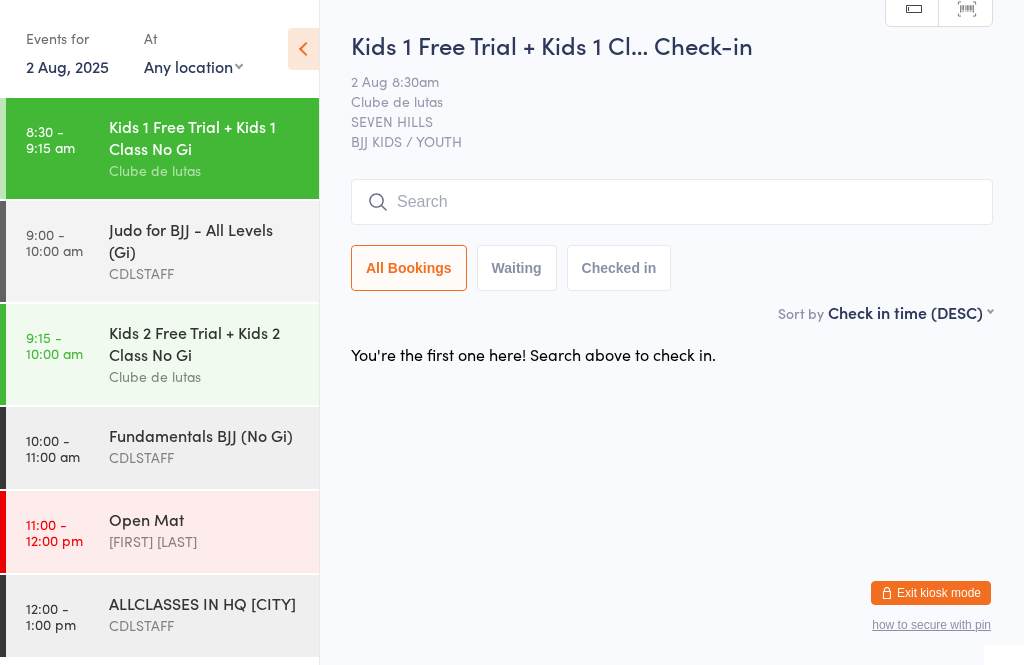 click on "Judo for BJJ - All Levels (Gi)" at bounding box center (205, 240) 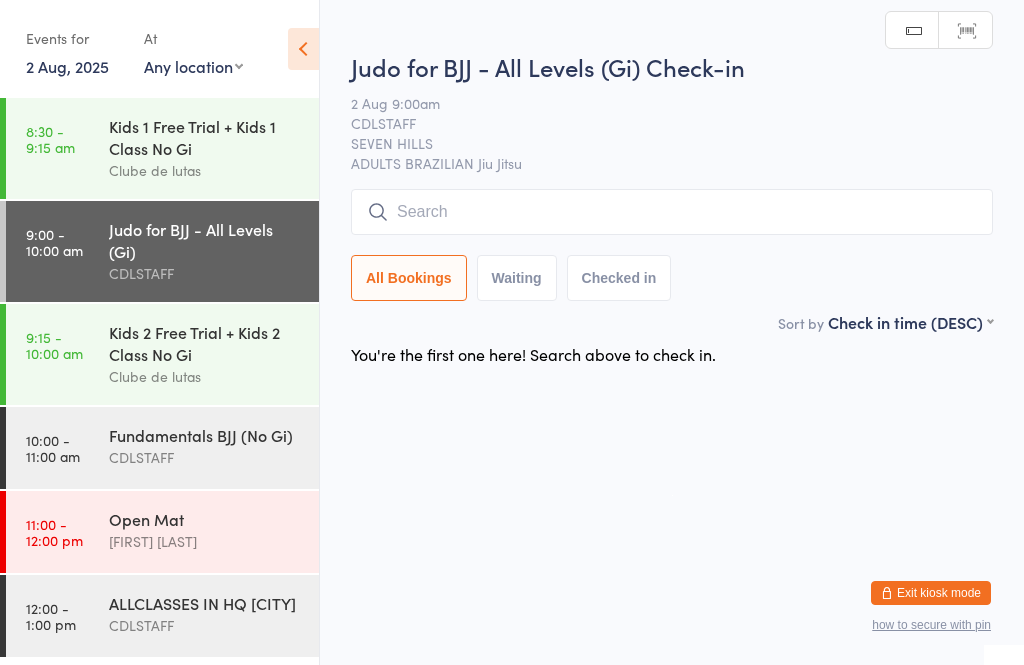 click at bounding box center (303, 49) 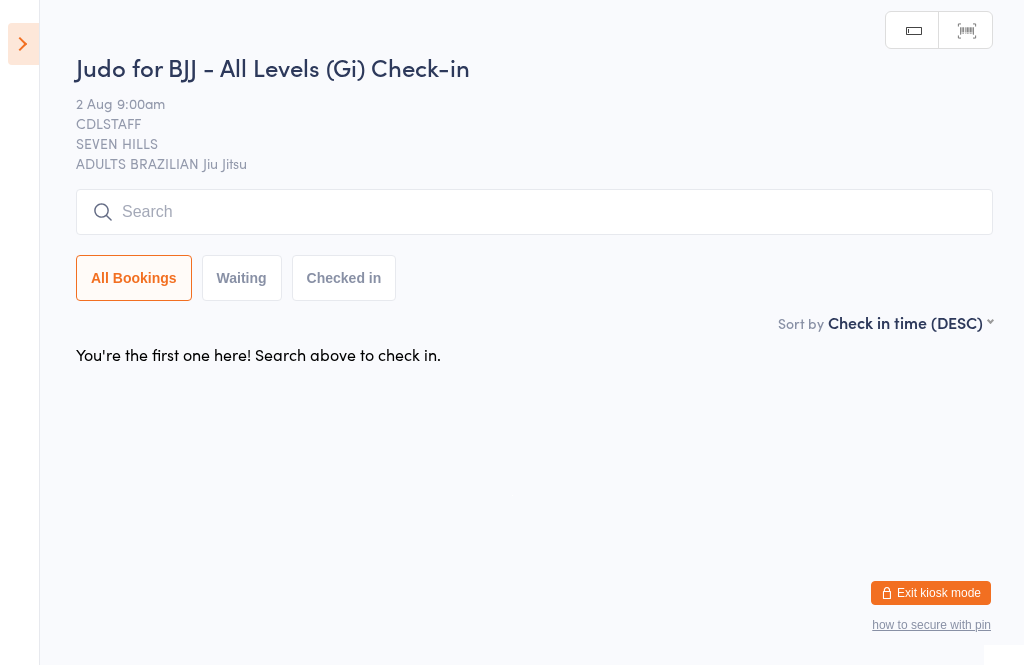 click at bounding box center (23, 44) 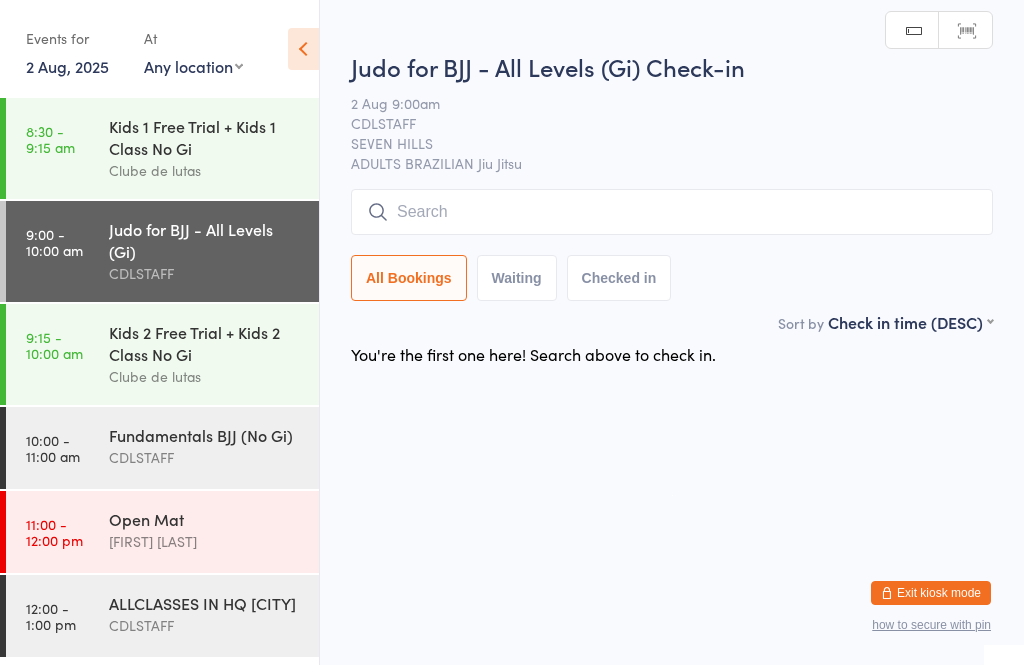 click at bounding box center (672, 212) 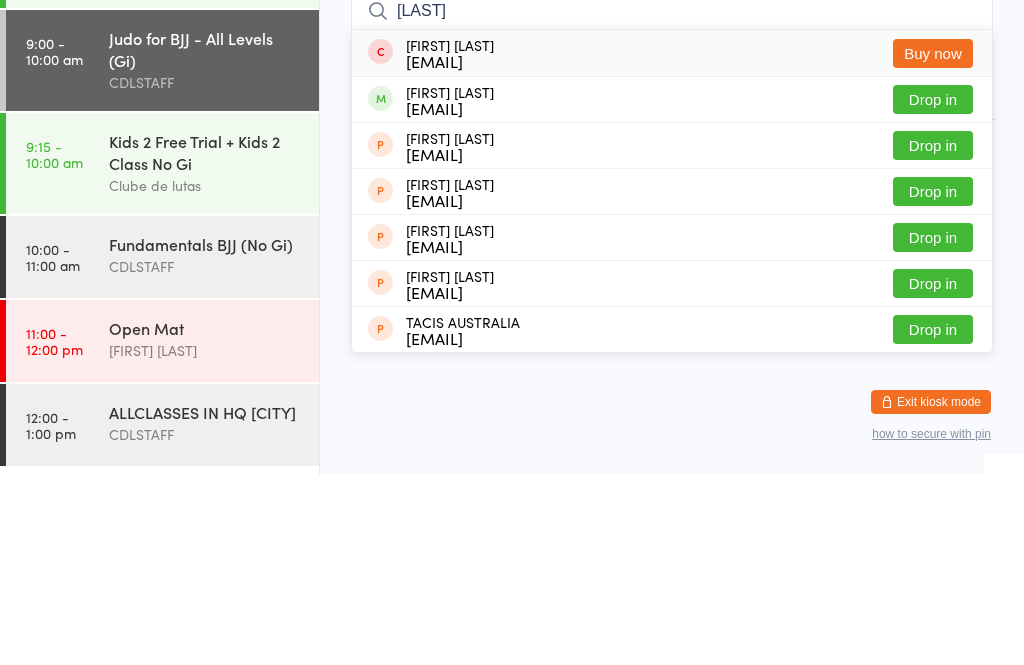 type on "[LAST]" 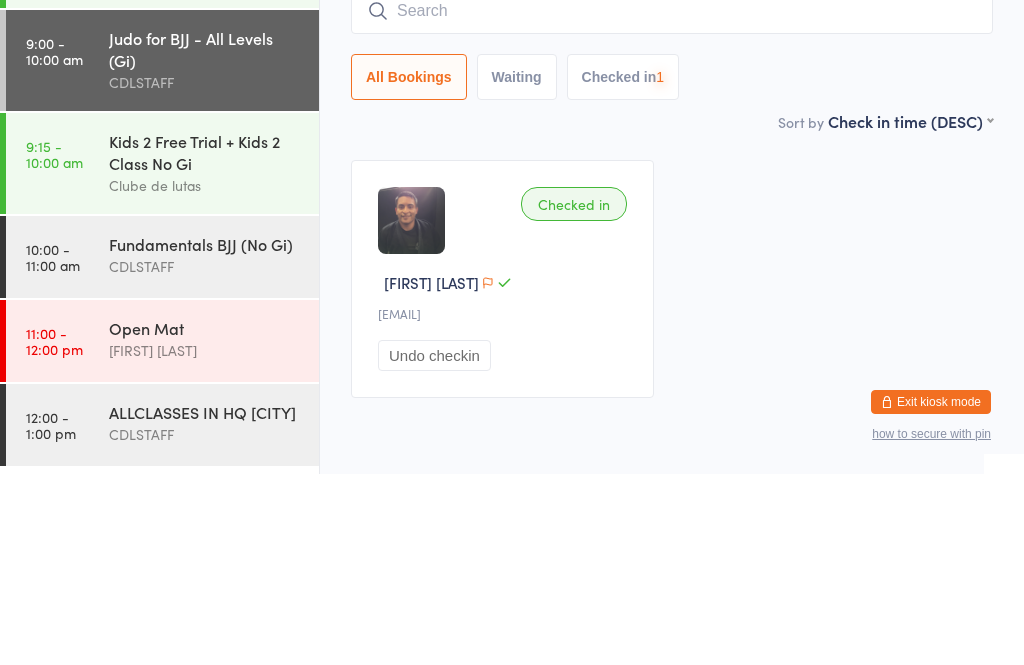 scroll, scrollTop: 73, scrollLeft: 0, axis: vertical 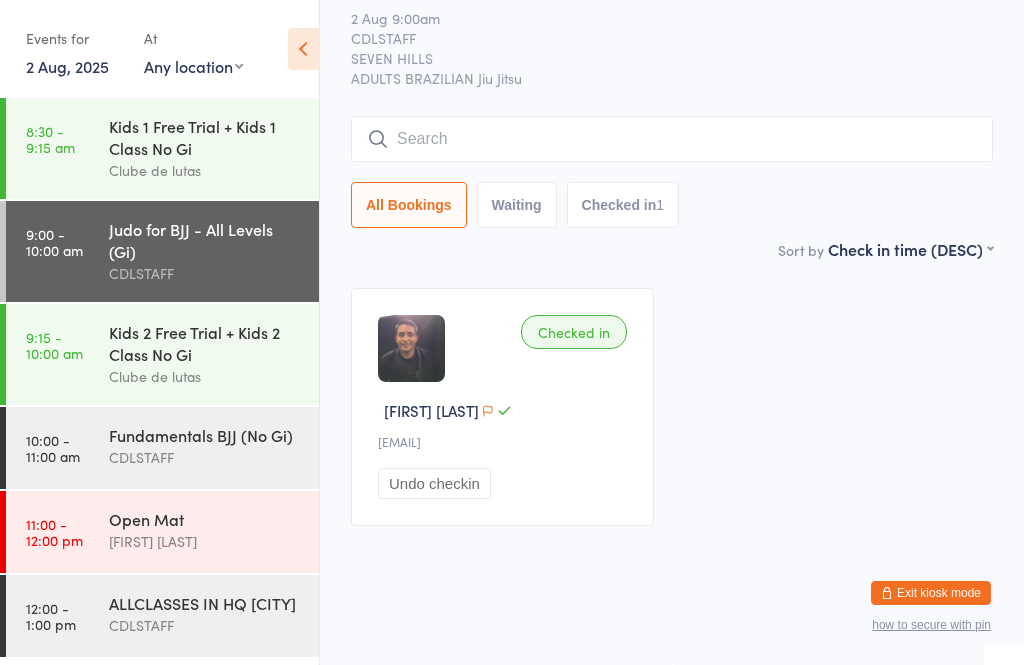 click on "Kids 1 Free Trial + Kids 1 Class No Gi" at bounding box center [205, 137] 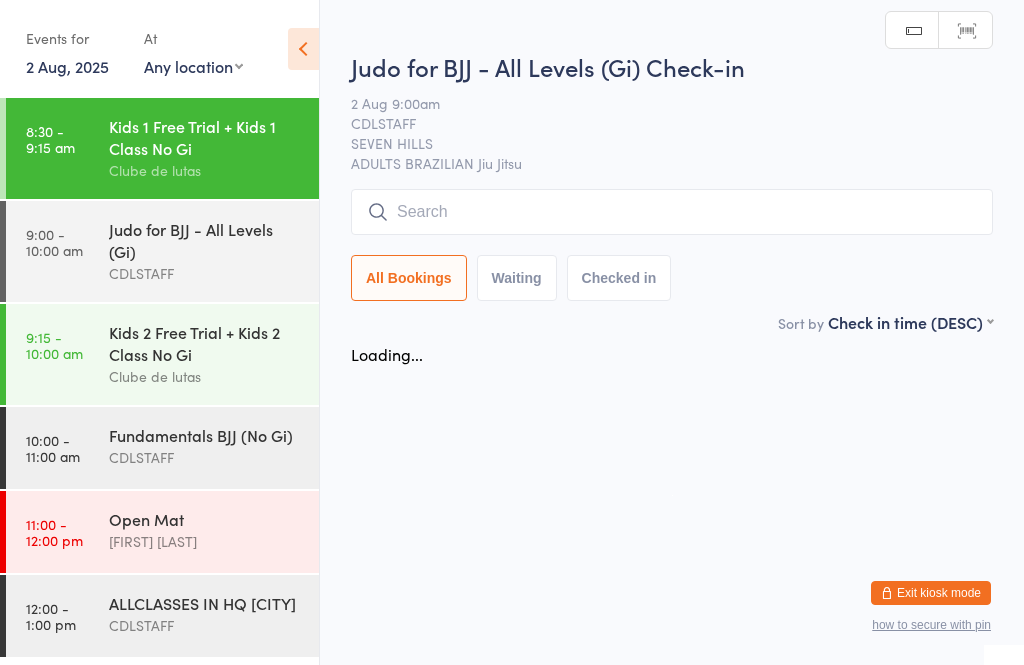 scroll, scrollTop: 0, scrollLeft: 0, axis: both 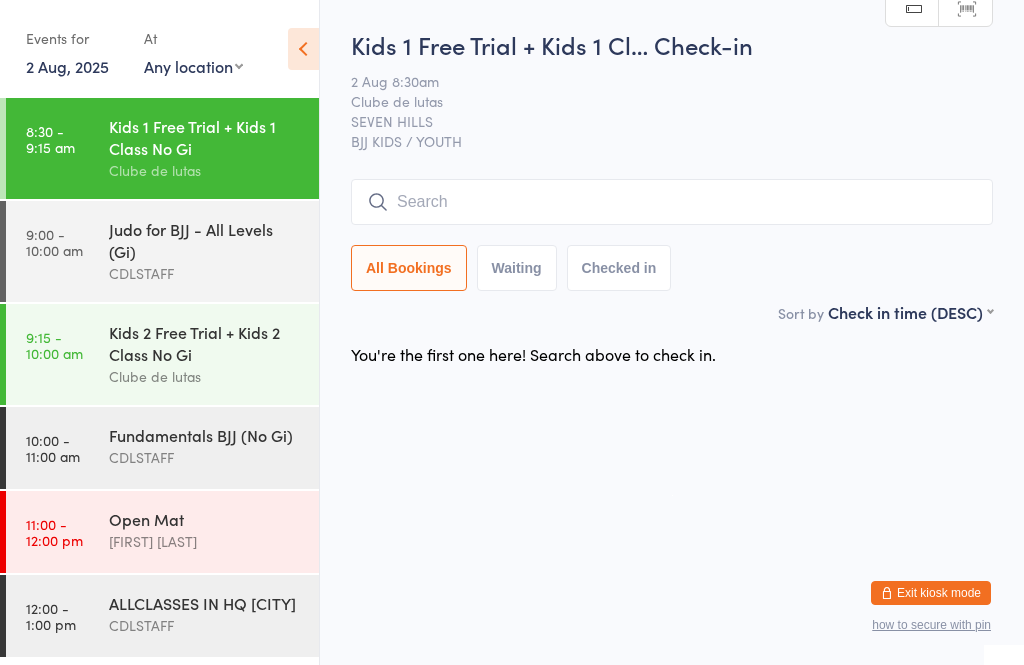 click at bounding box center [672, 202] 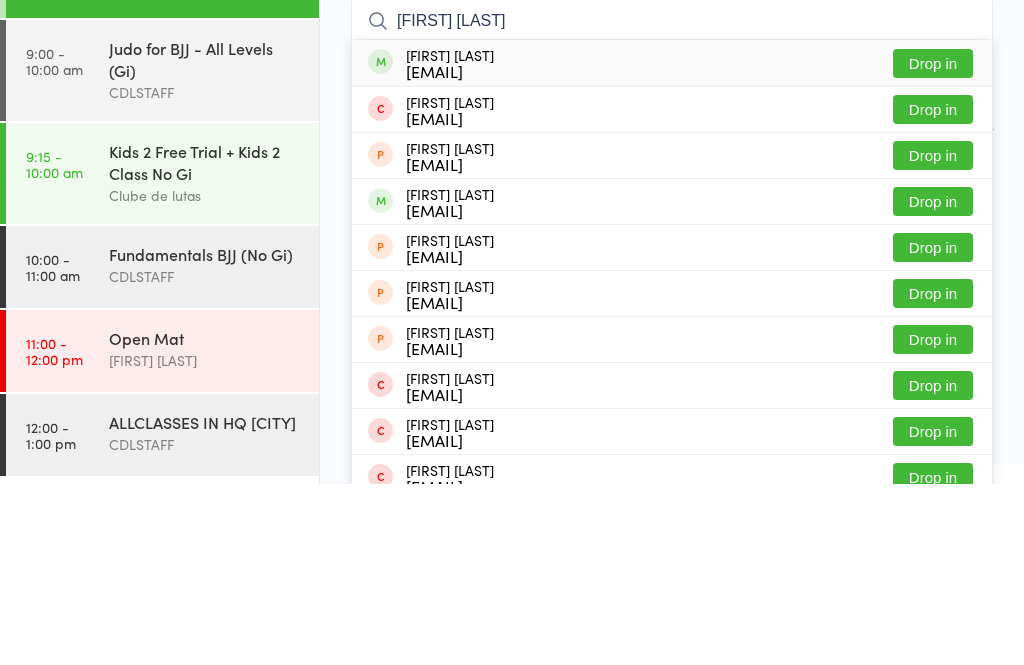 type on "[FIRST] [LAST]" 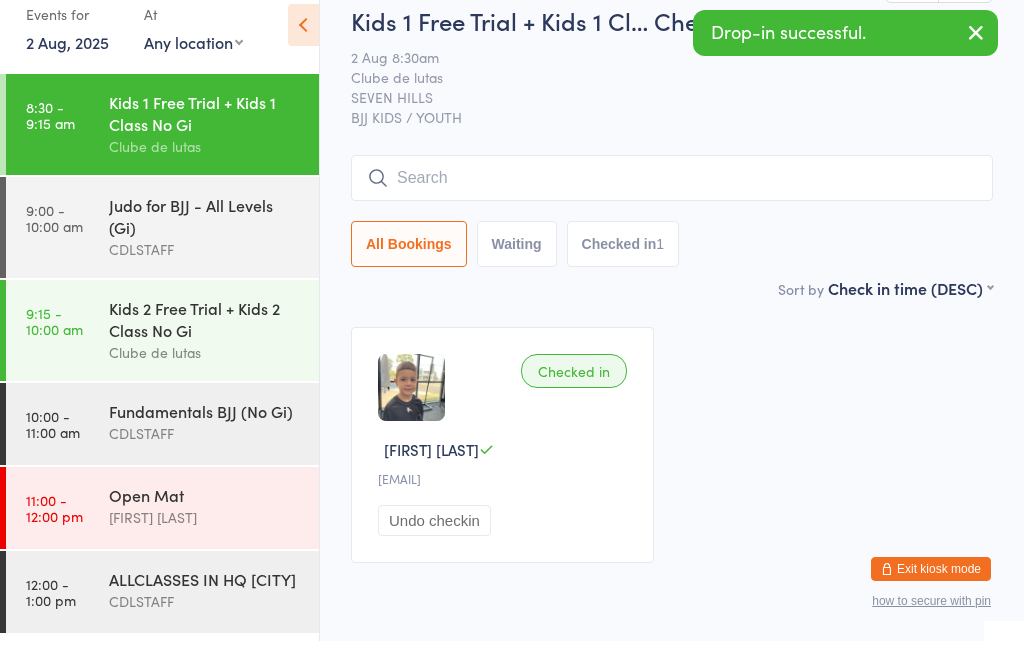 scroll, scrollTop: 11, scrollLeft: 0, axis: vertical 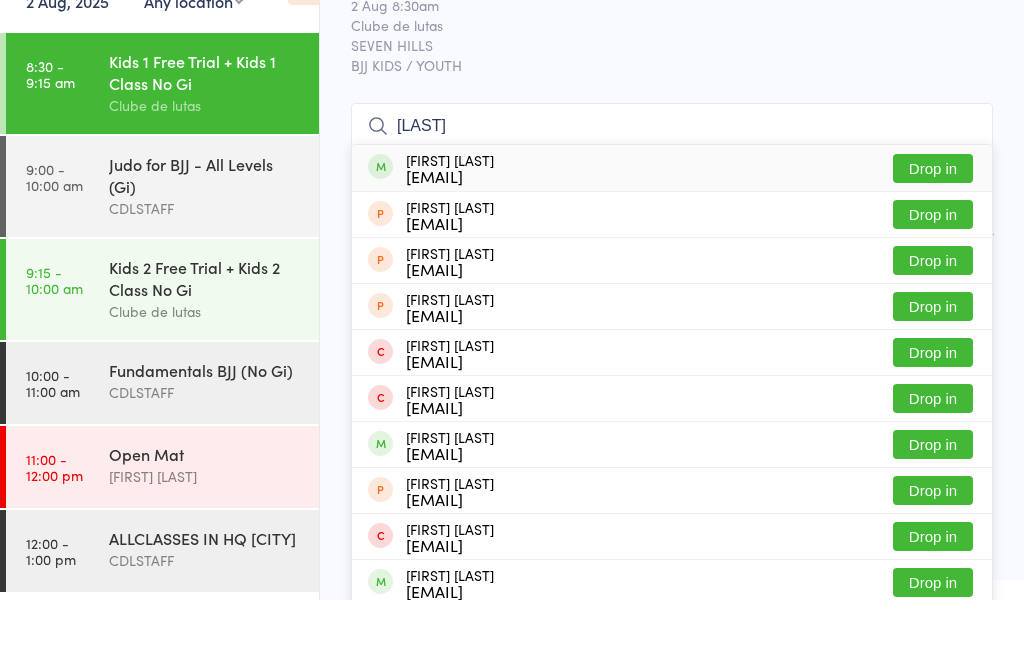 type on "[LAST]" 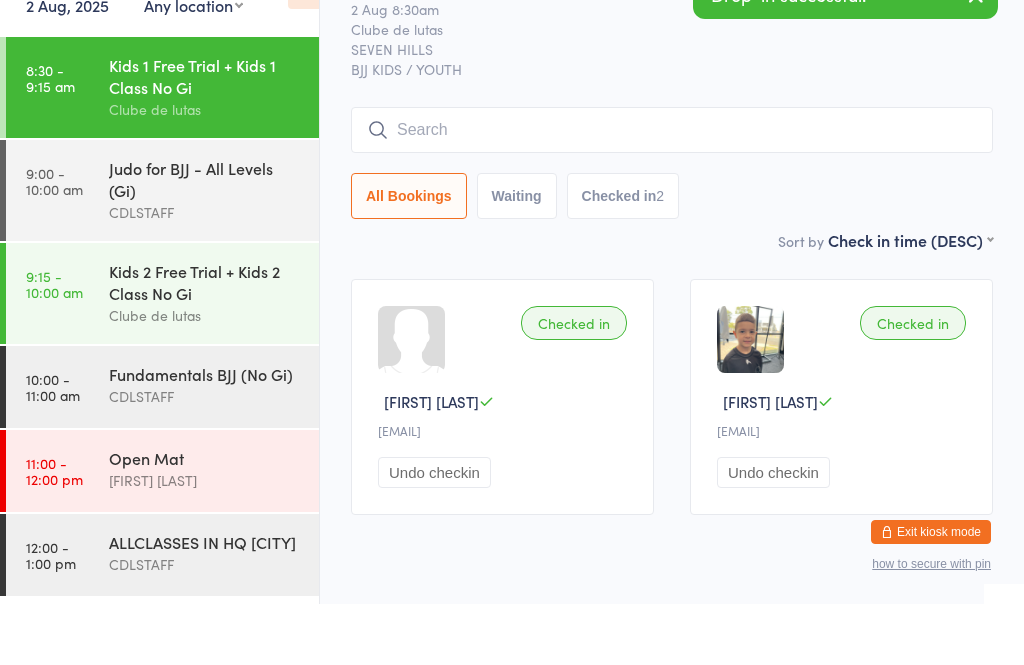 scroll, scrollTop: 0, scrollLeft: 0, axis: both 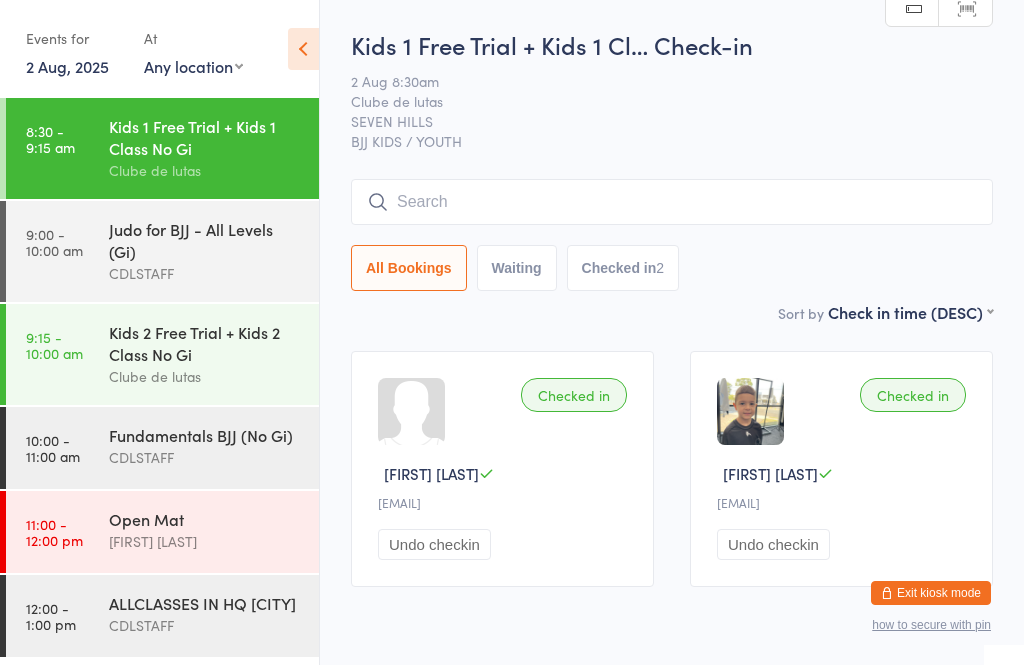 click on "Kids 2 Free Trial + Kids 2 Class No Gi" at bounding box center (205, 343) 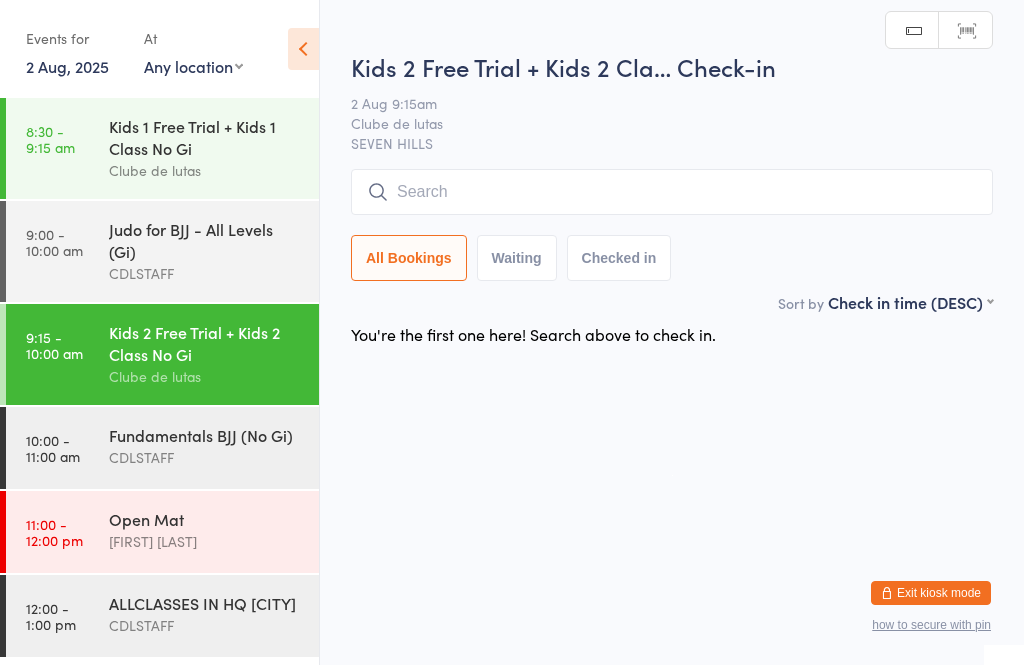 click at bounding box center [672, 192] 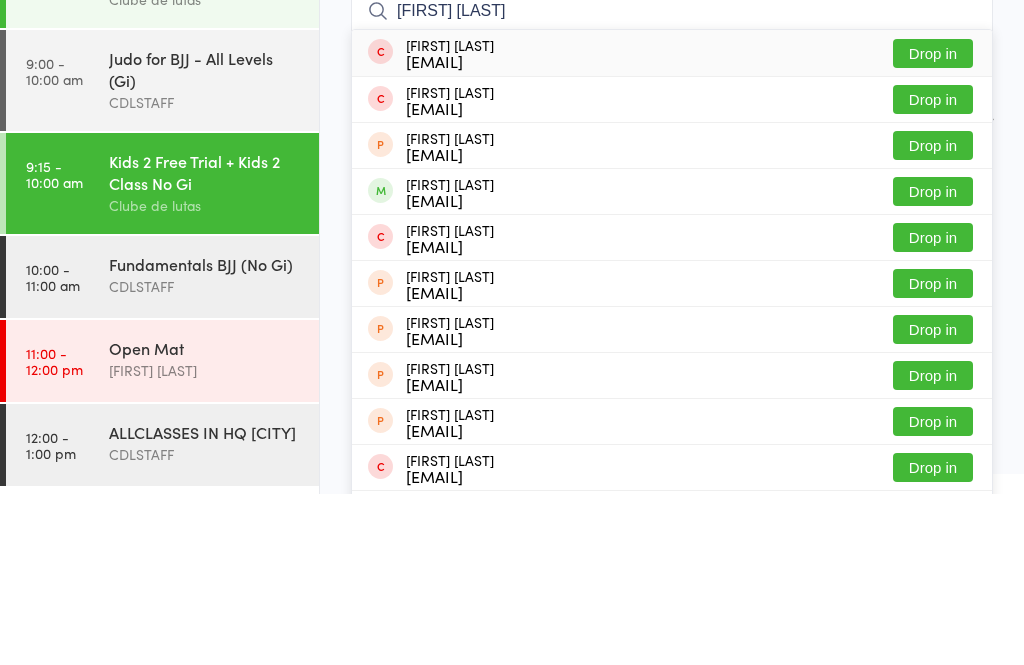 type on "[FIRST] [LAST]" 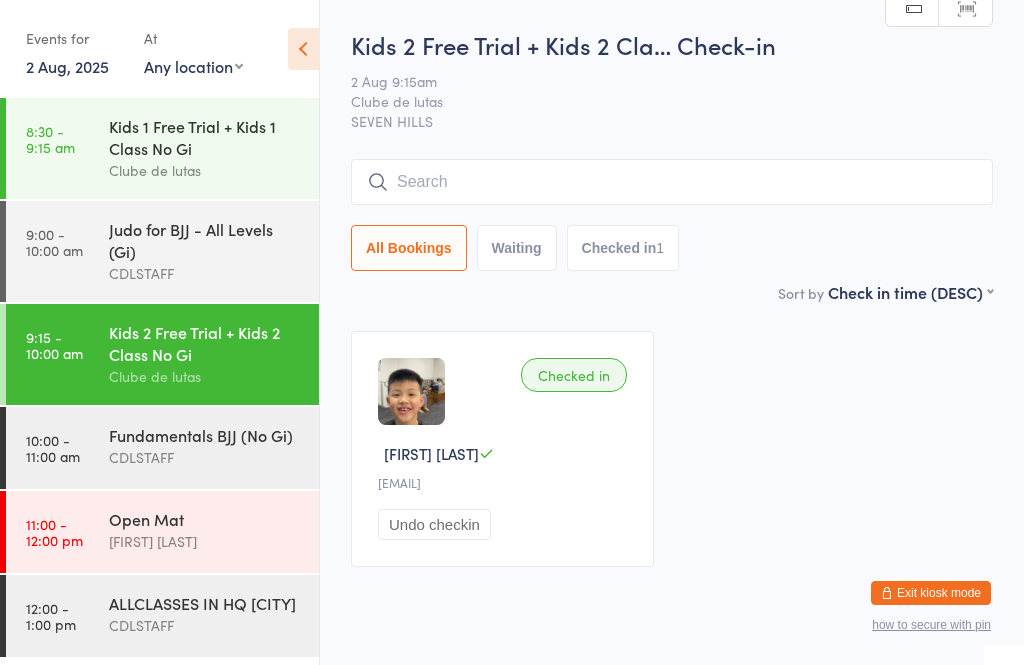 click on "Judo for BJJ - All Levels (Gi)" at bounding box center (205, 240) 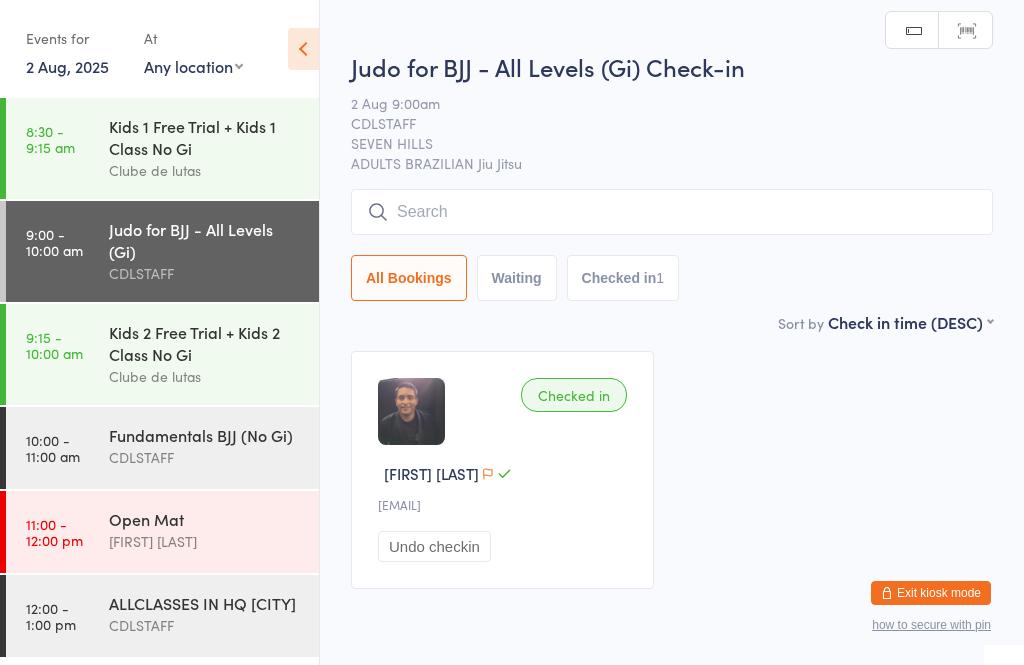 click at bounding box center (672, 212) 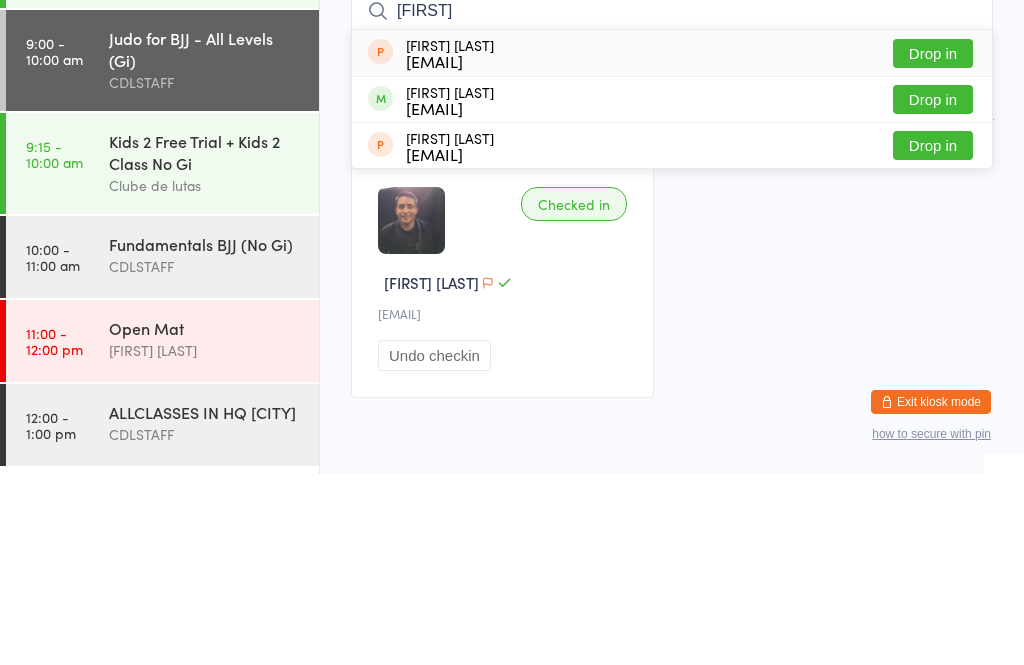 type on "[FIRST]" 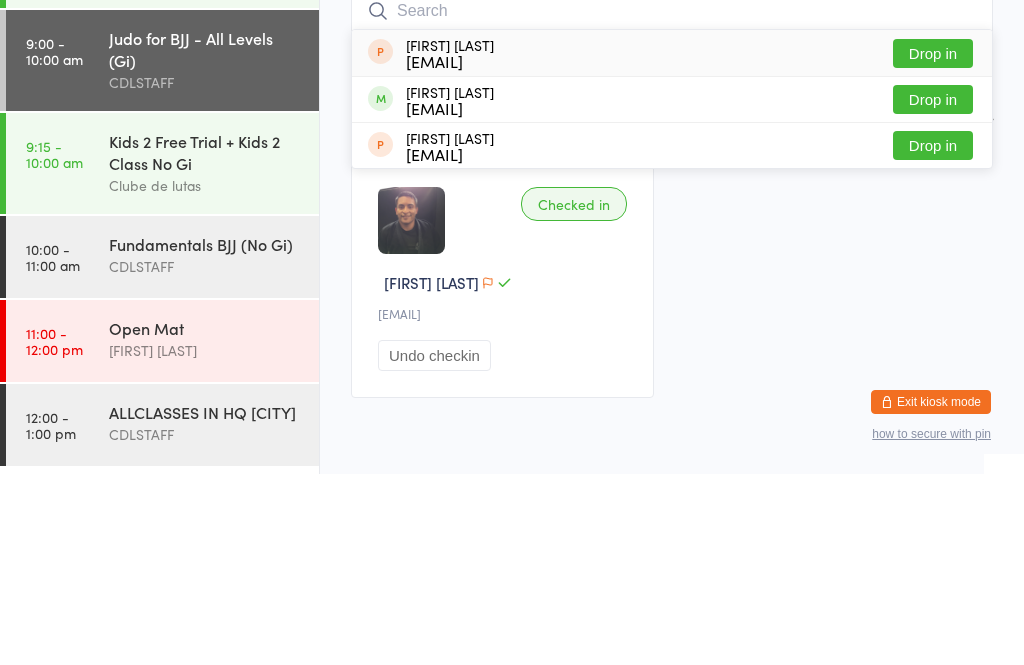 scroll, scrollTop: 73, scrollLeft: 0, axis: vertical 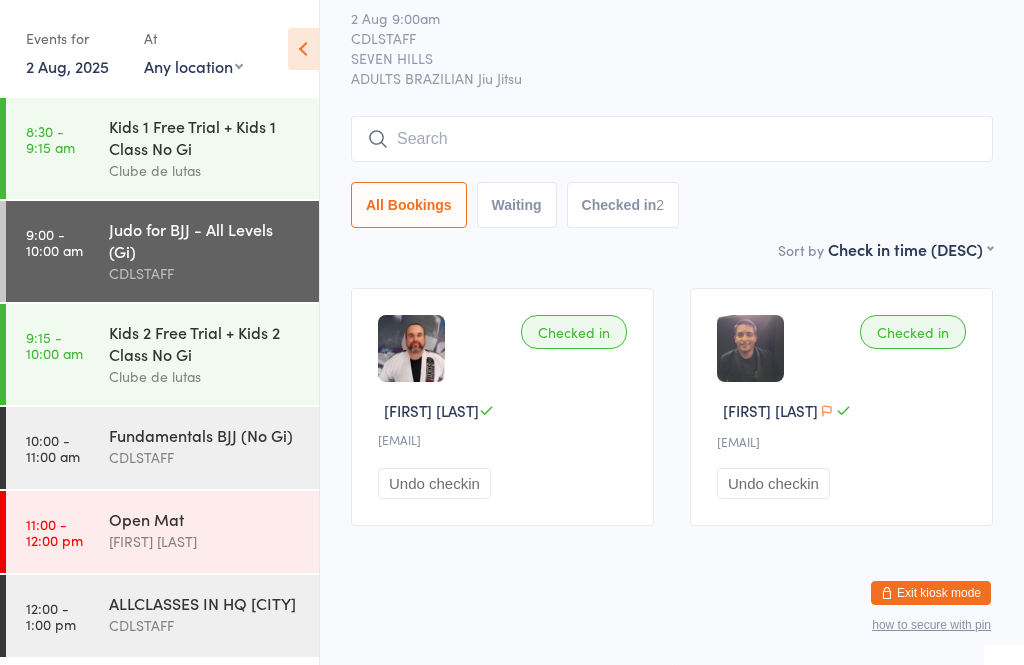 click at bounding box center (672, 139) 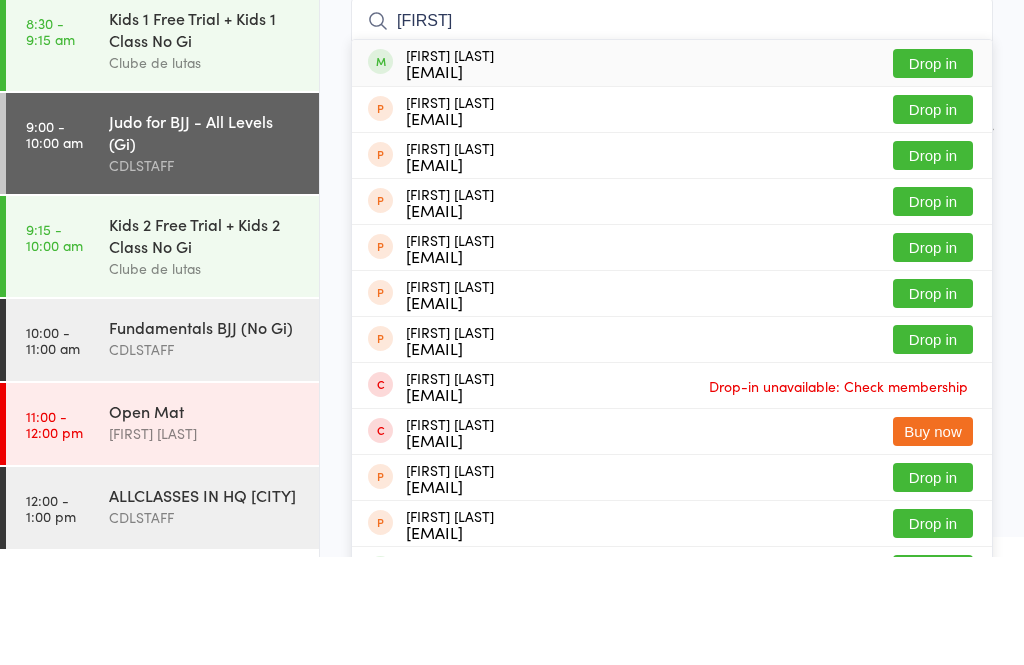 type on "[FIRST]" 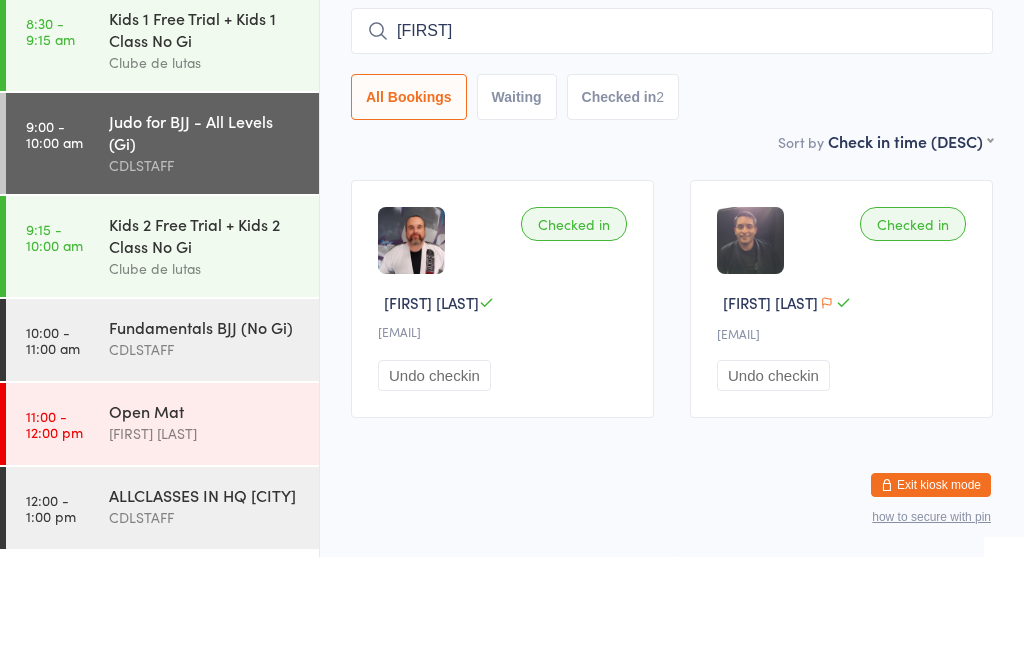type 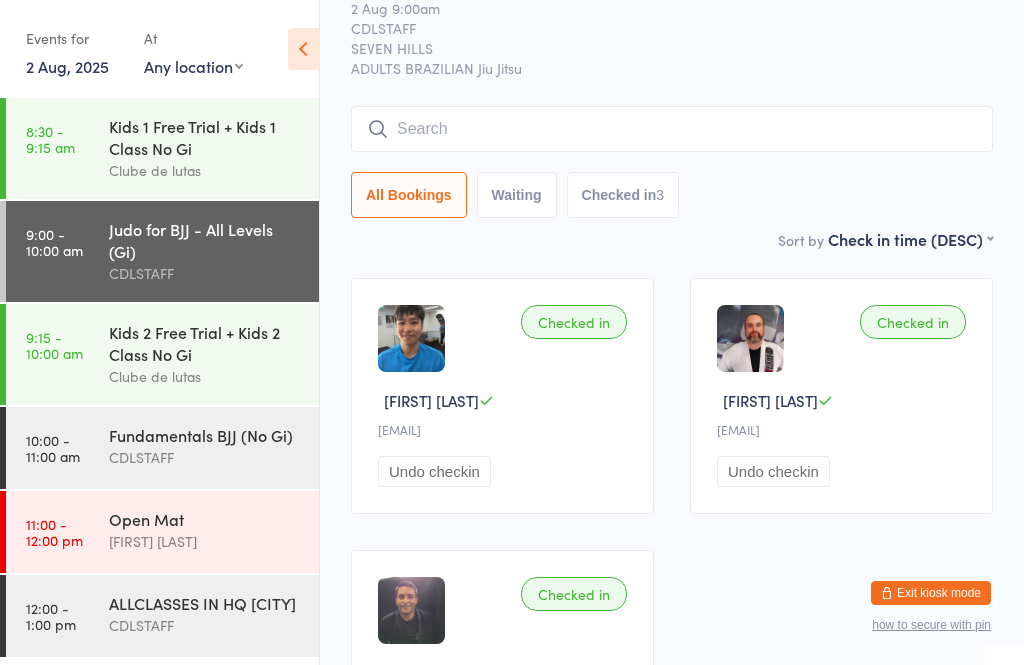 click on "Kids 1 Free Trial + Kids 1 Class No Gi Clube de lutas" at bounding box center (214, 148) 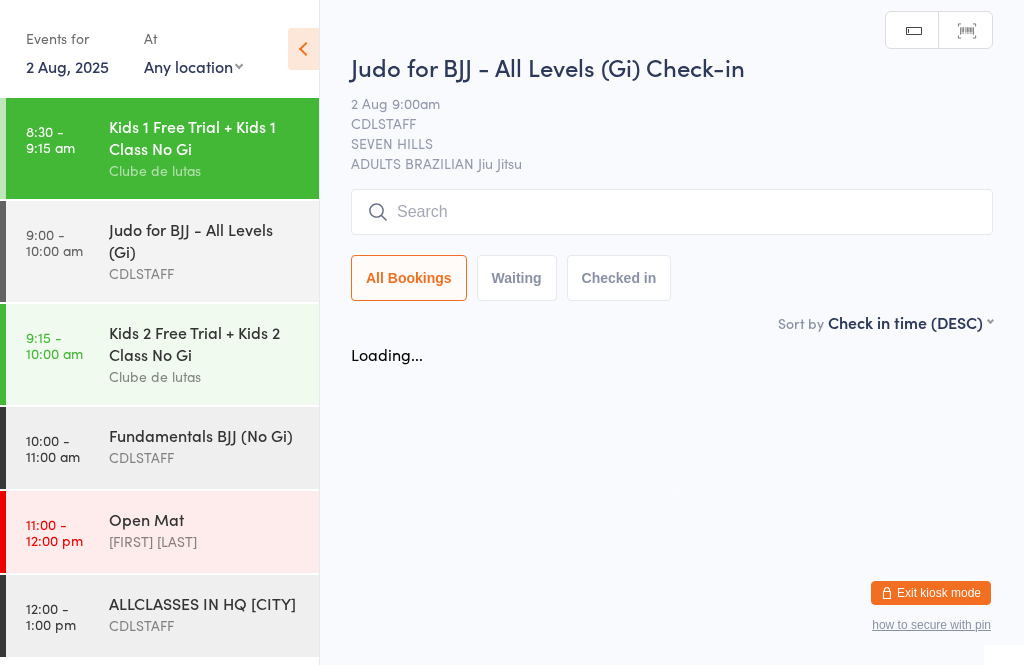 scroll, scrollTop: 0, scrollLeft: 0, axis: both 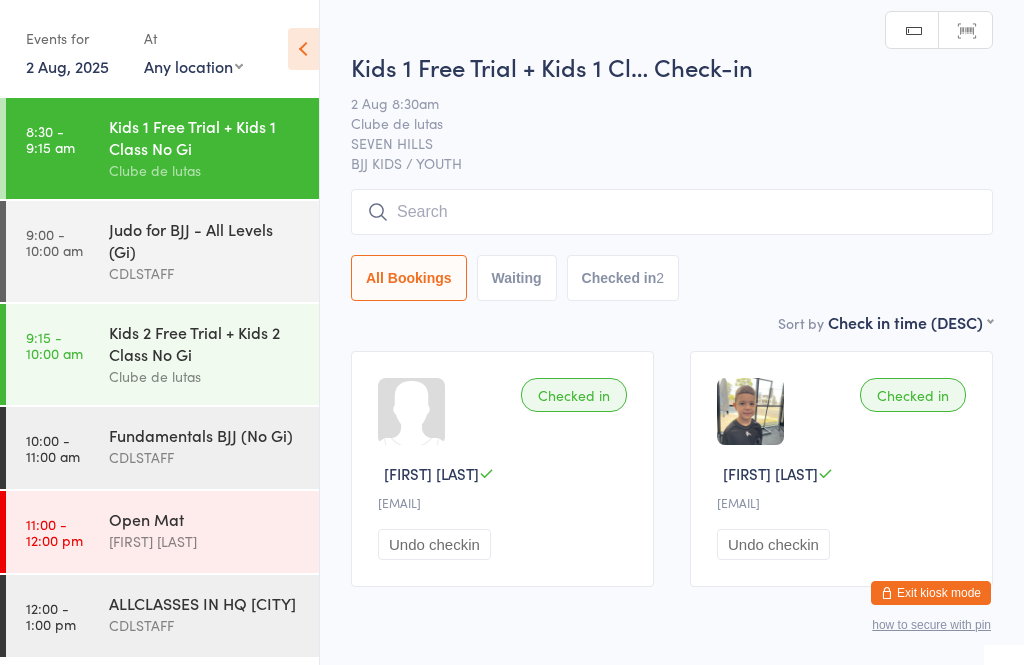 click on "Judo for BJJ - All Levels (Gi)" at bounding box center [205, 240] 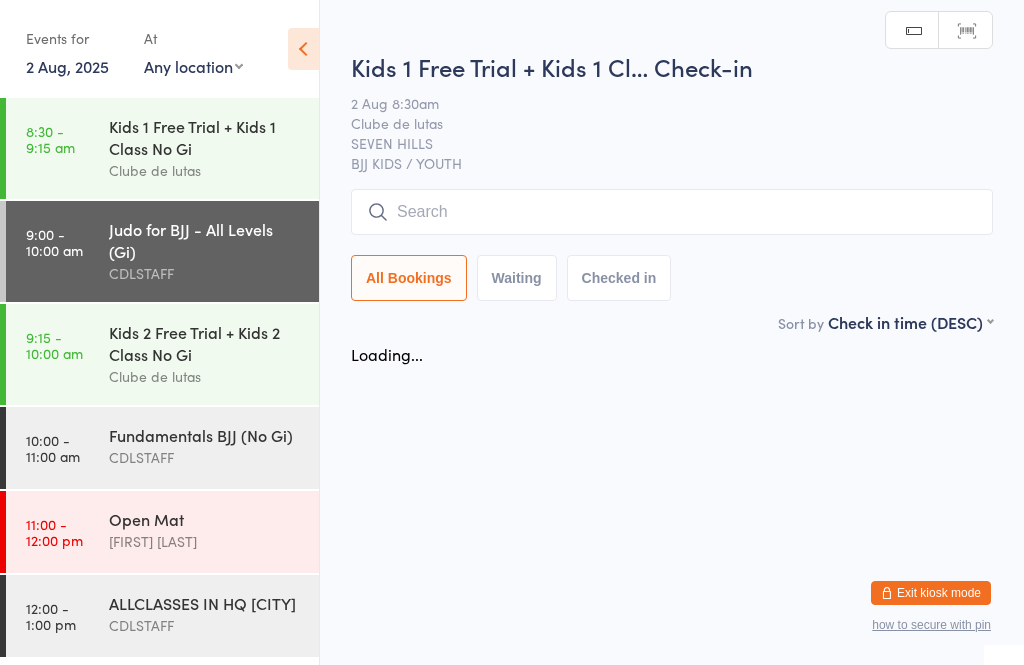 click at bounding box center [672, 212] 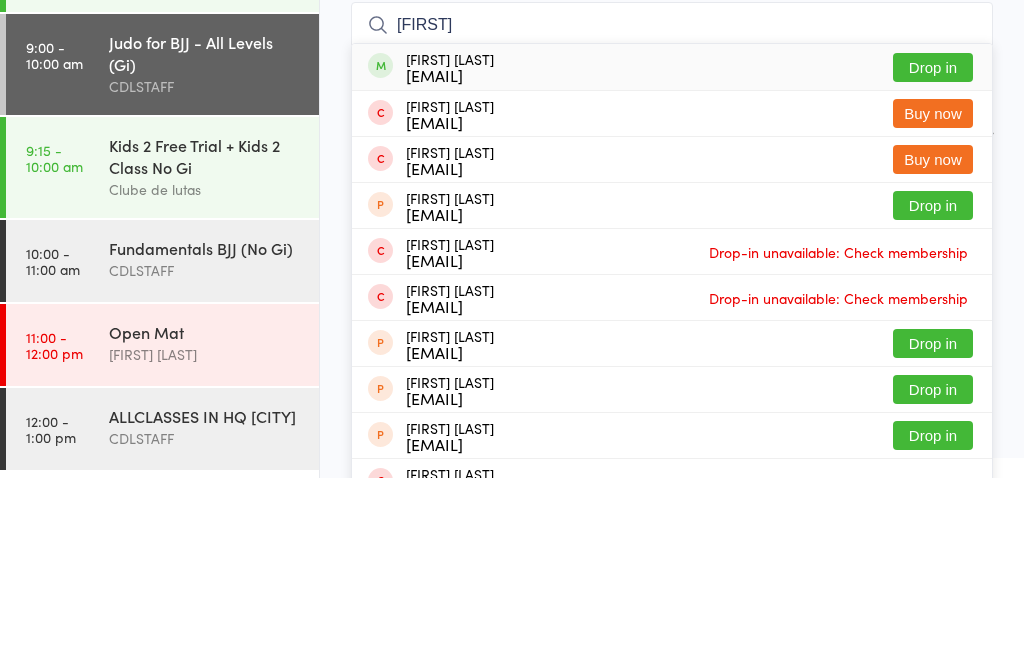type on "[FIRST]" 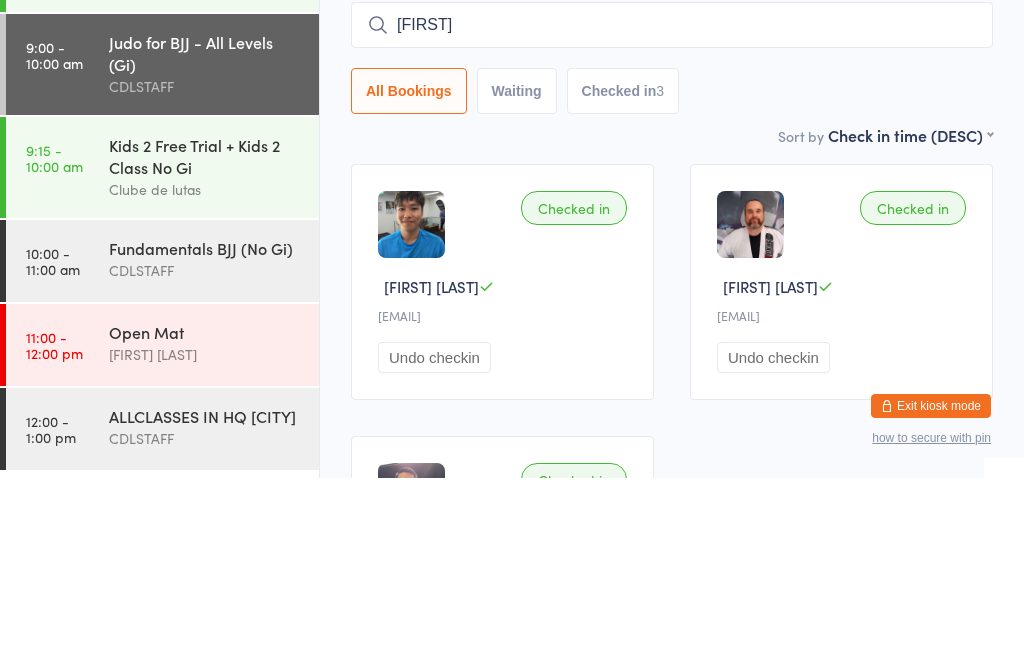 type 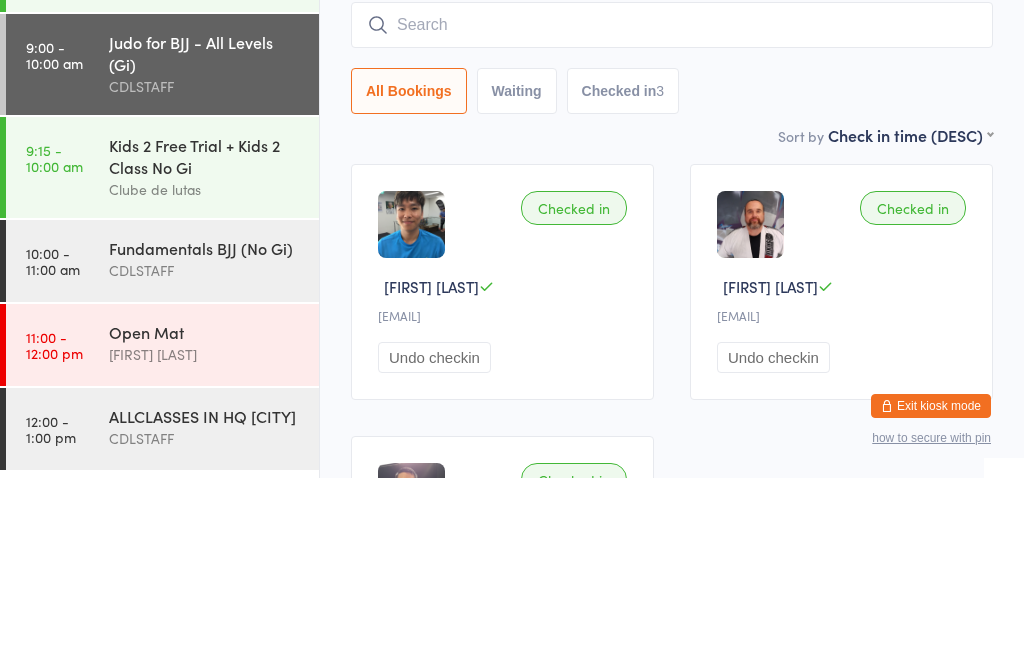 scroll, scrollTop: 187, scrollLeft: 0, axis: vertical 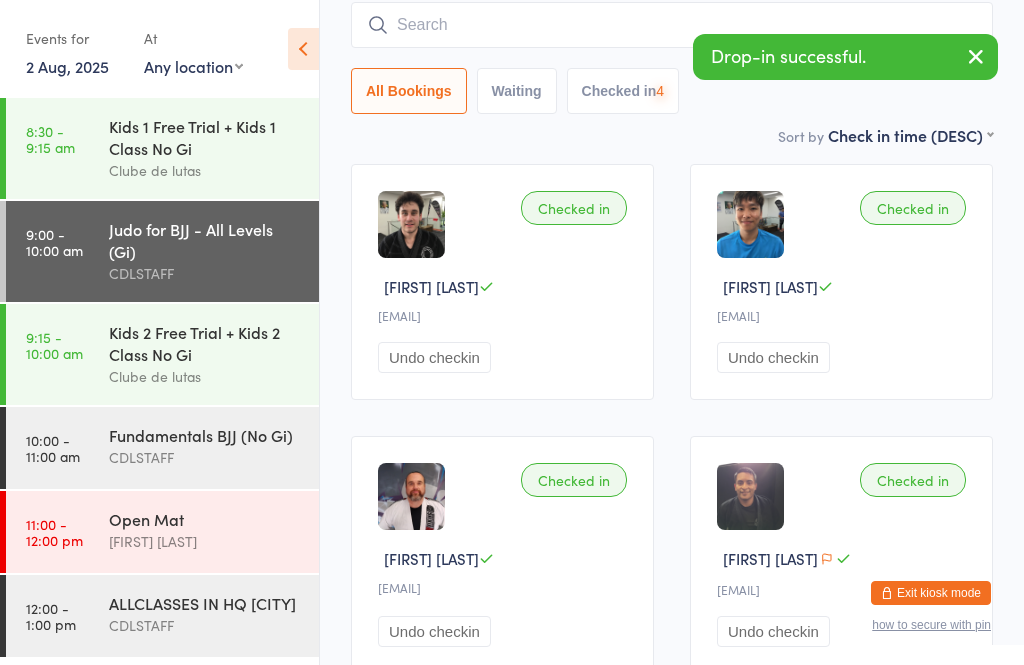 click on "Fundamentals BJJ (No Gi)" at bounding box center (205, 435) 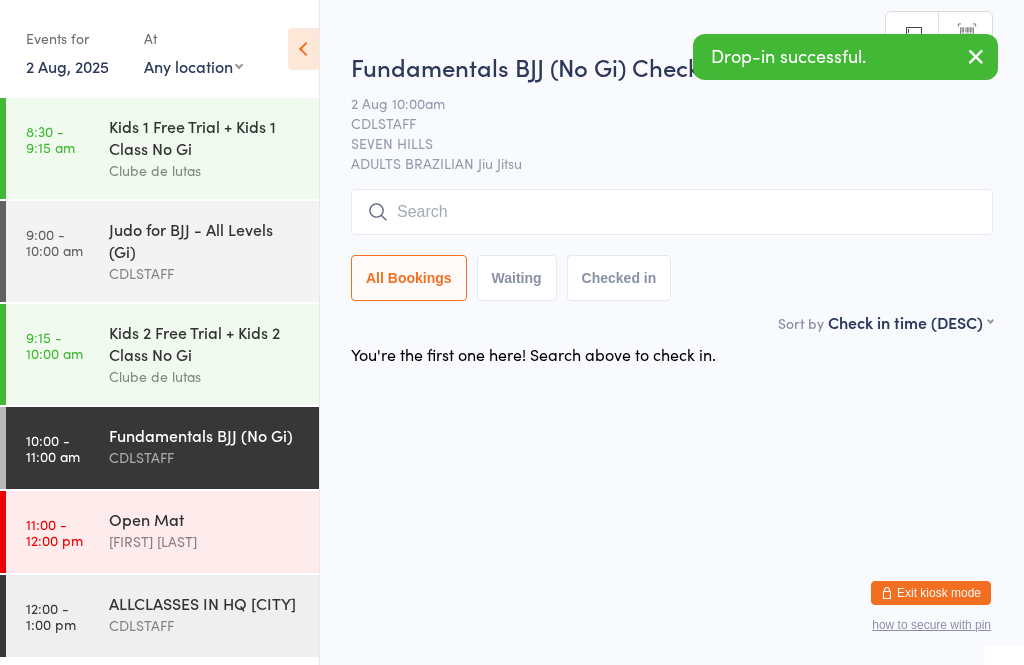 click at bounding box center (672, 212) 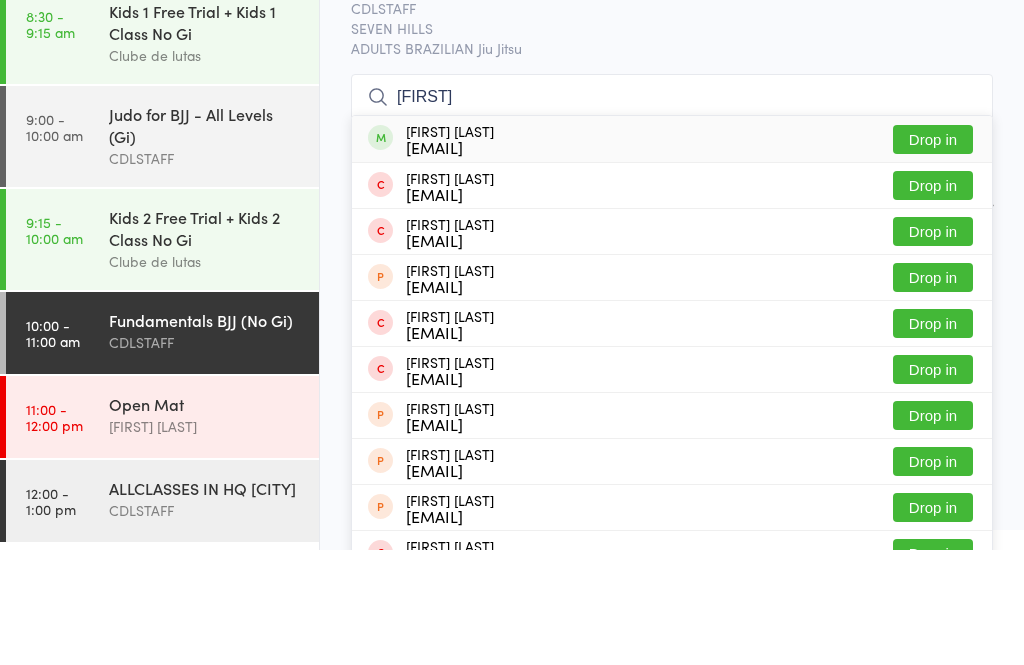 type on "[FIRST]" 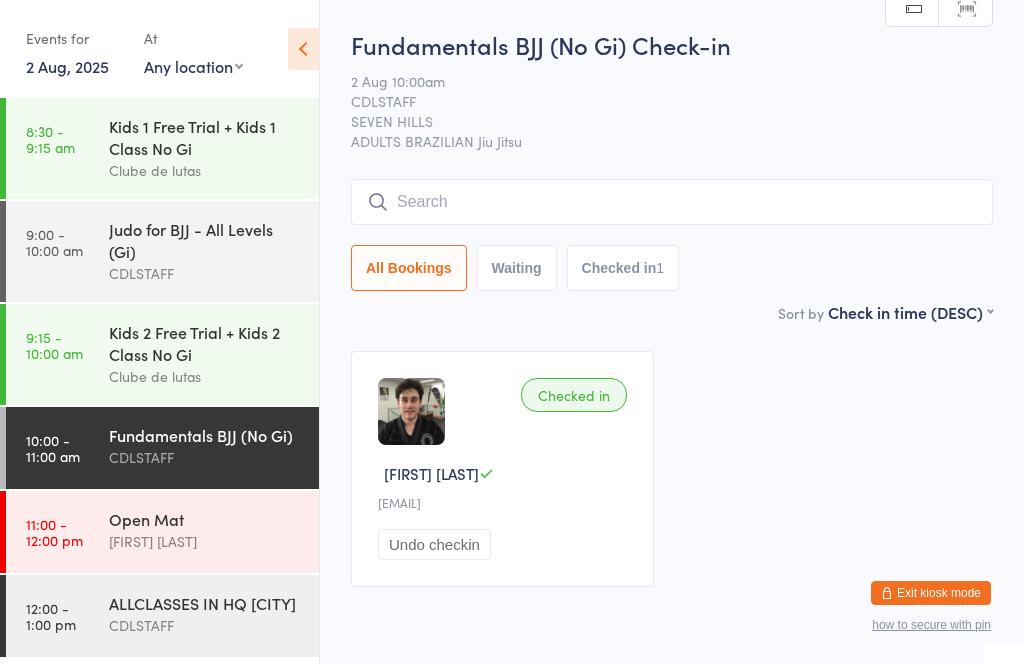 click at bounding box center (672, 202) 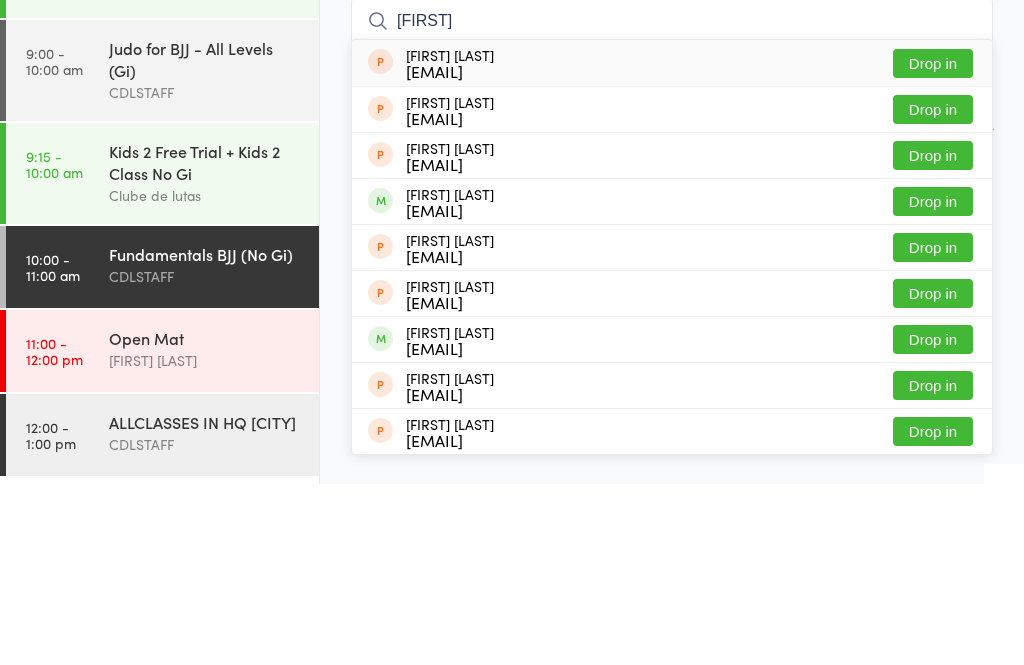 type on "[FIRST]" 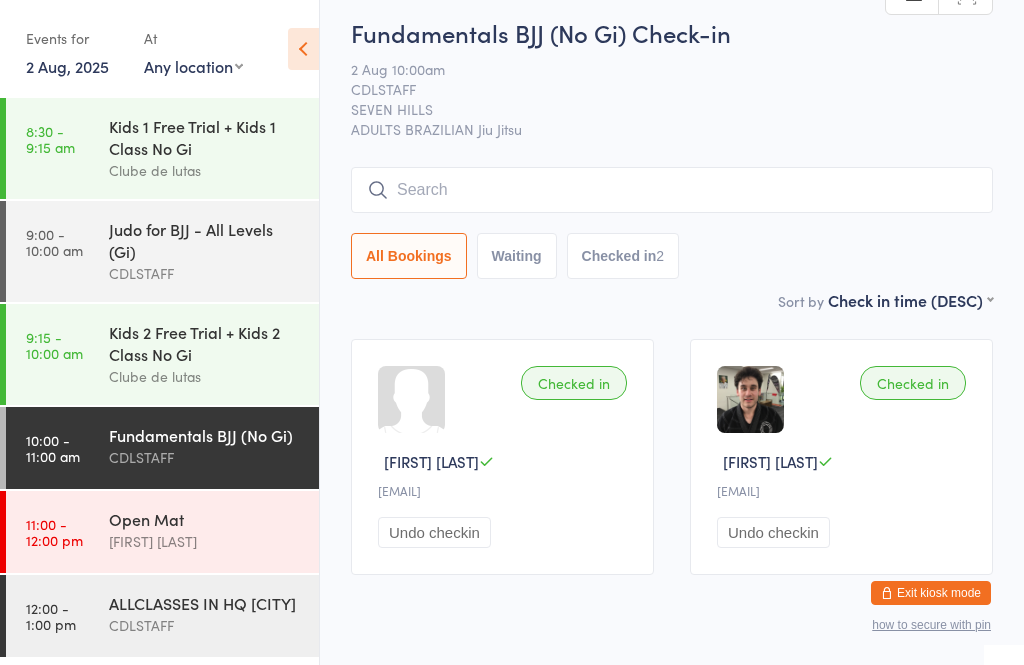 scroll, scrollTop: 0, scrollLeft: 0, axis: both 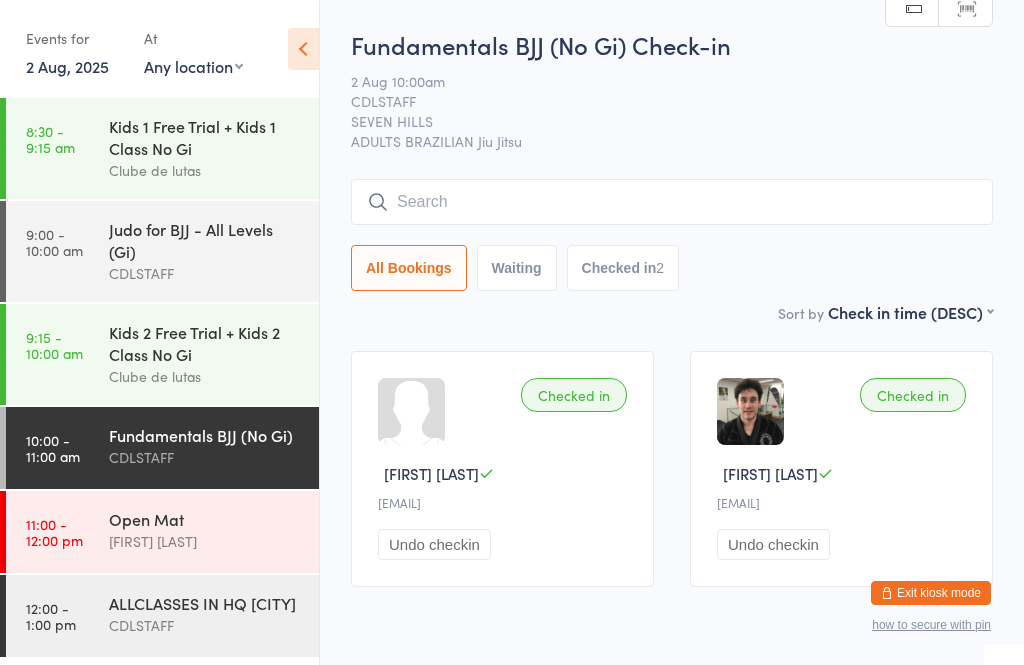 click on "Kids 1 Free Trial + Kids 1 Class No Gi" at bounding box center [205, 137] 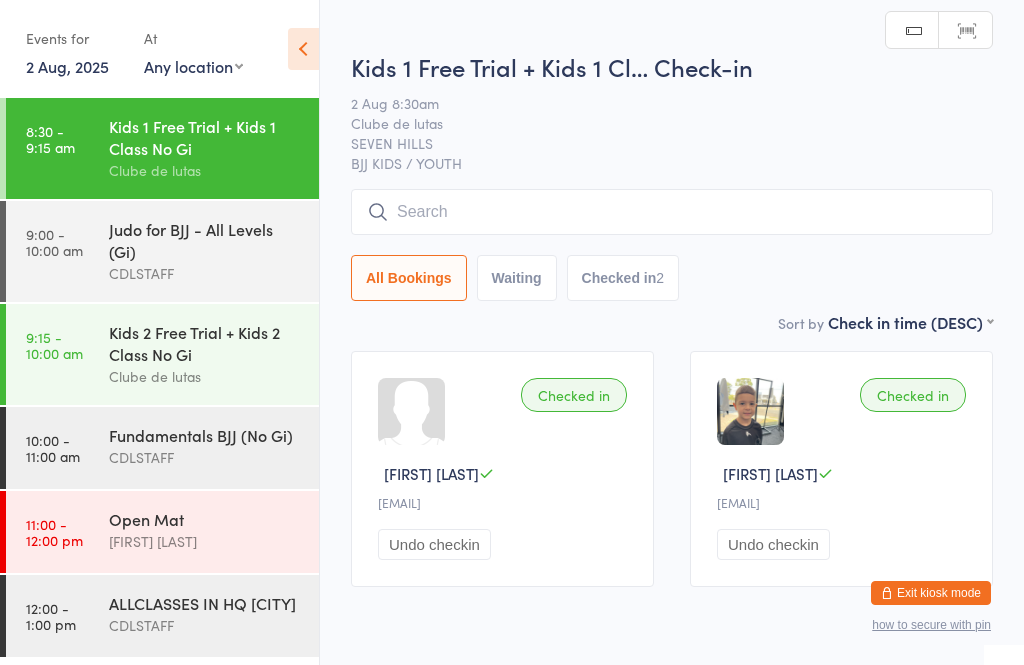 click at bounding box center (672, 212) 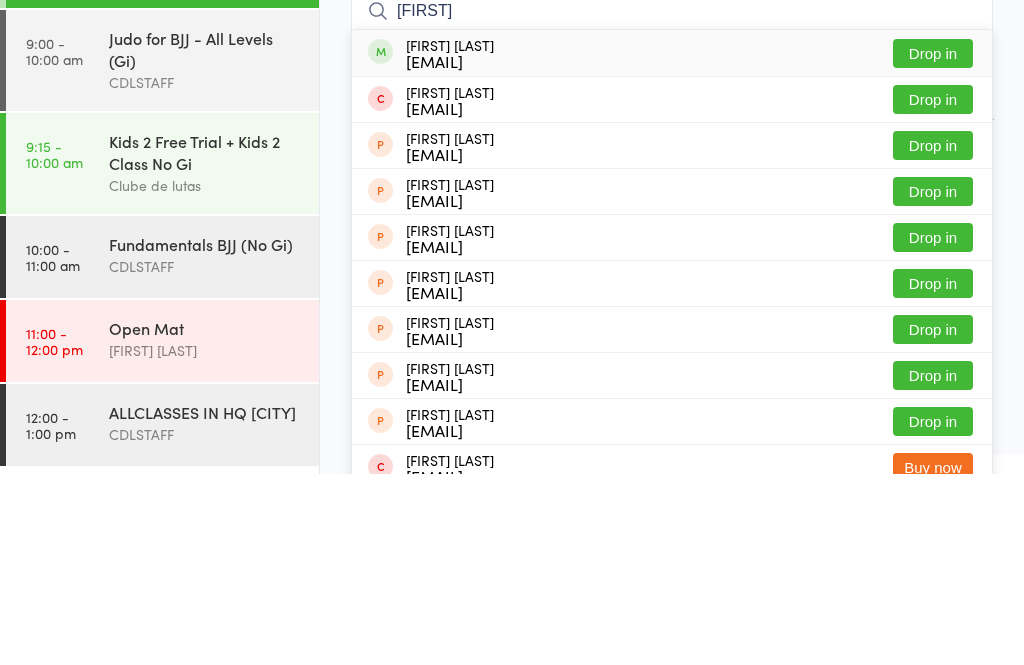 type on "[FIRST]" 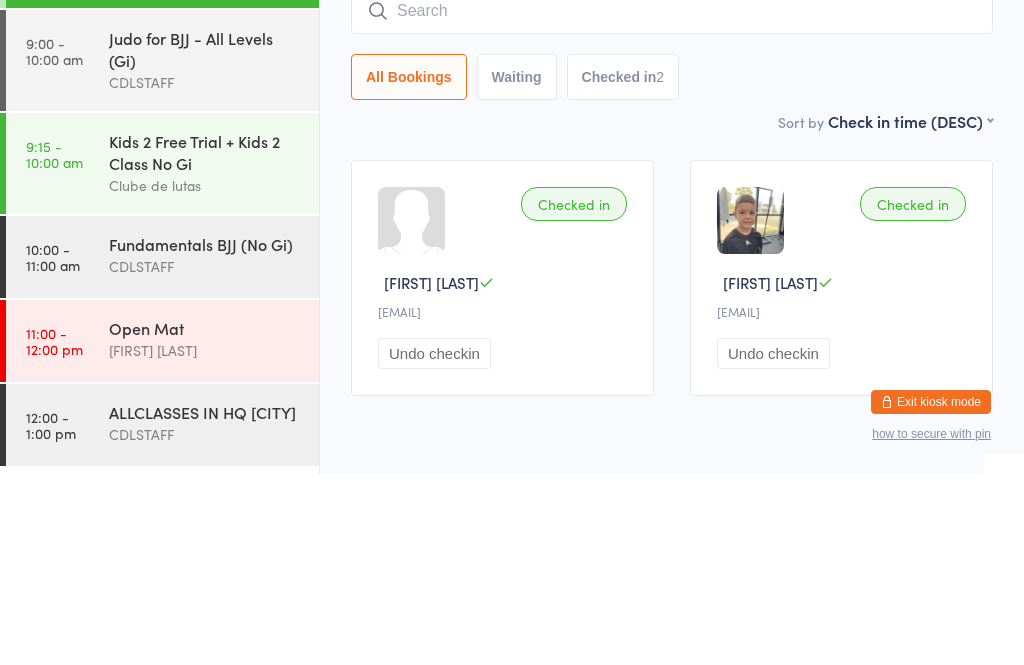 scroll, scrollTop: 72, scrollLeft: 0, axis: vertical 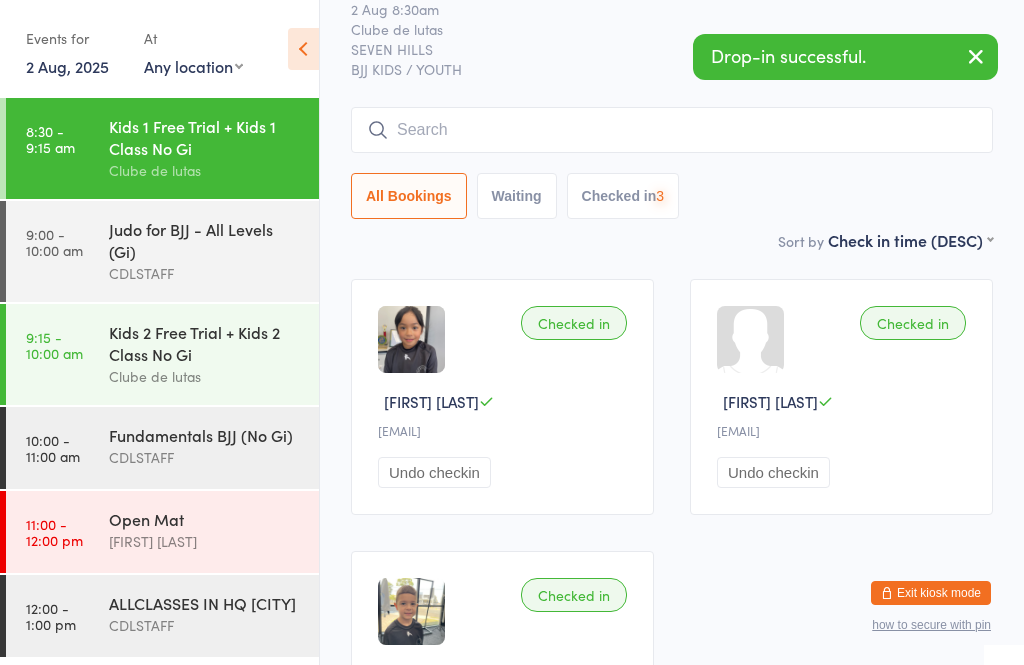 click at bounding box center [672, 130] 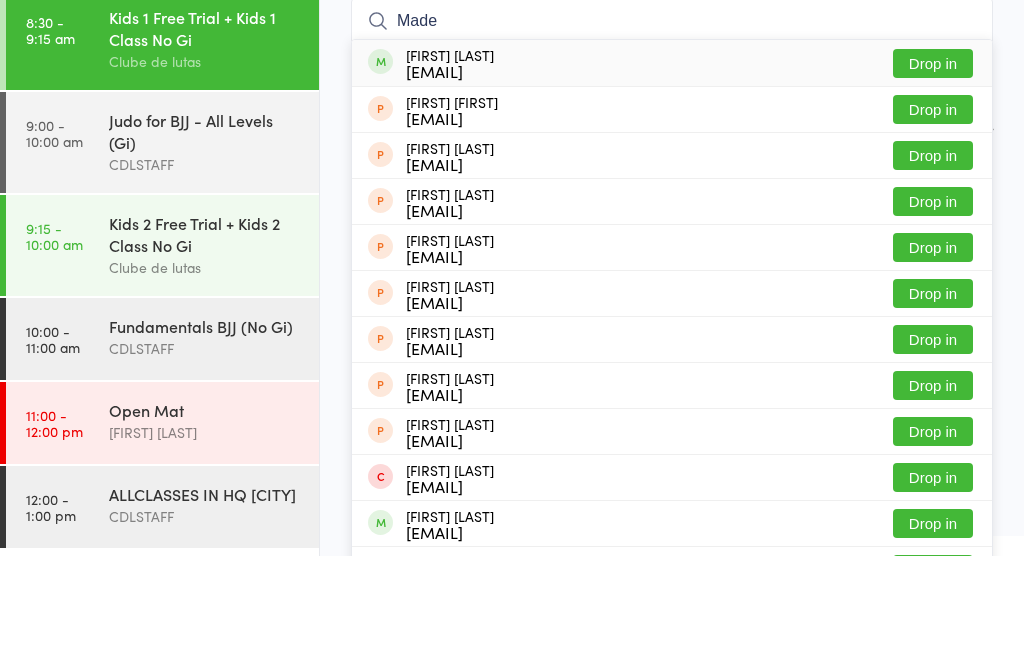 type on "Made" 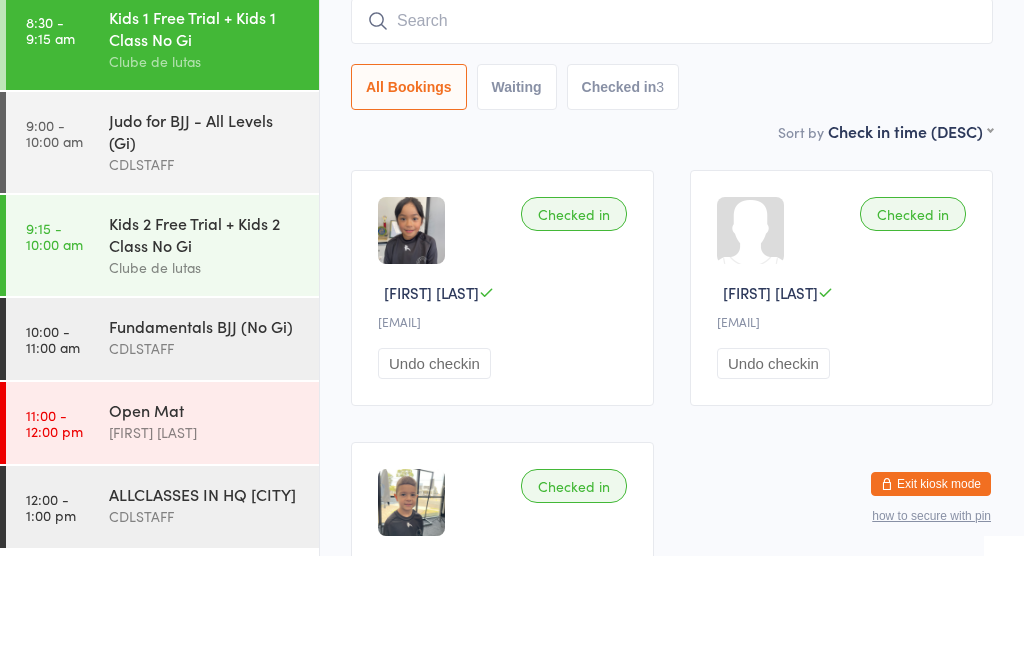 scroll, scrollTop: 181, scrollLeft: 0, axis: vertical 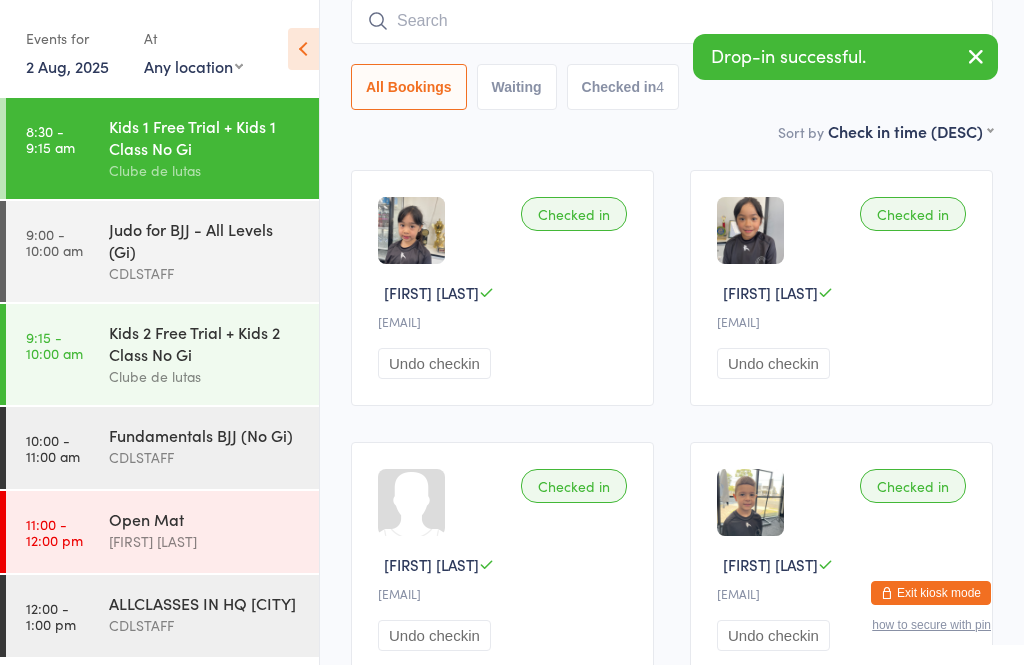 click at bounding box center [672, 21] 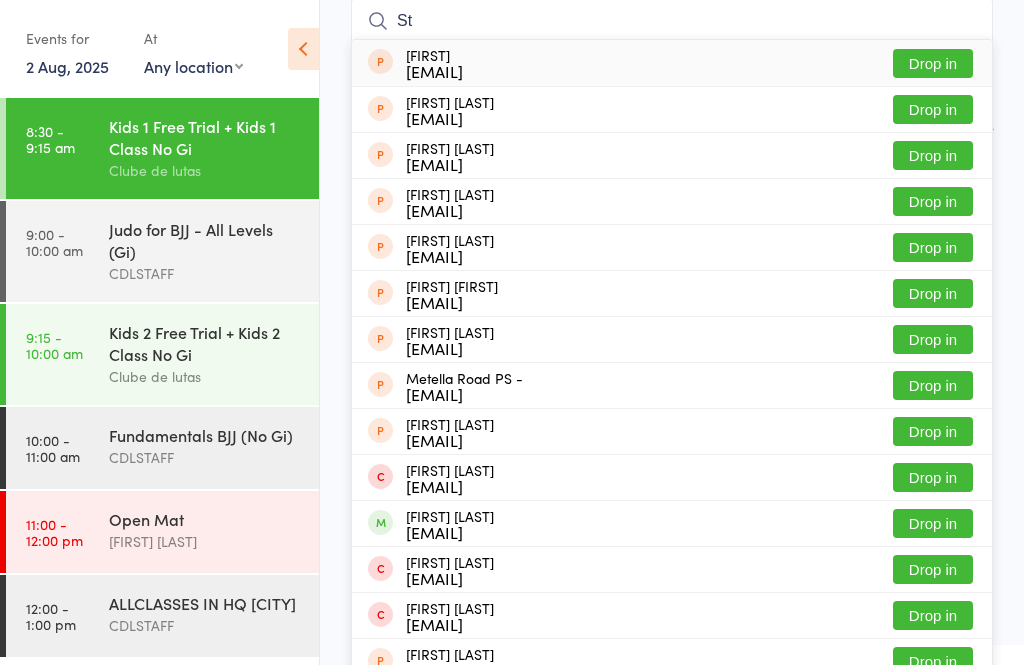 type on "S" 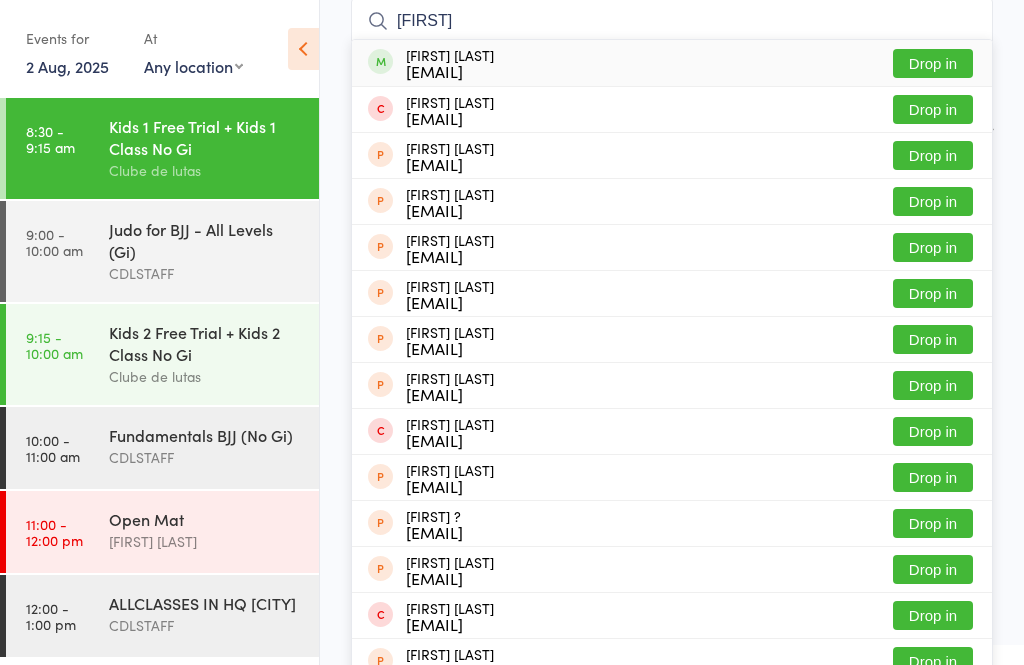 type on "[FIRST]" 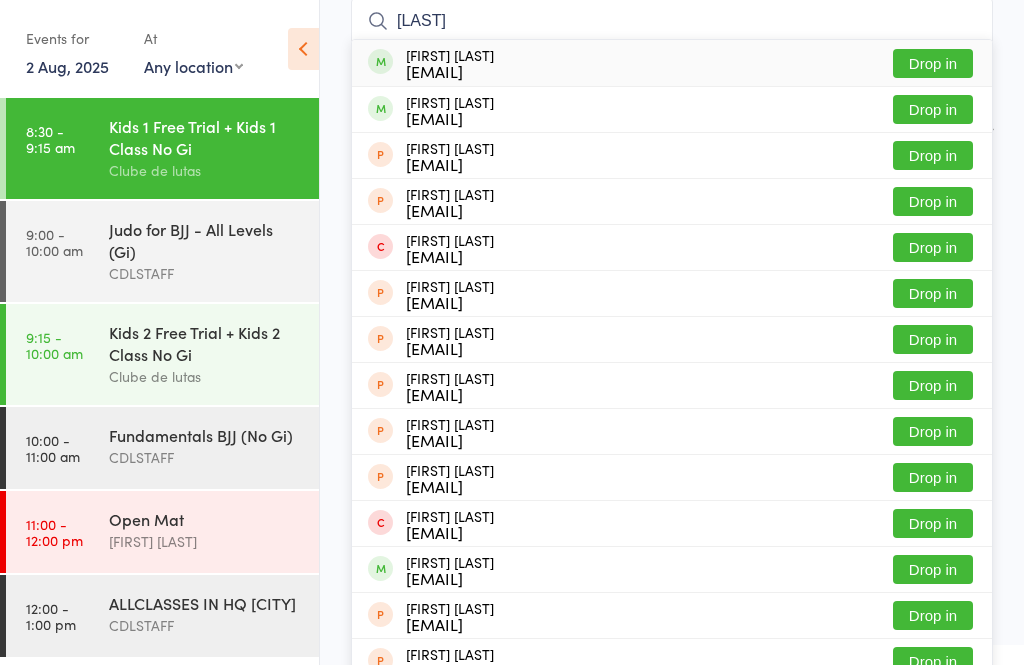 type on "[LAST]" 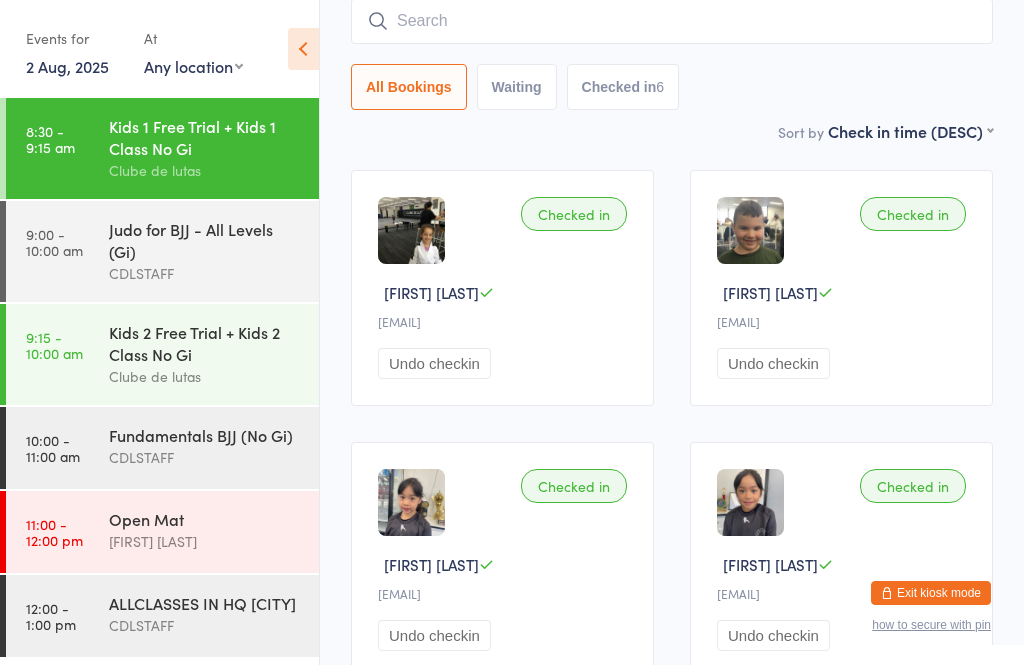 click on "CDLSTAFF" at bounding box center (205, 457) 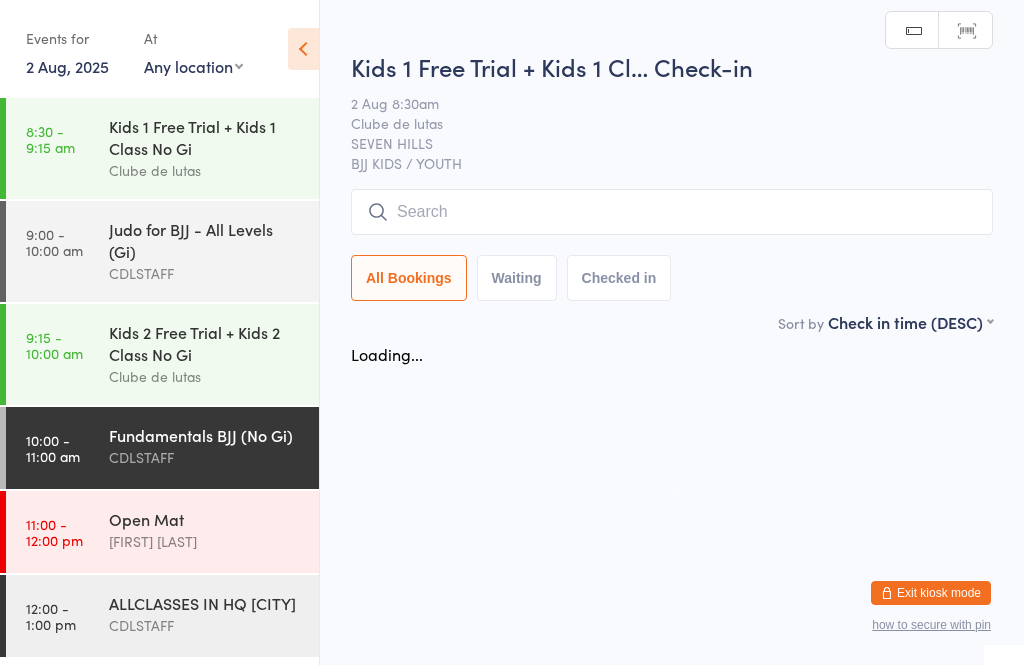 scroll, scrollTop: 0, scrollLeft: 0, axis: both 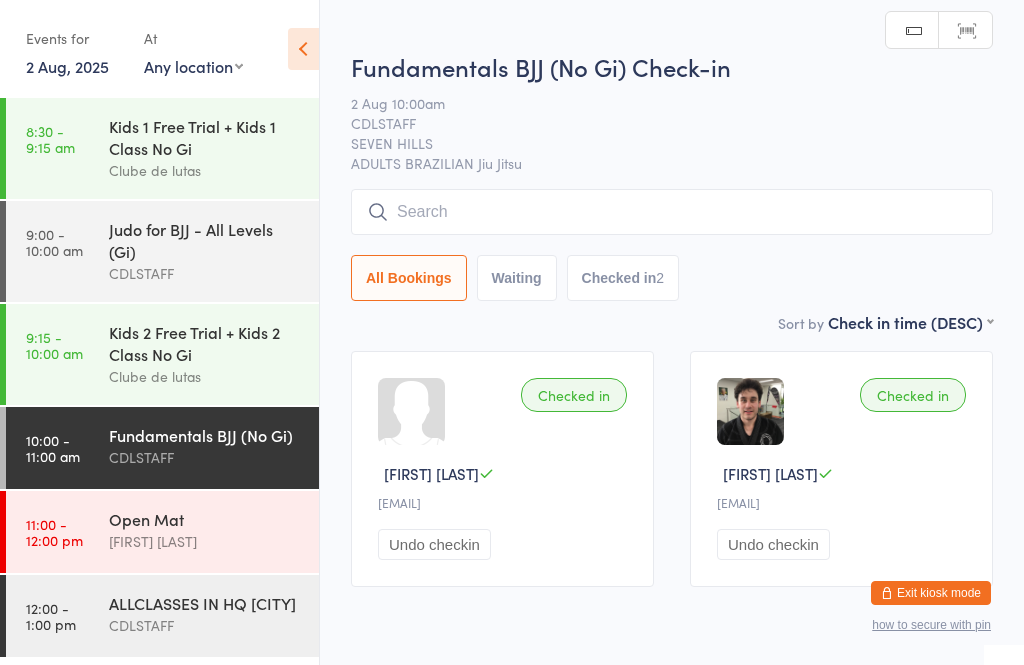 click at bounding box center [672, 212] 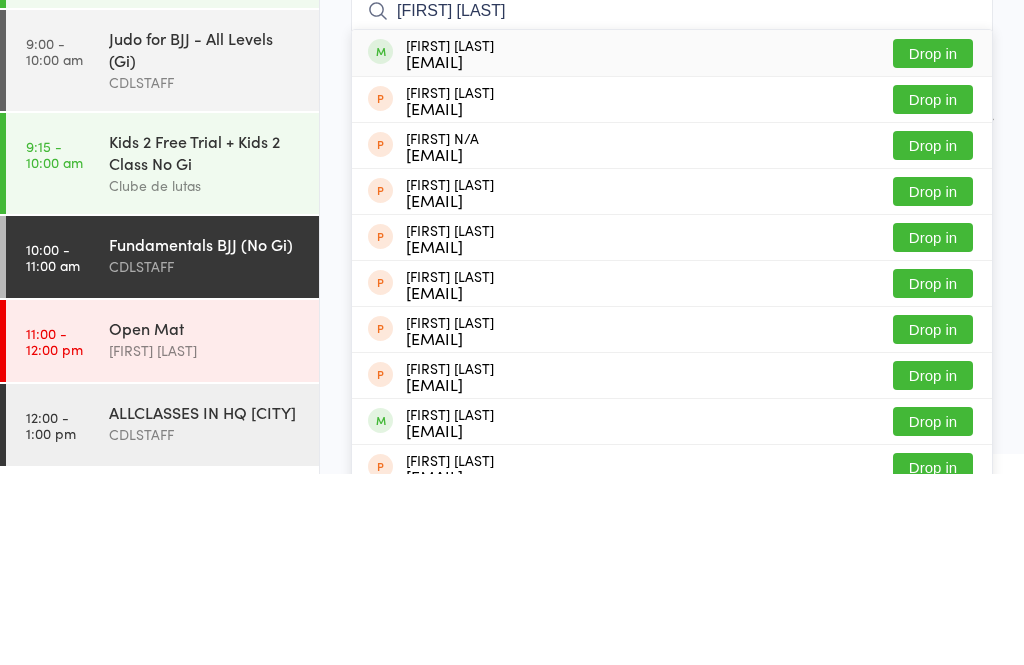 type on "[FIRST] [LAST]" 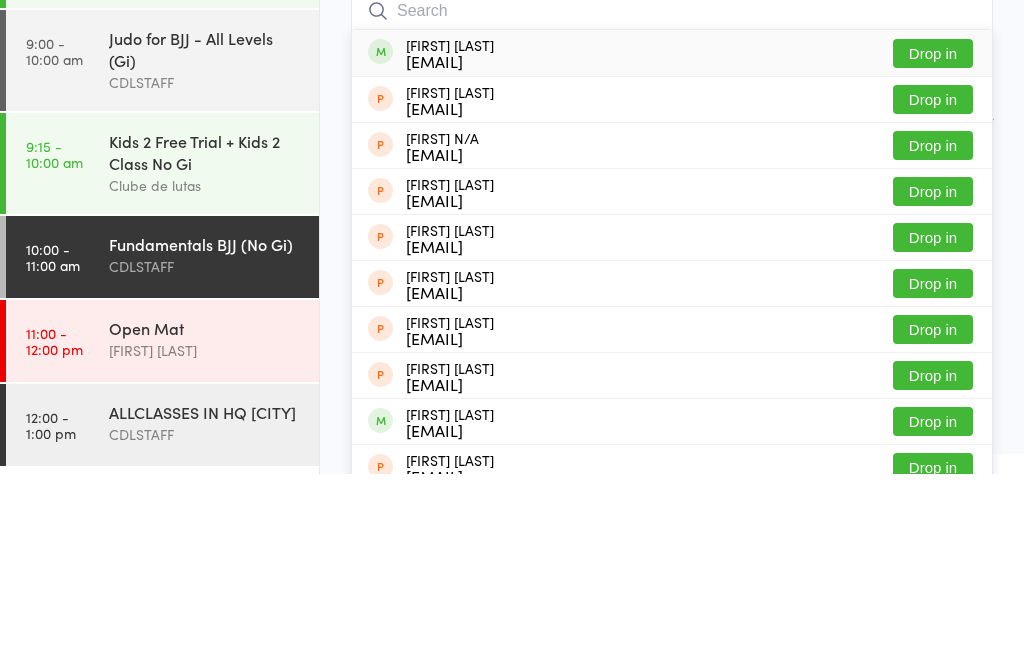 scroll, scrollTop: 72, scrollLeft: 0, axis: vertical 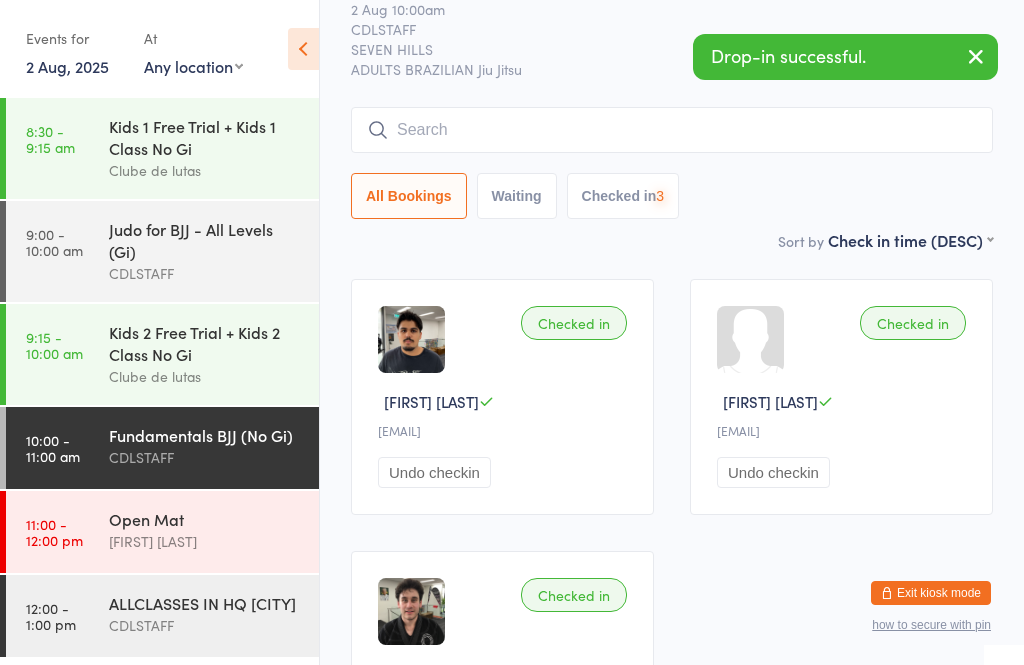 click on "Open Mat" at bounding box center [205, 519] 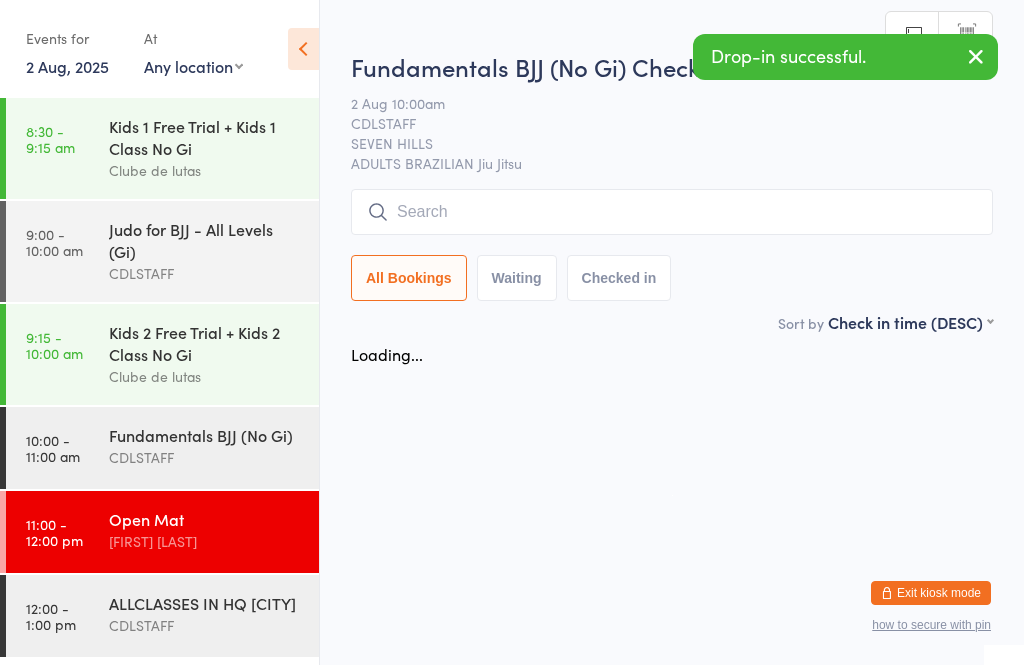 scroll, scrollTop: 0, scrollLeft: 0, axis: both 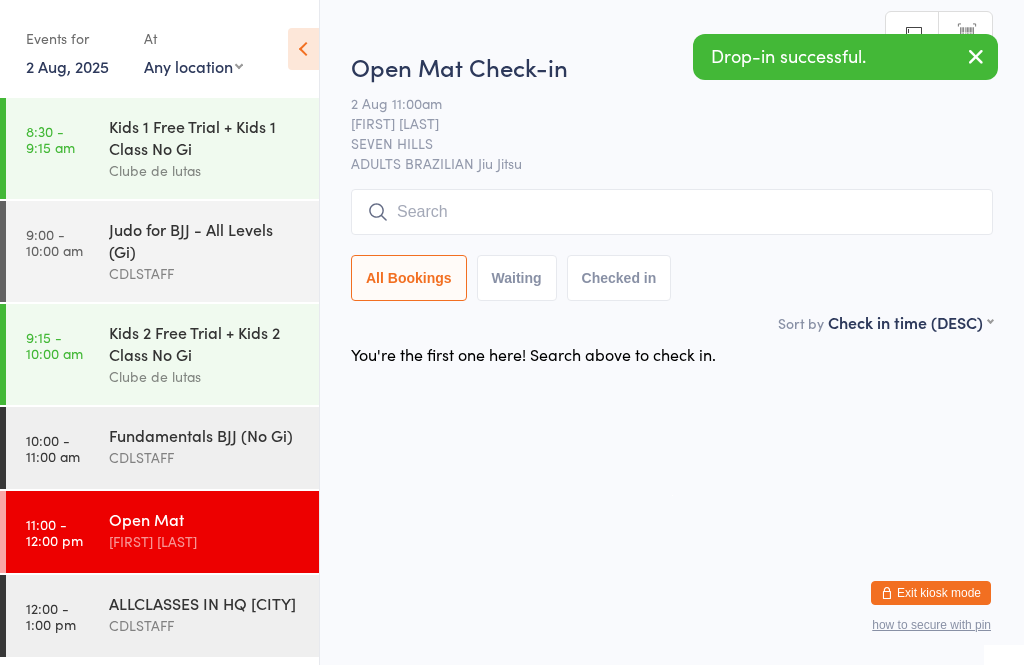 click at bounding box center (672, 212) 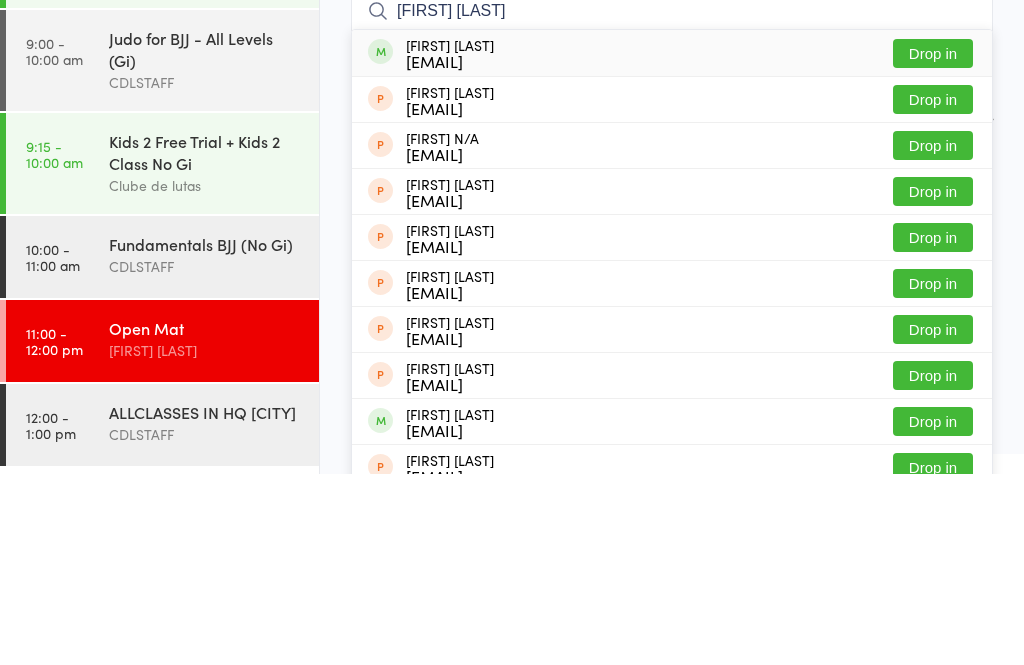 type on "[FIRST] [LAST]" 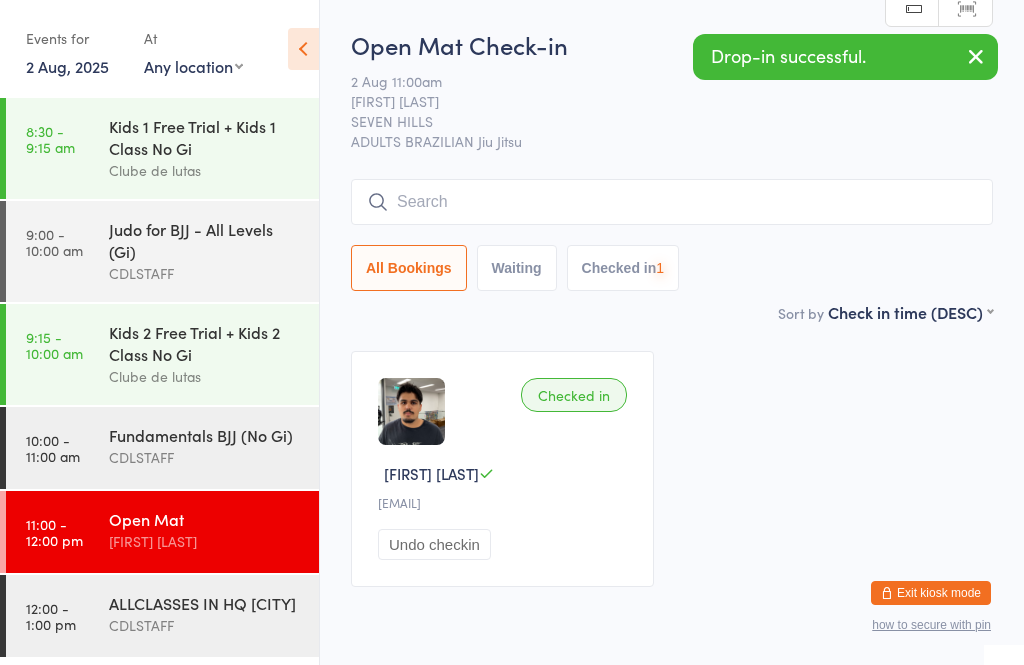 click on "Fundamentals BJJ (No Gi)" at bounding box center [205, 435] 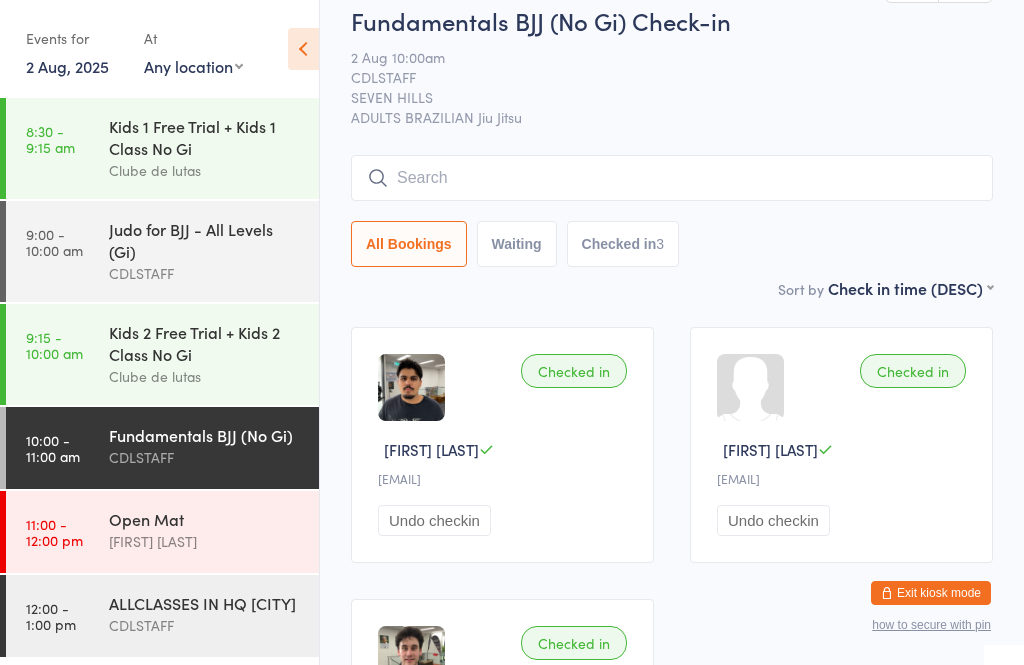scroll, scrollTop: 27, scrollLeft: 0, axis: vertical 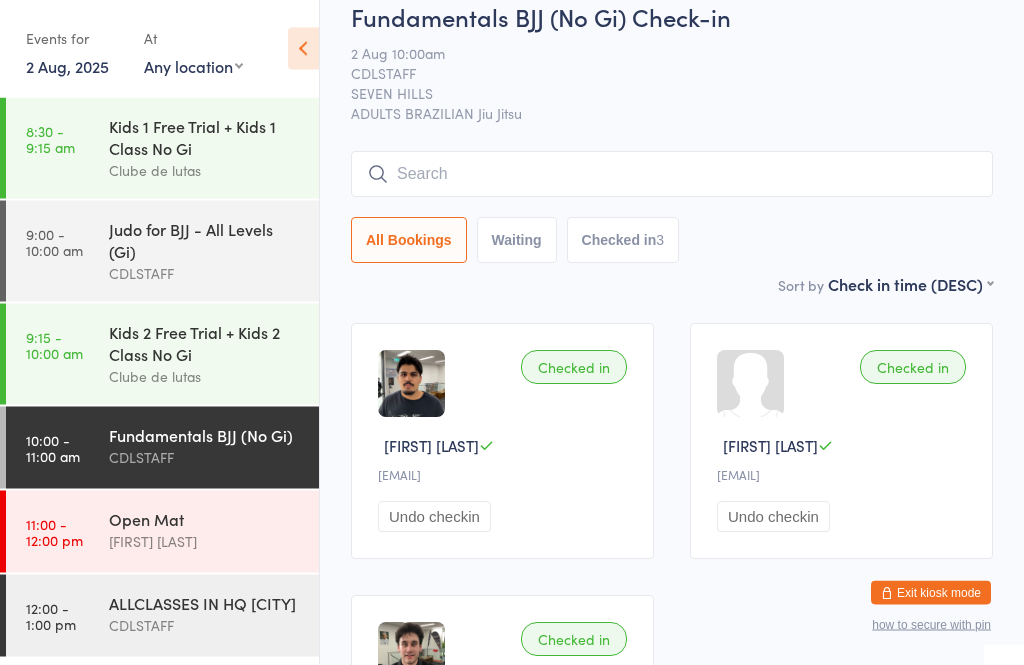 click at bounding box center (672, 175) 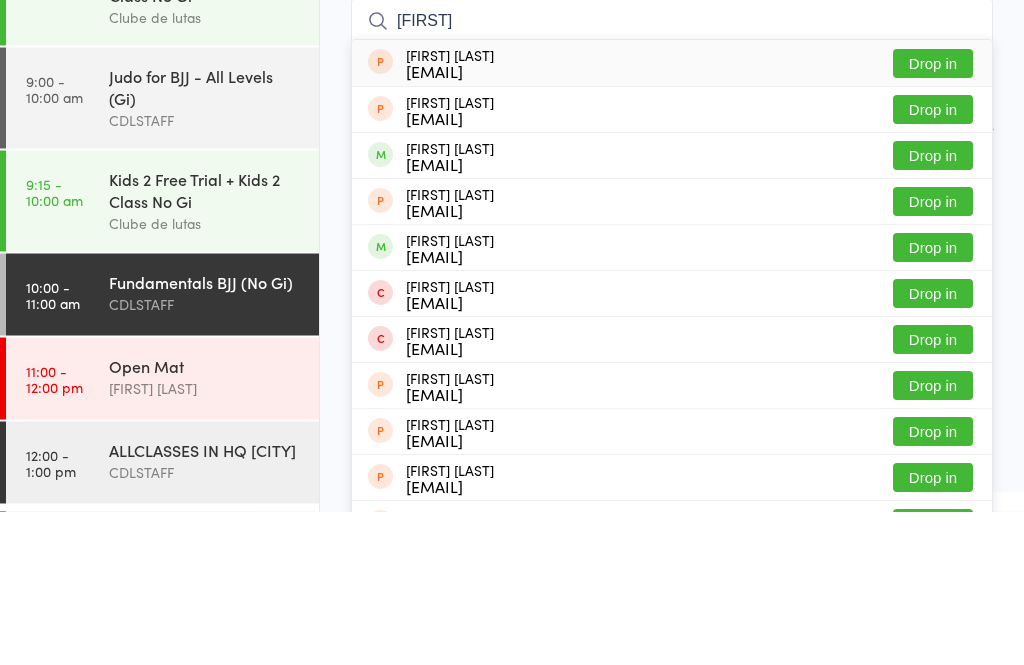 type on "[FIRST]" 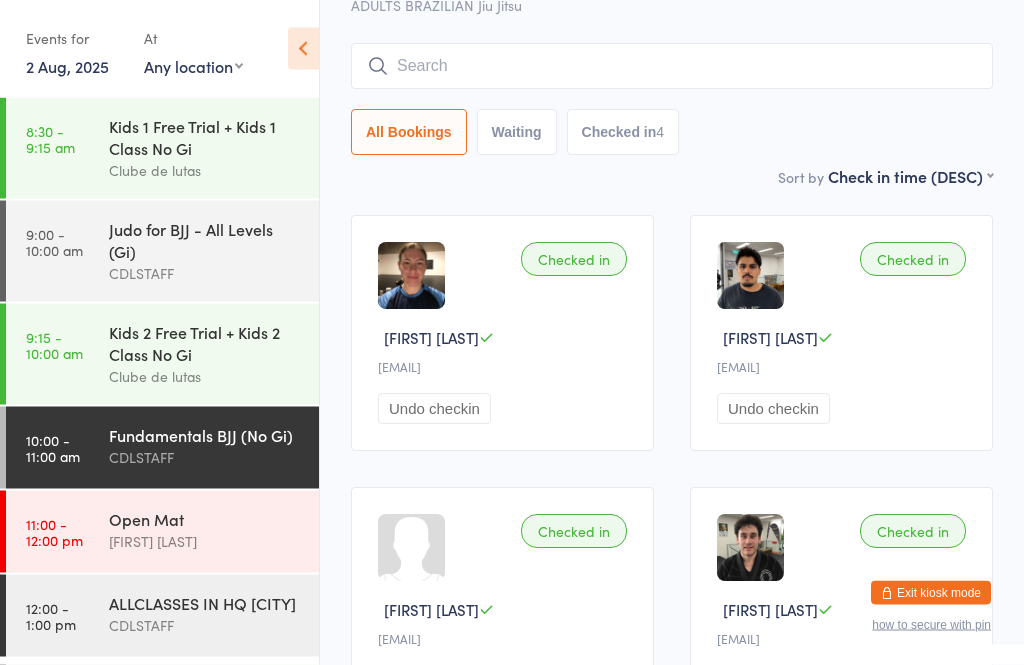 scroll, scrollTop: 140, scrollLeft: 0, axis: vertical 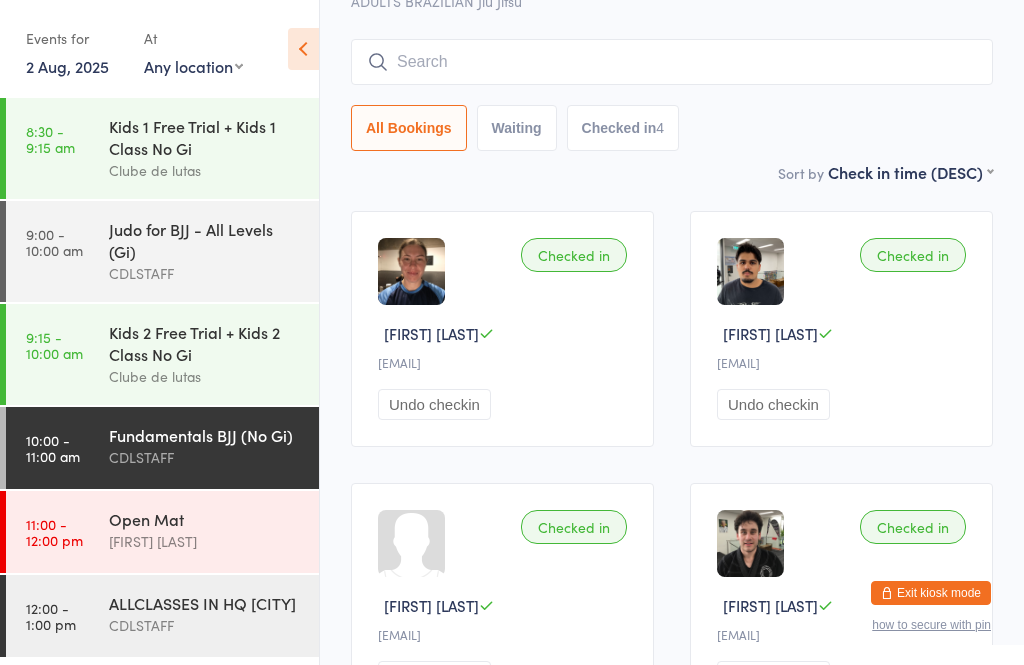click at bounding box center (672, 62) 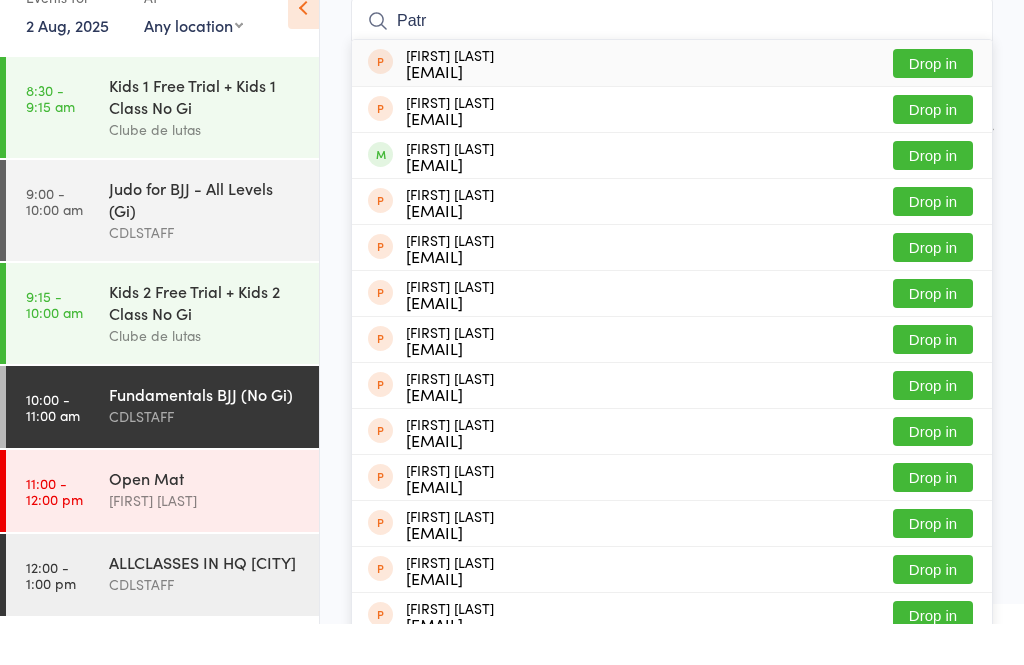 type on "Patr" 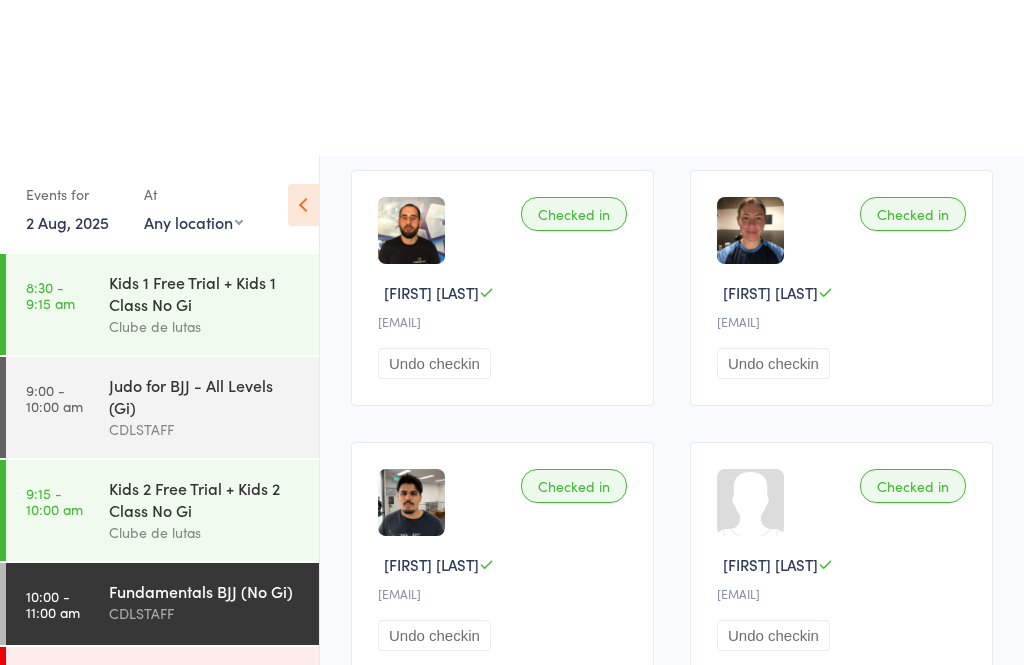 scroll, scrollTop: 0, scrollLeft: 0, axis: both 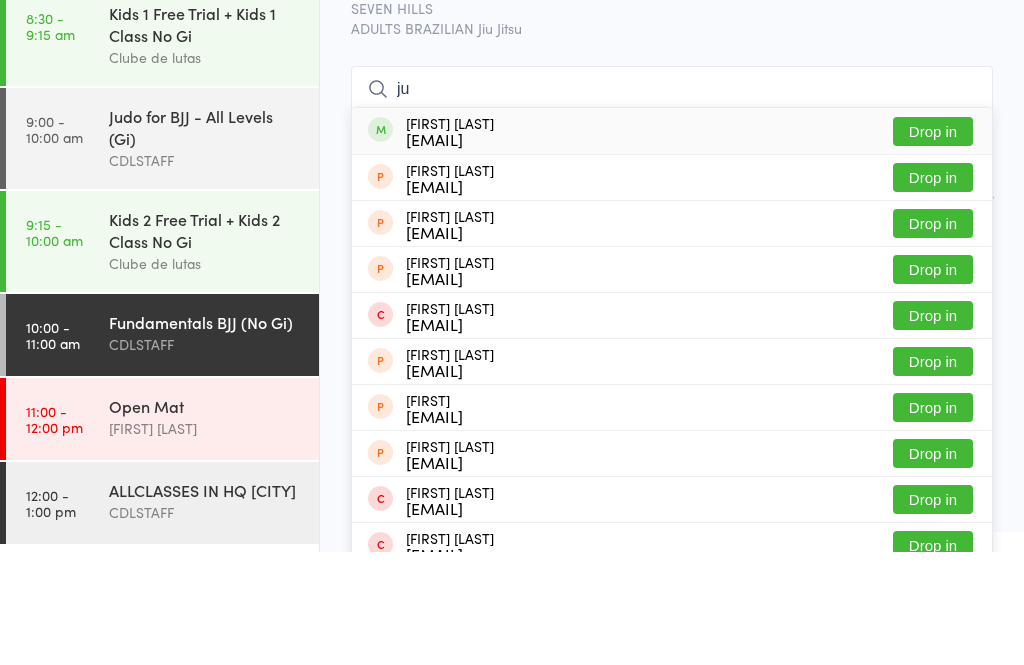 type on "ju" 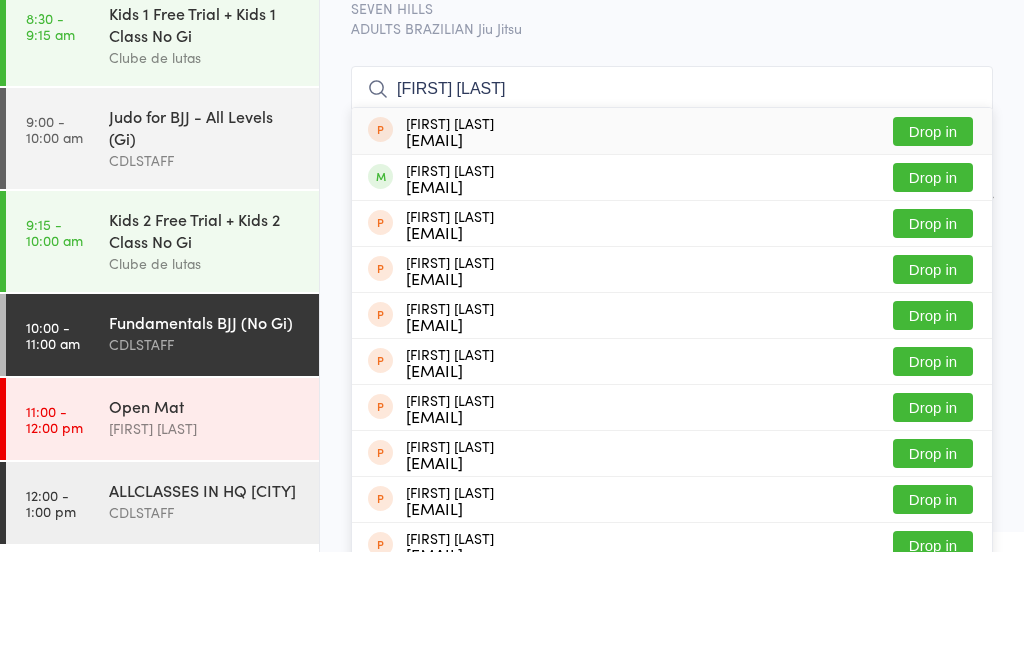 type on "[FIRST] [LAST]" 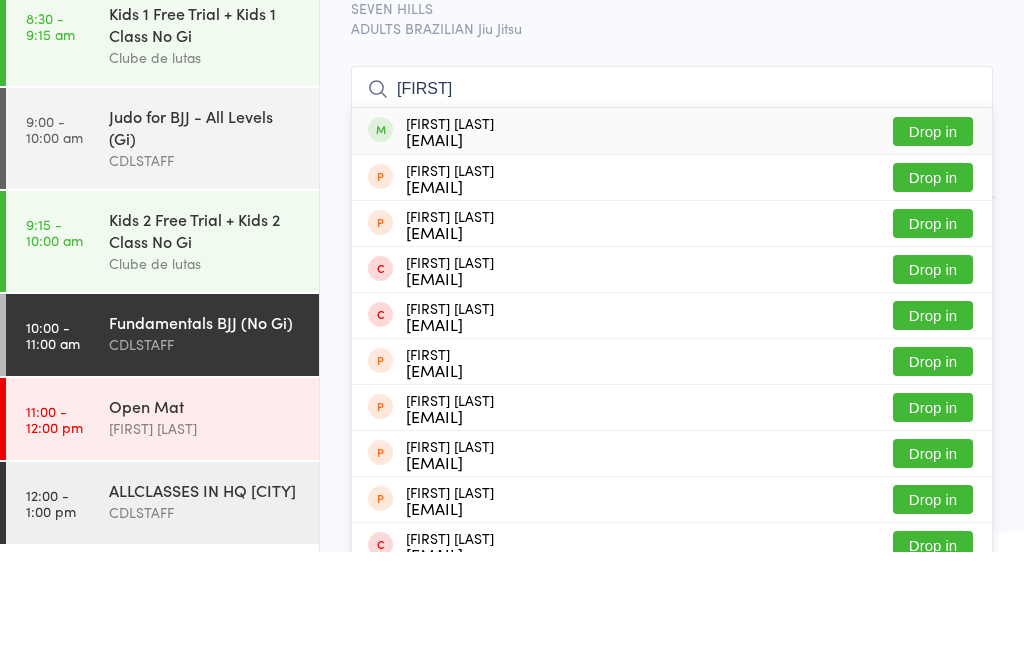 type on "[FIRST]" 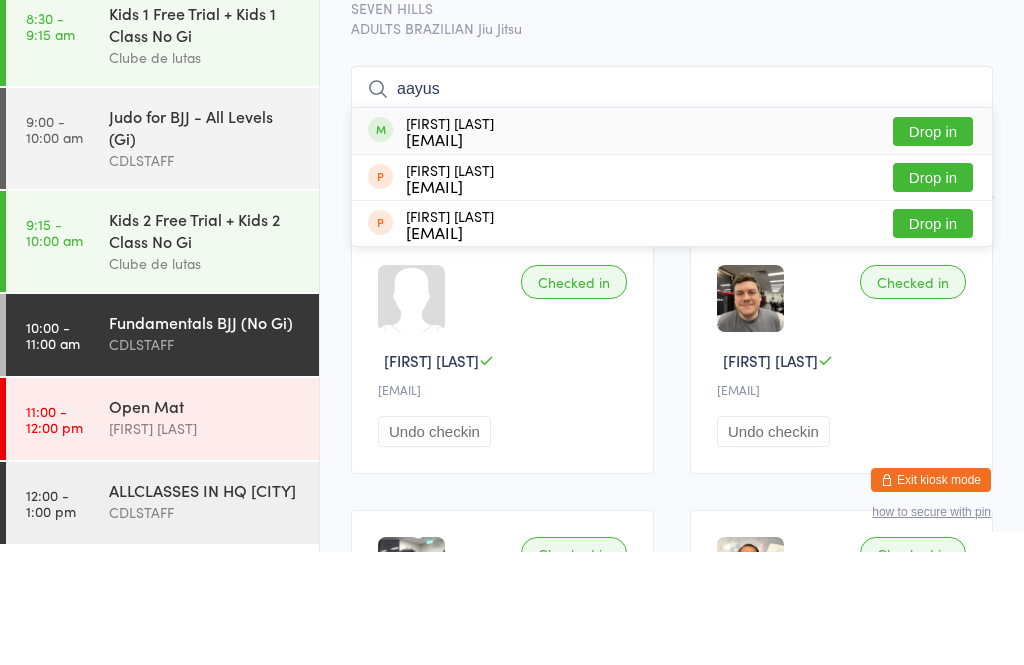 type on "aayus" 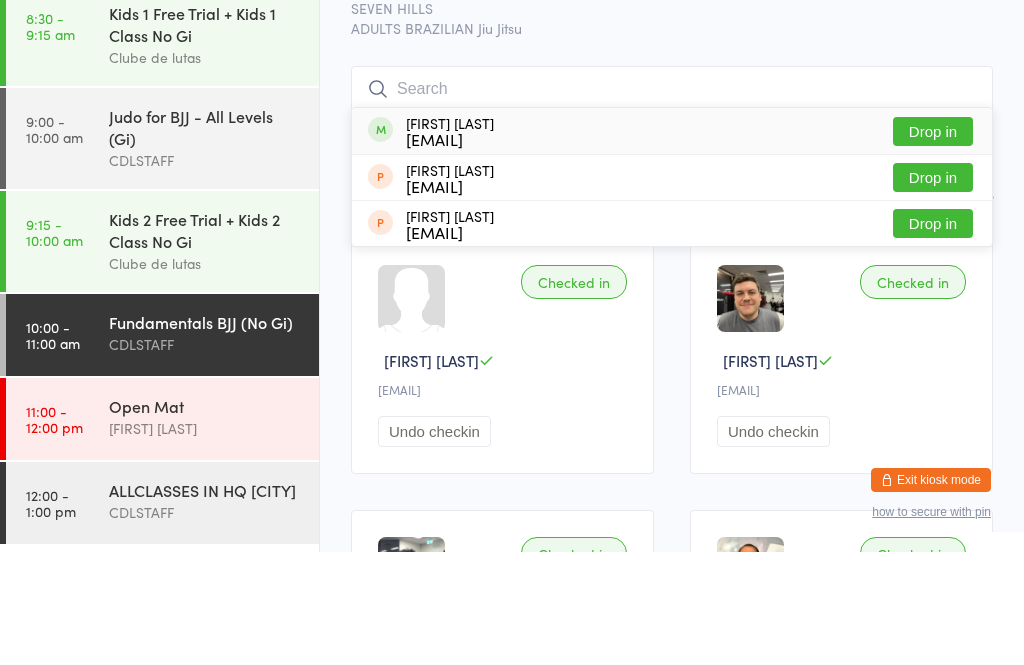 scroll, scrollTop: 113, scrollLeft: 0, axis: vertical 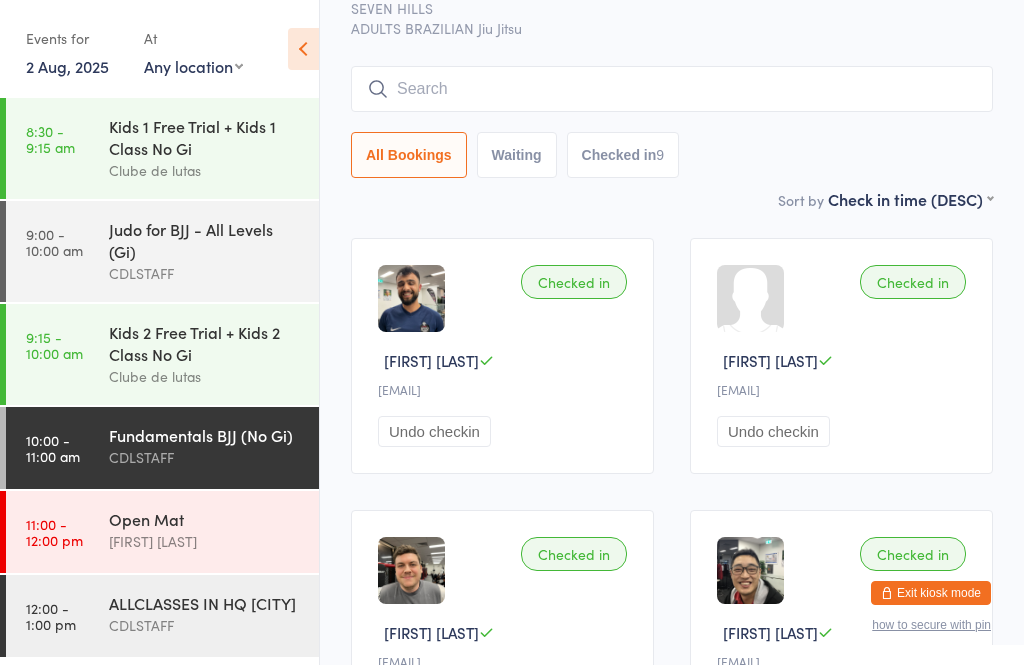 click at bounding box center (672, 89) 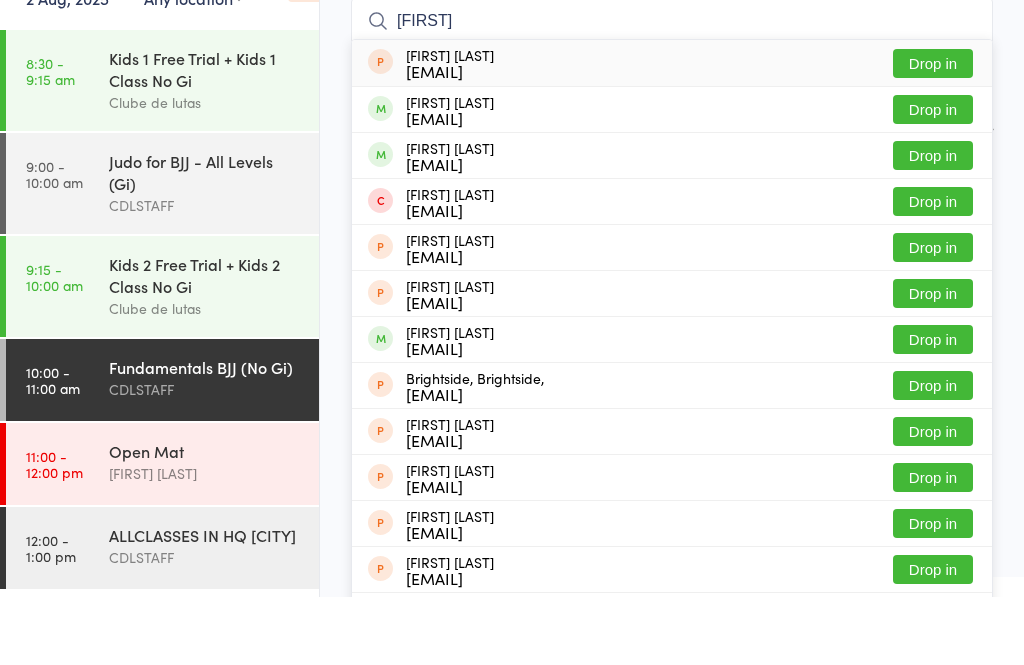 type on "[FIRST]" 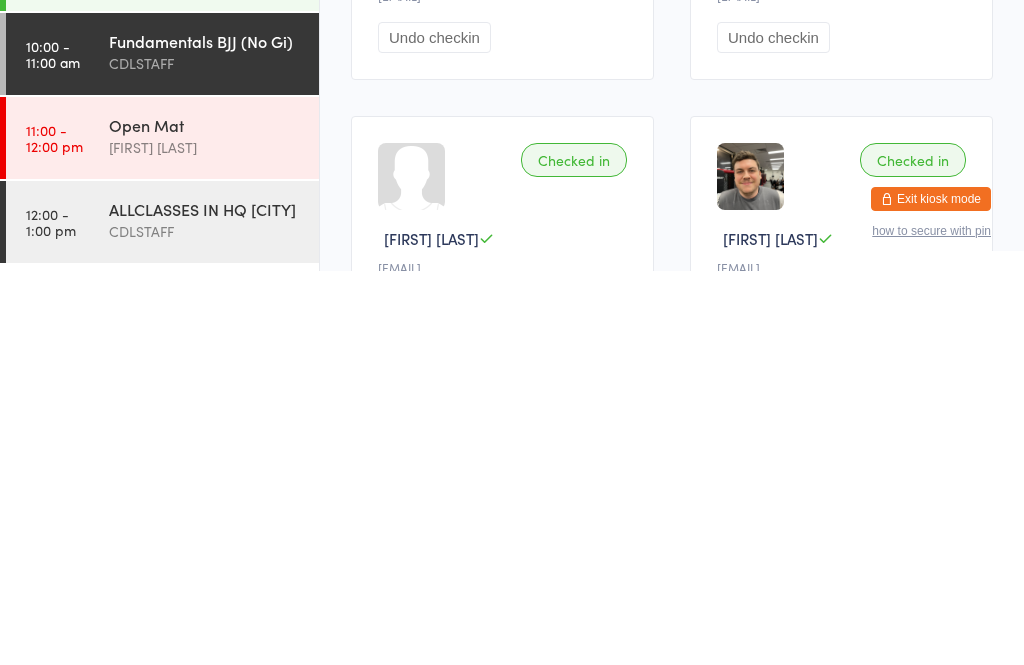 click on "Open Mat" at bounding box center [205, 519] 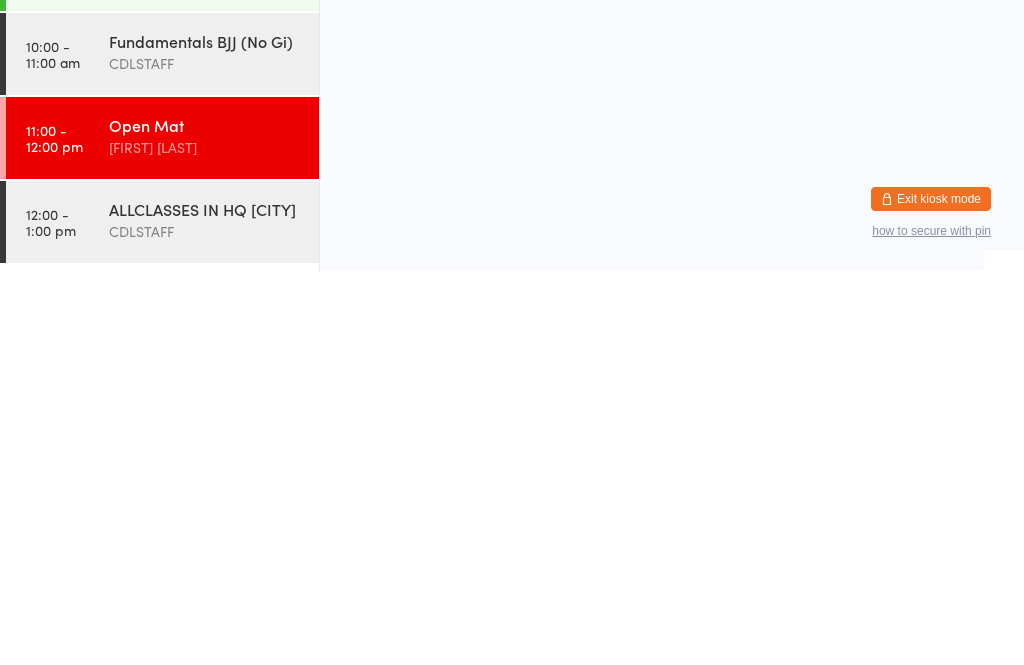scroll, scrollTop: 0, scrollLeft: 0, axis: both 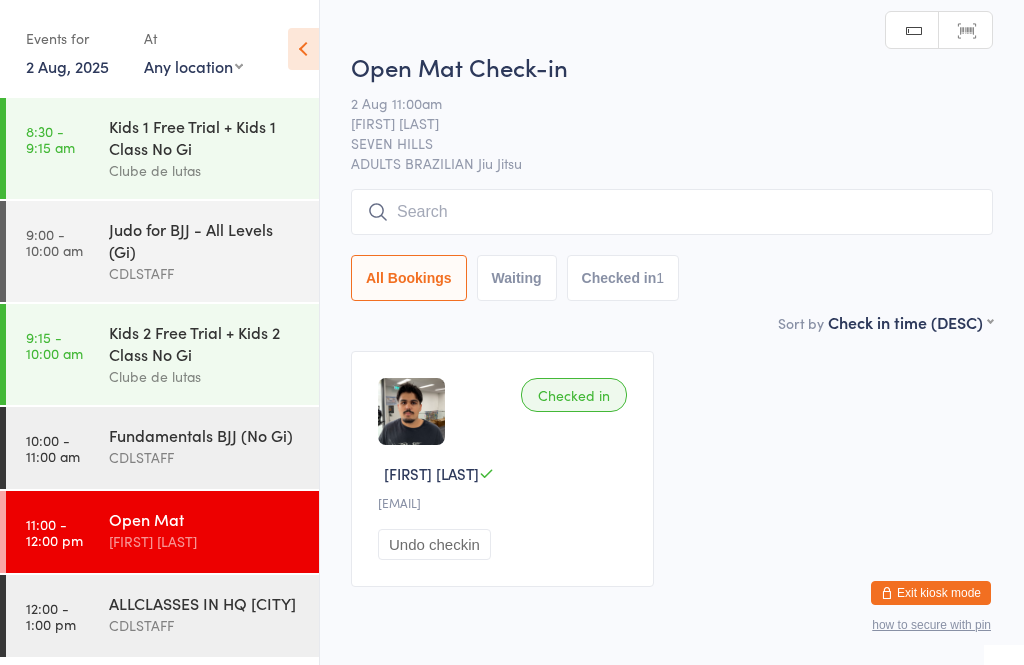 click at bounding box center (672, 212) 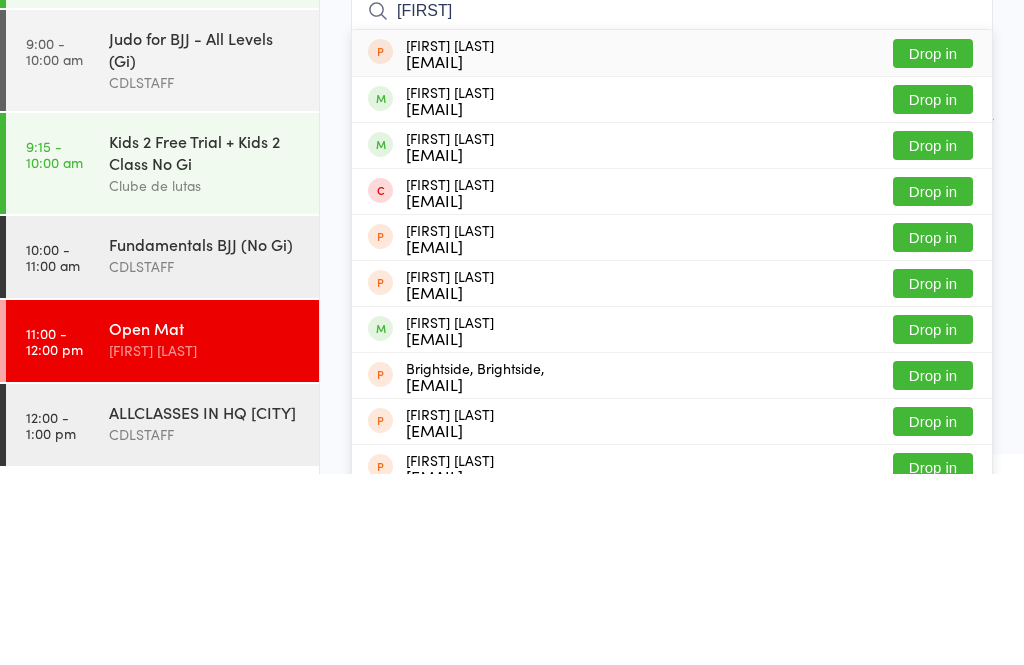 type on "[FIRST]" 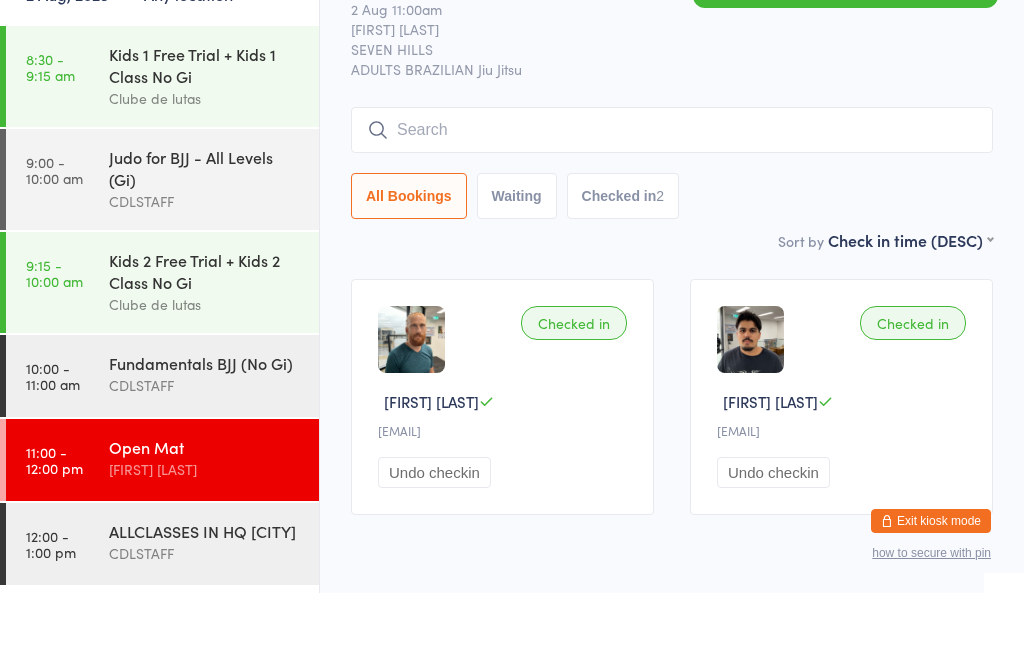 scroll, scrollTop: 29, scrollLeft: 0, axis: vertical 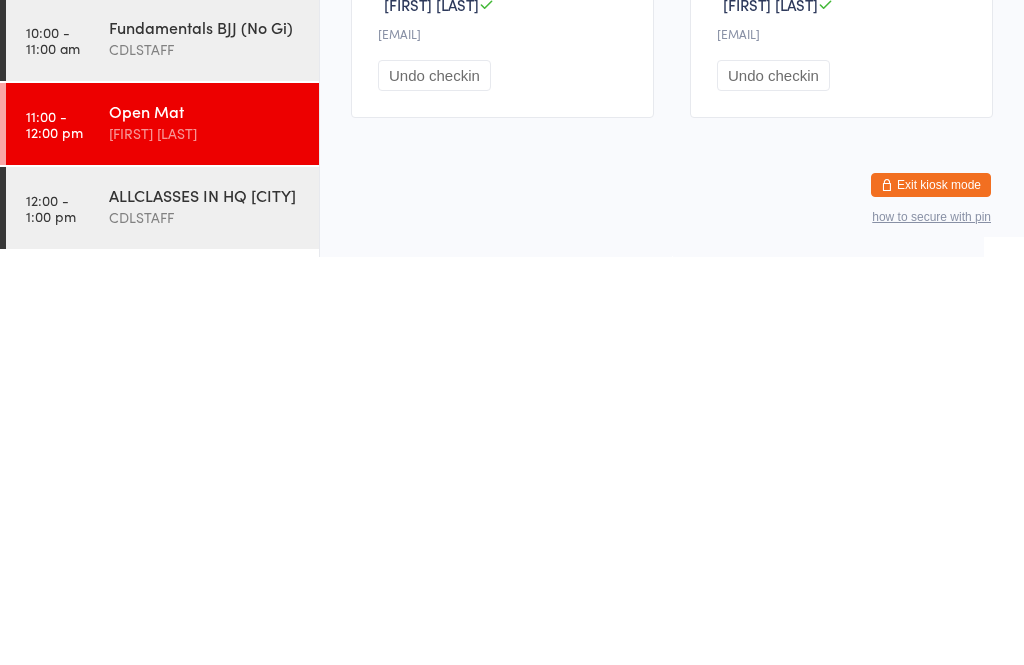 click on "Fundamentals BJJ (No Gi)" at bounding box center [205, 435] 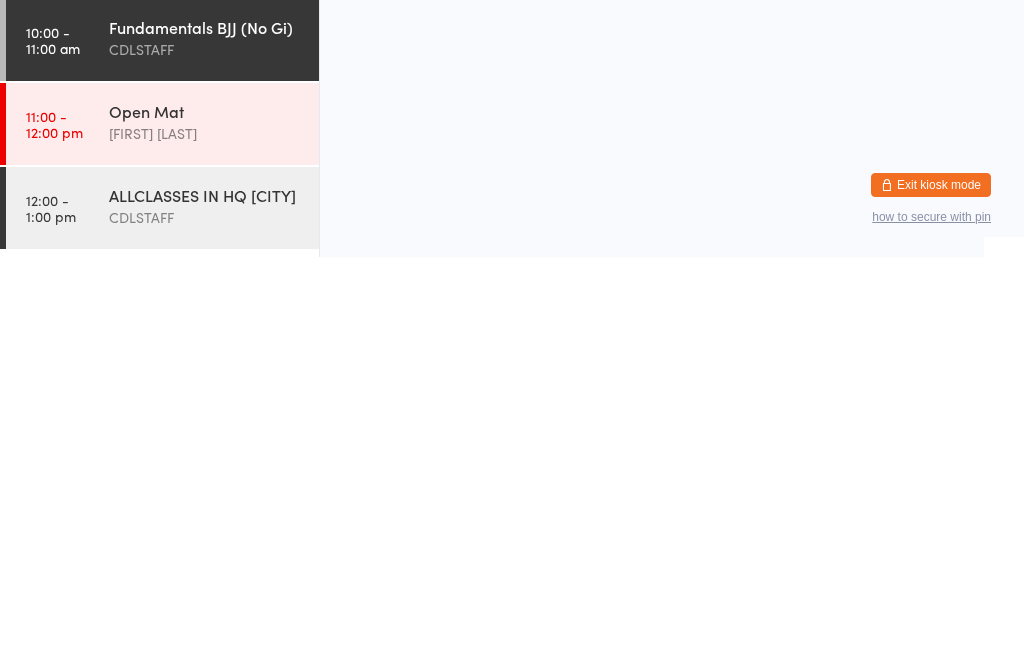 scroll, scrollTop: 0, scrollLeft: 0, axis: both 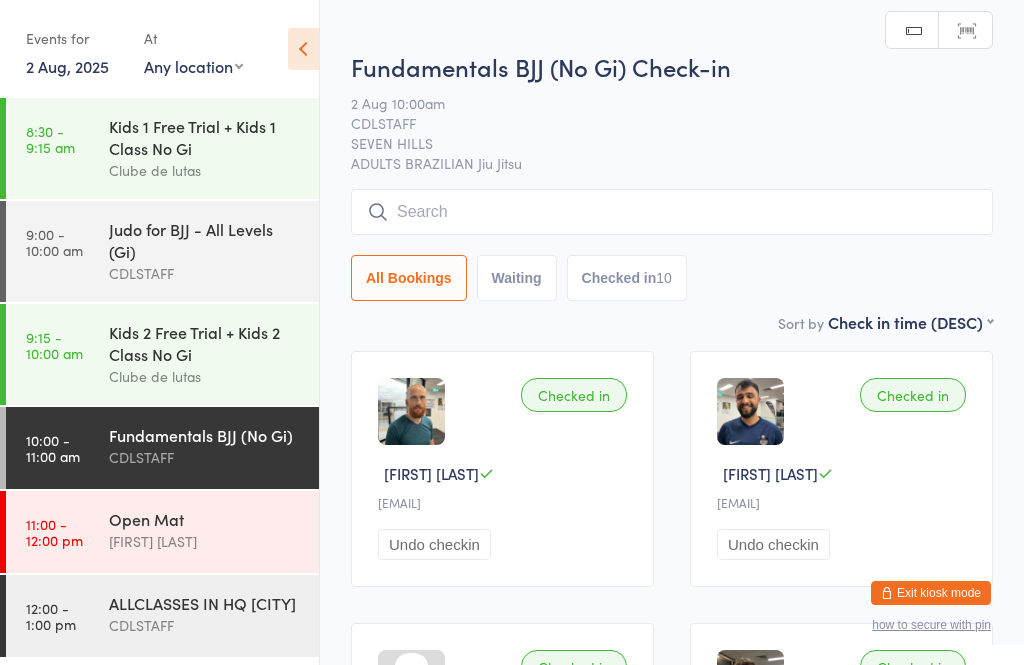 click at bounding box center (672, 212) 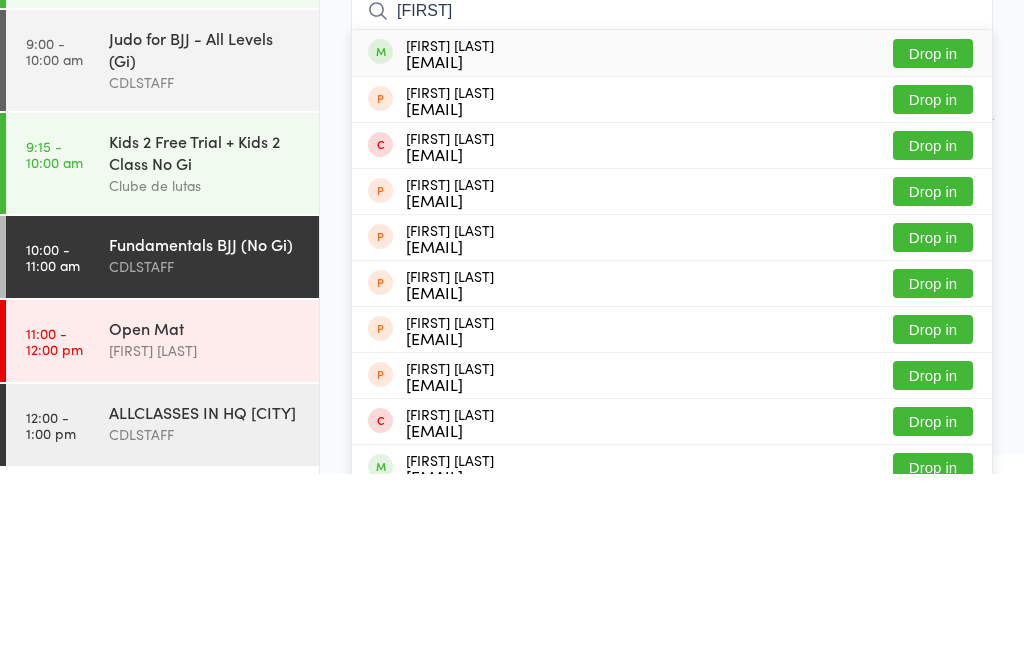 type on "[FIRST]" 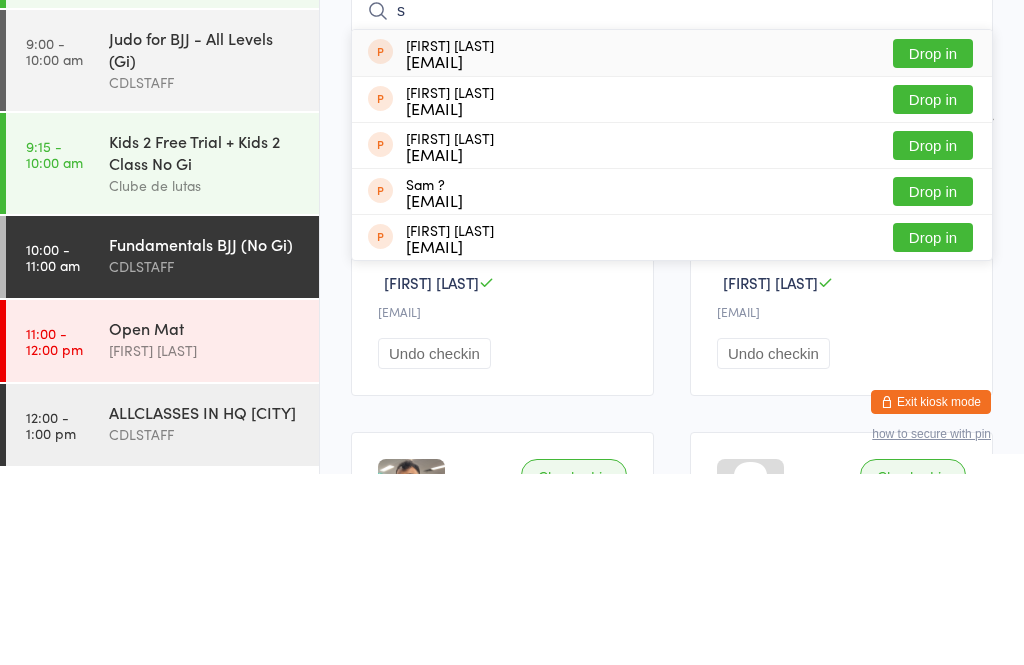 scroll, scrollTop: 0, scrollLeft: 0, axis: both 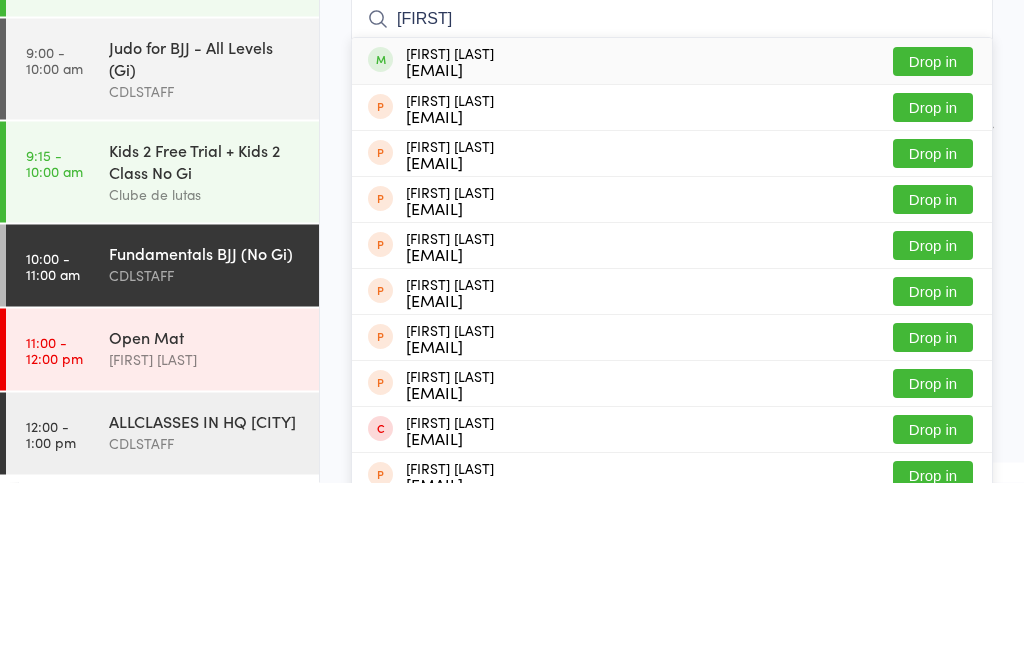 type on "[FIRST]" 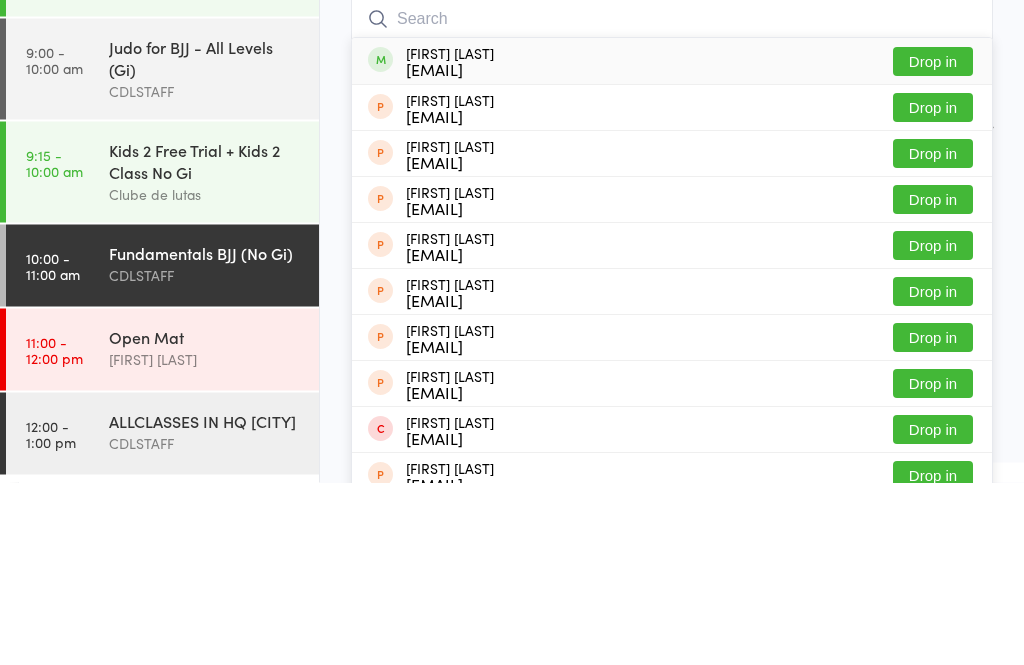 scroll, scrollTop: 183, scrollLeft: 0, axis: vertical 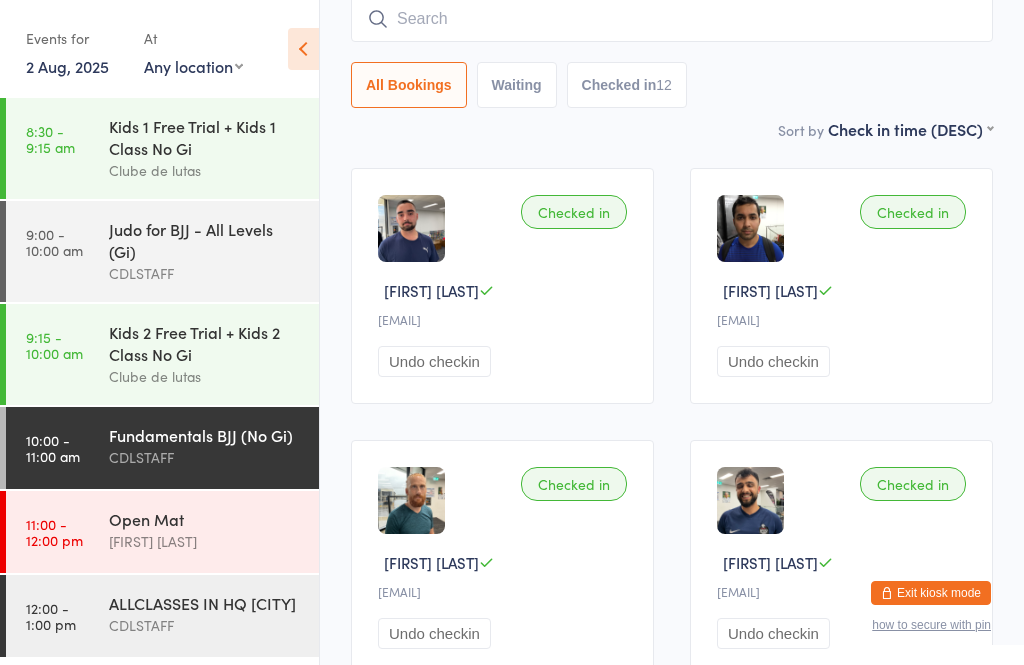 click at bounding box center (672, 19) 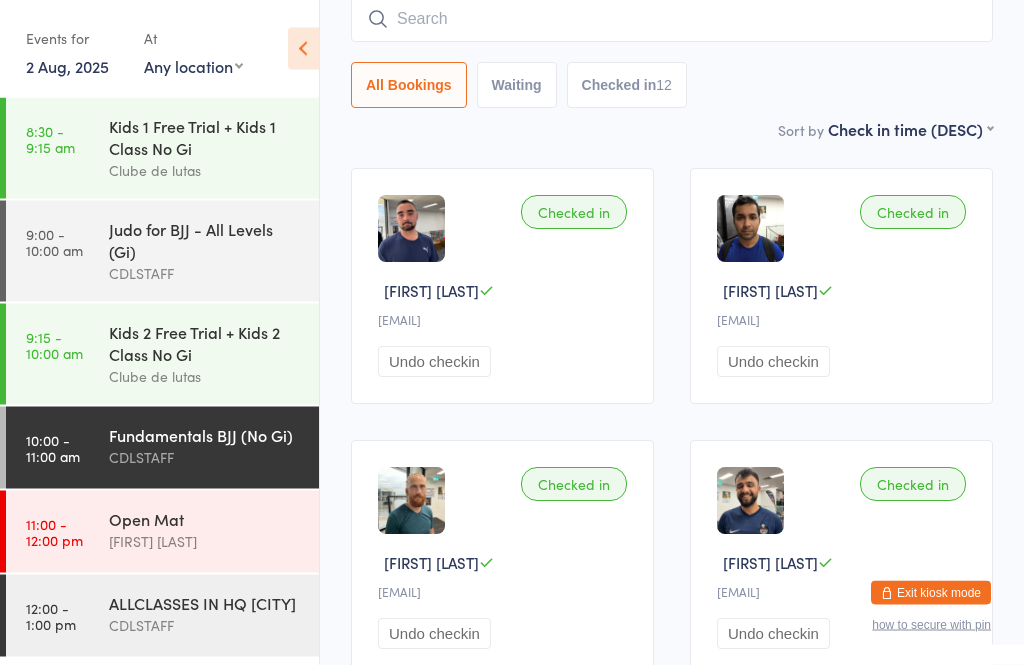 scroll, scrollTop: 181, scrollLeft: 0, axis: vertical 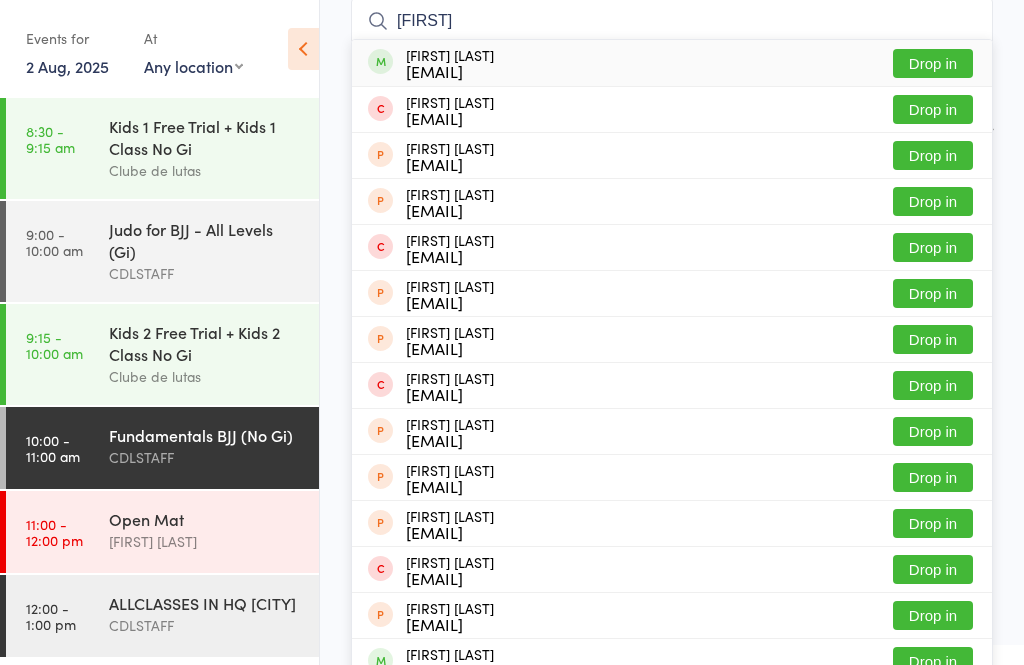 type on "[FIRST]" 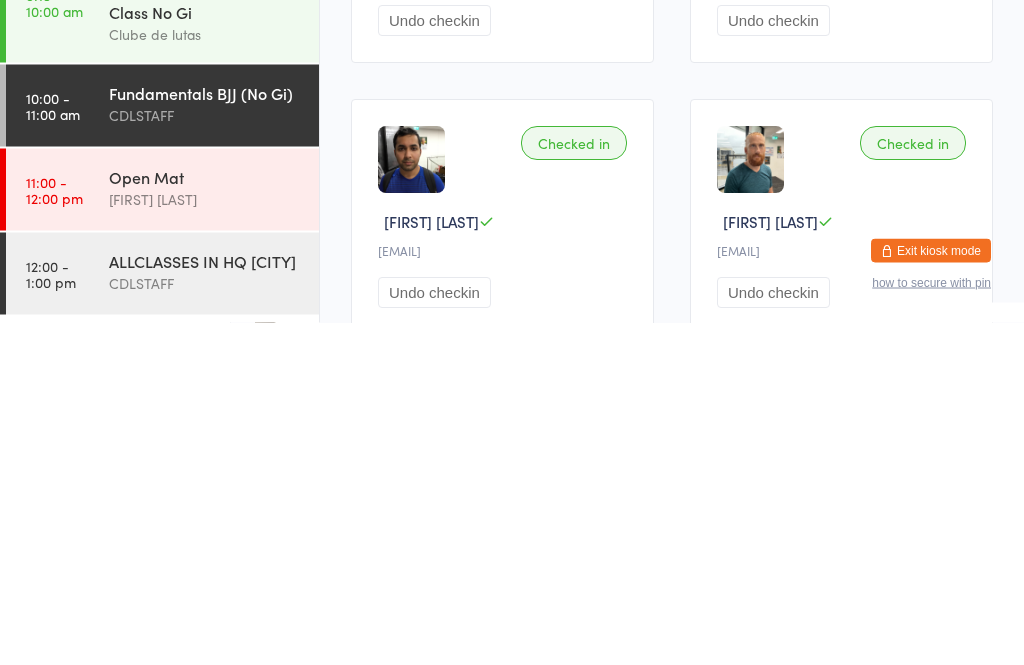 click on "CDLSTAFF" at bounding box center (205, 457) 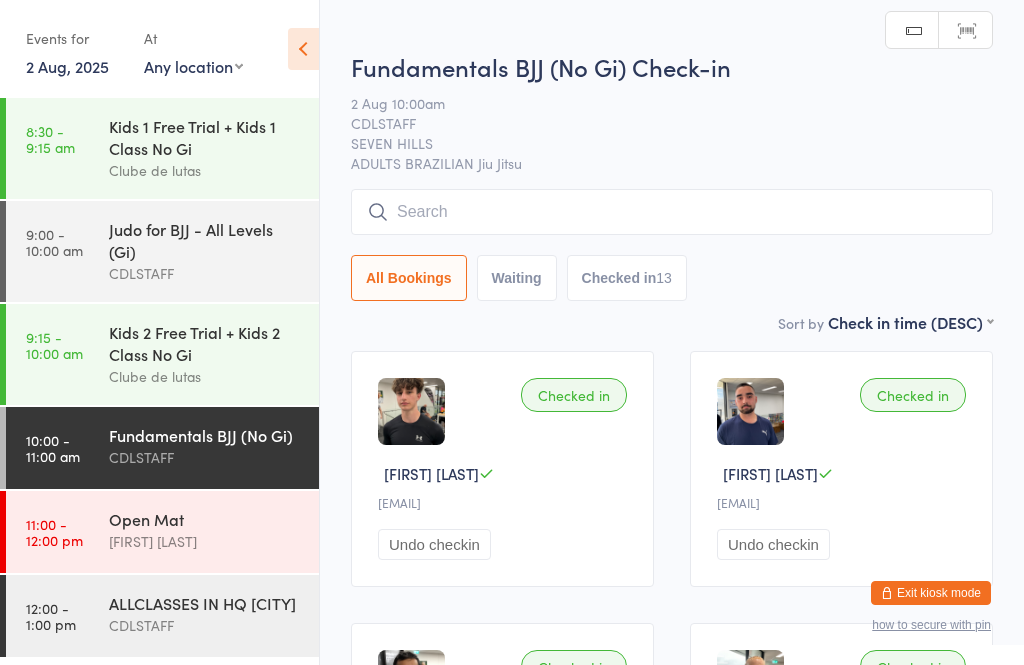click at bounding box center [672, 212] 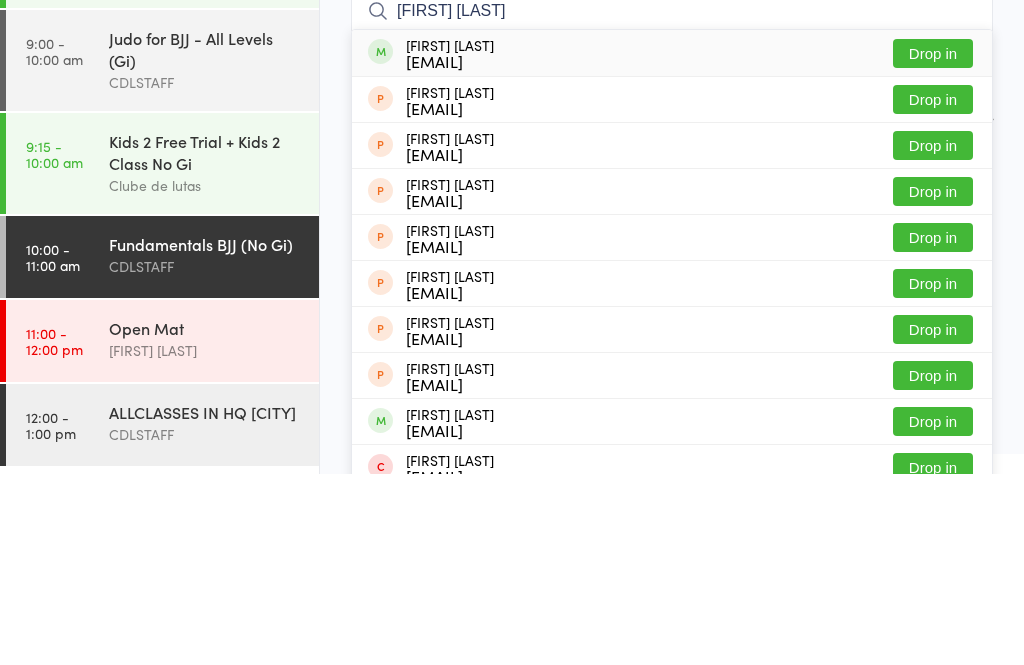 type on "[FIRST] [LAST]" 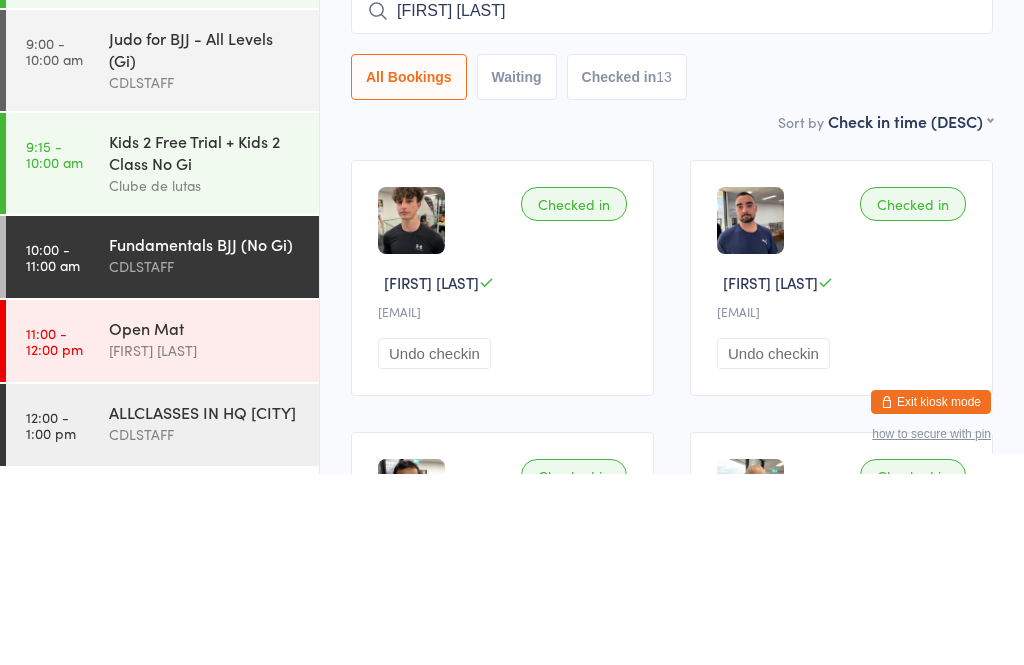 type 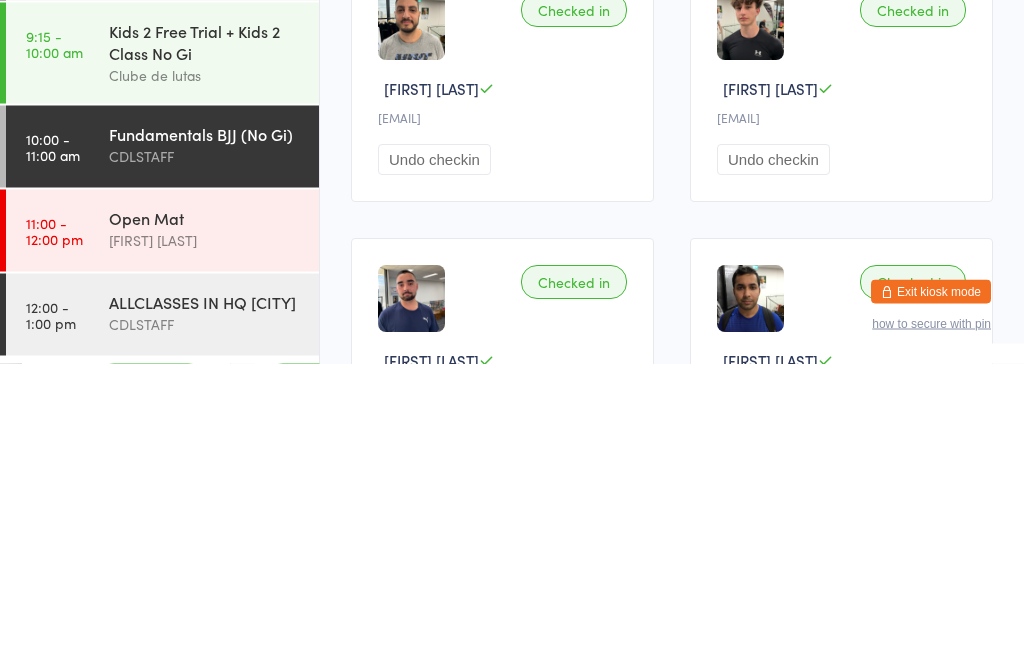 scroll, scrollTop: 79, scrollLeft: 0, axis: vertical 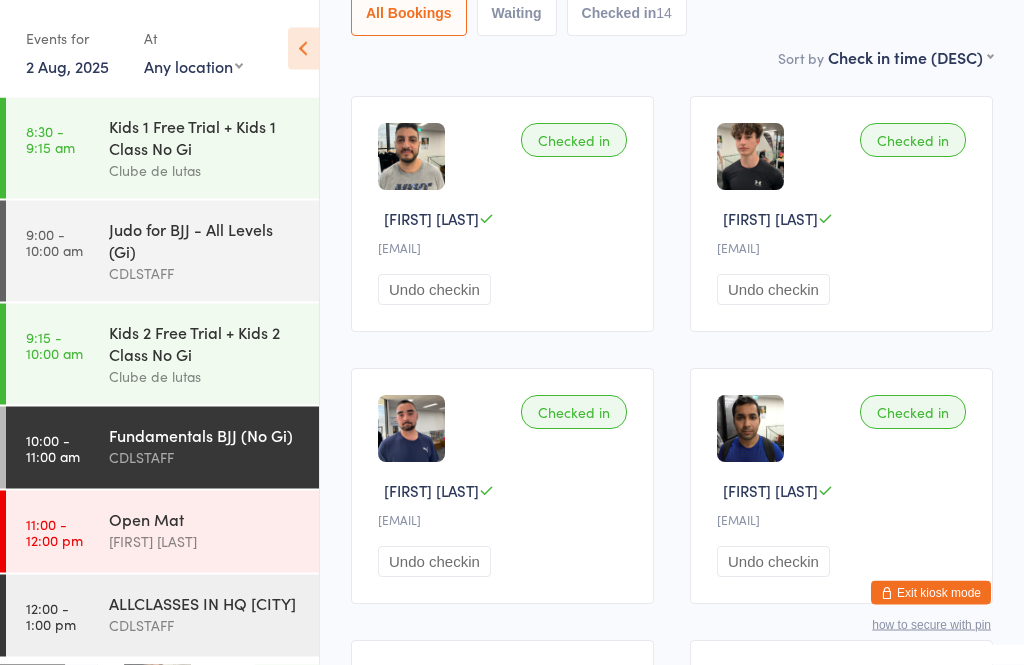 click on "Fundamentals BJJ (No Gi)" at bounding box center (205, 435) 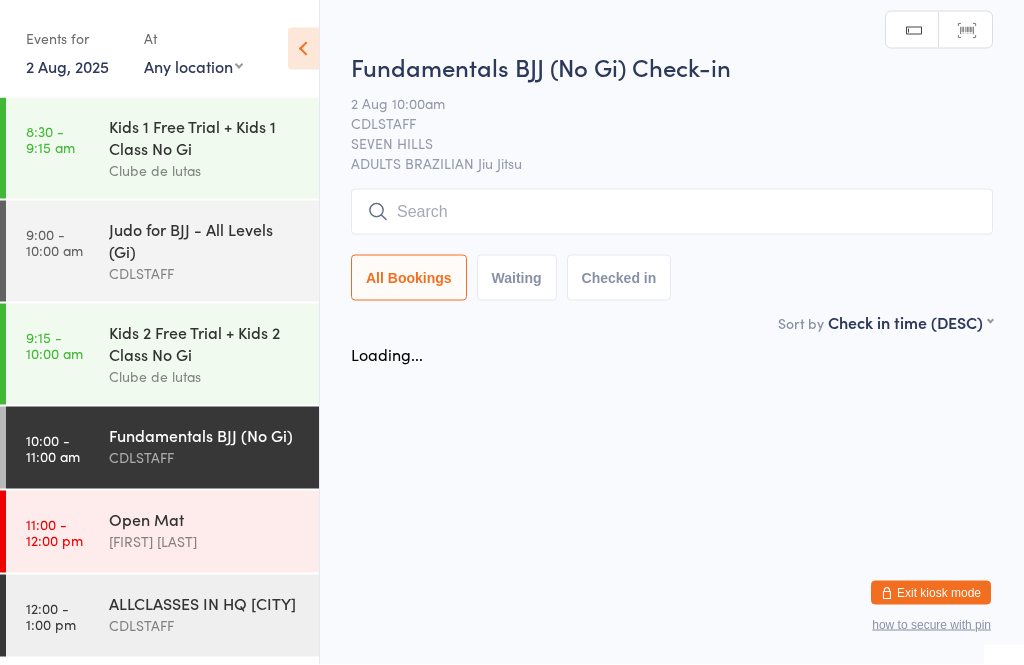 scroll, scrollTop: 0, scrollLeft: 0, axis: both 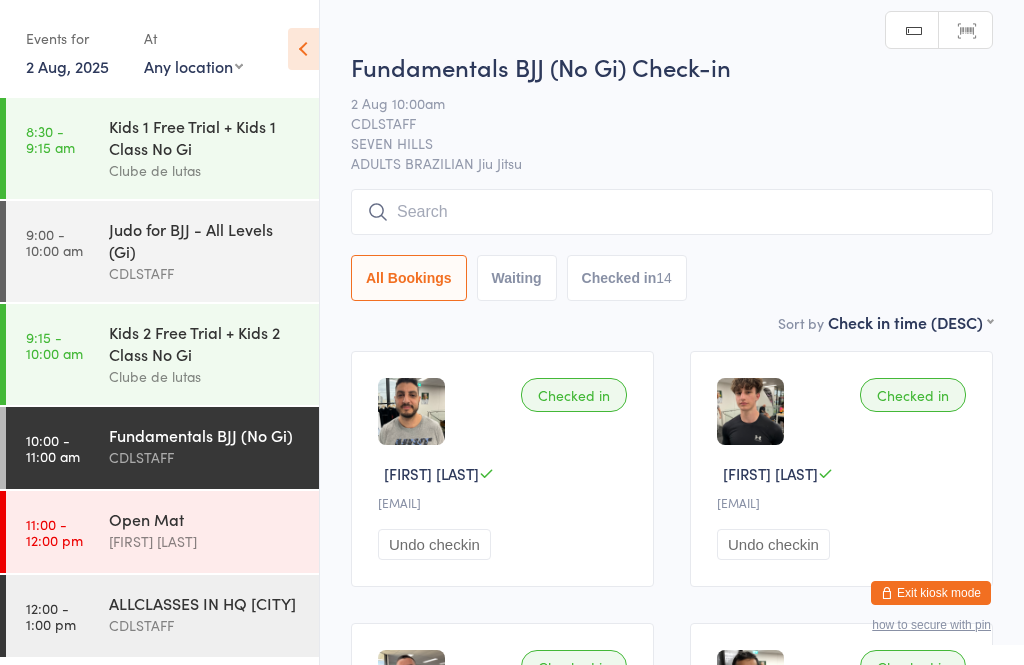 click at bounding box center (672, 212) 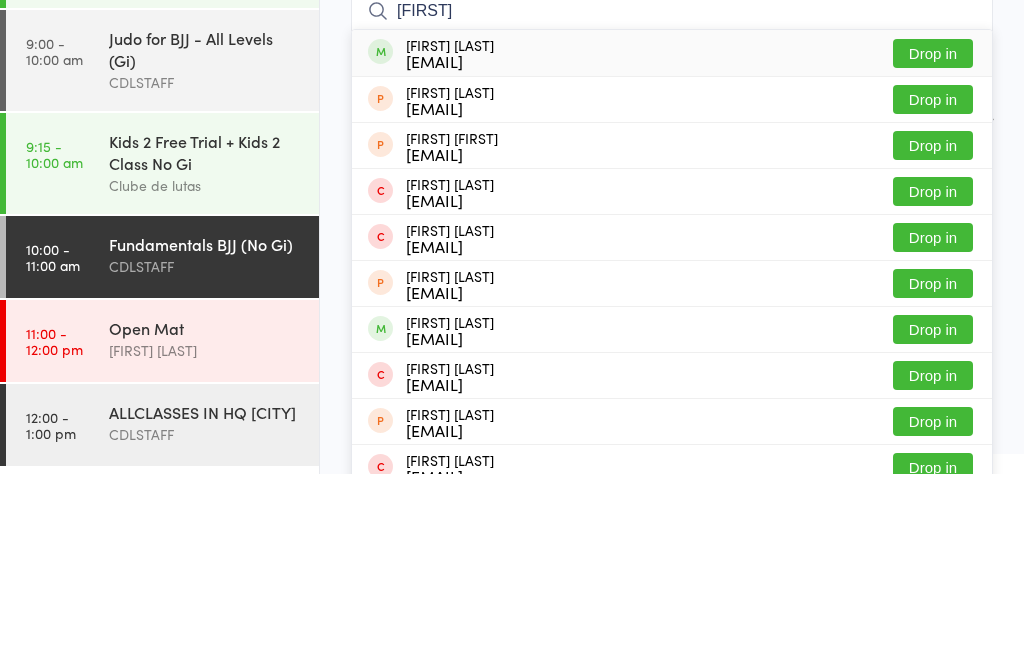 type on "[FIRST]" 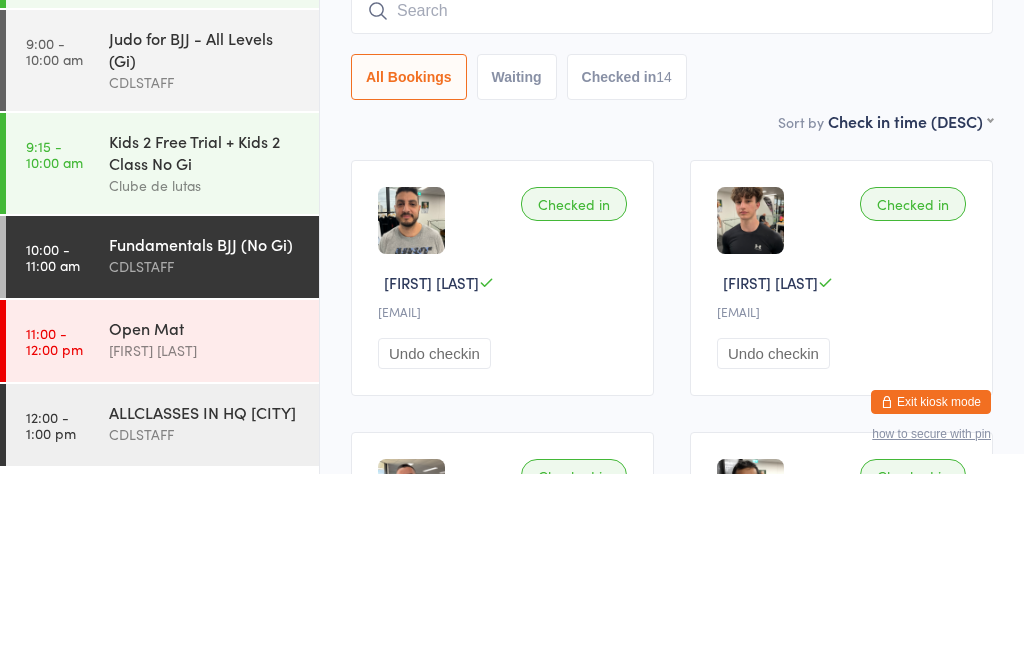scroll, scrollTop: 191, scrollLeft: 0, axis: vertical 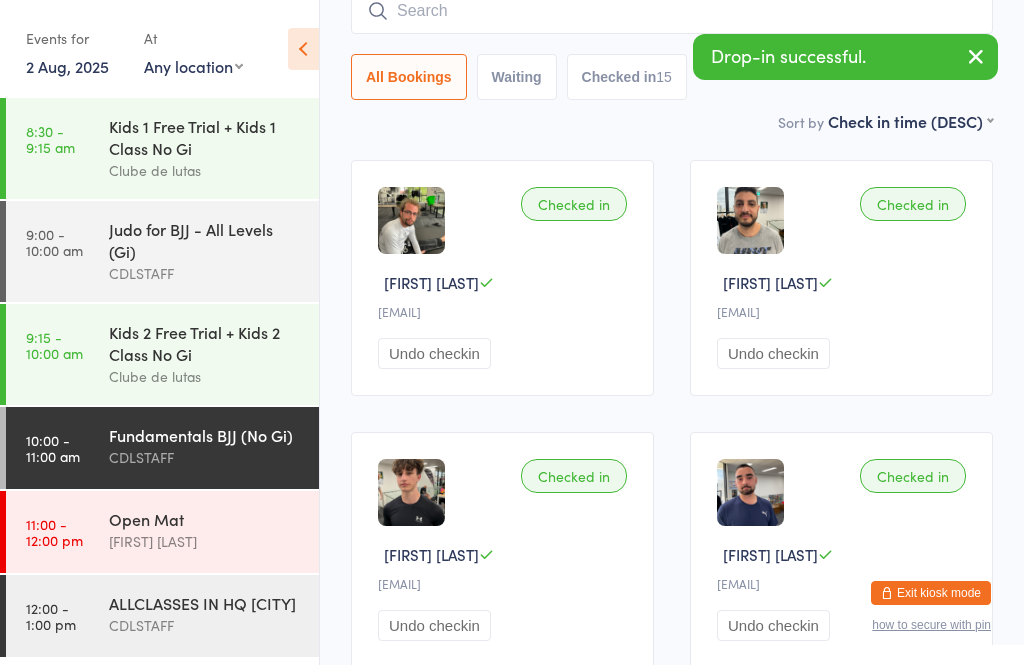 click on "[FIRST] [LAST]" at bounding box center [205, 541] 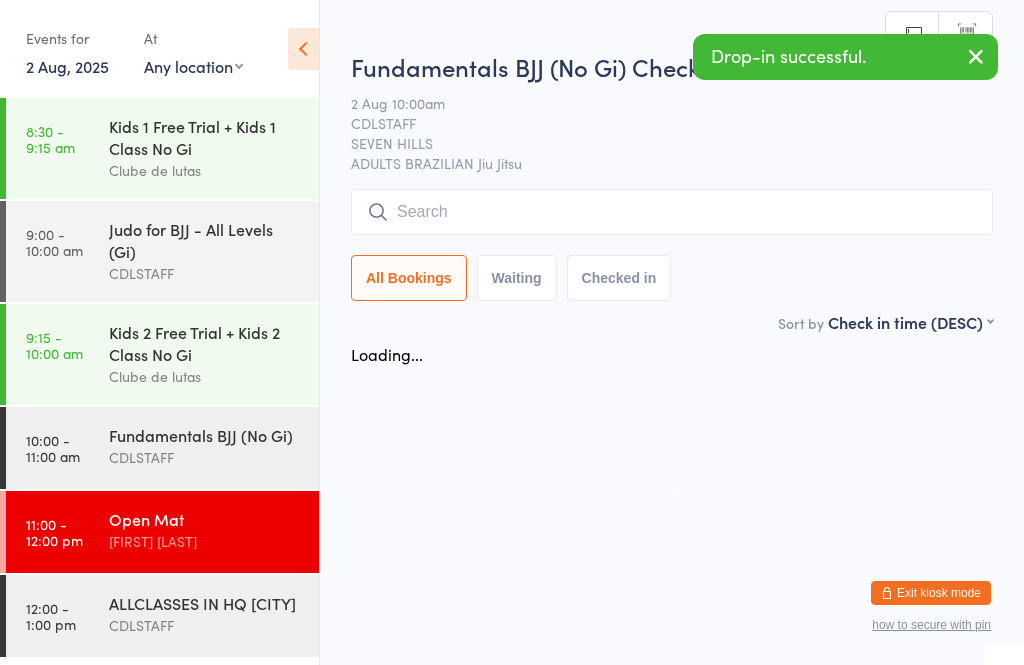 scroll, scrollTop: 0, scrollLeft: 0, axis: both 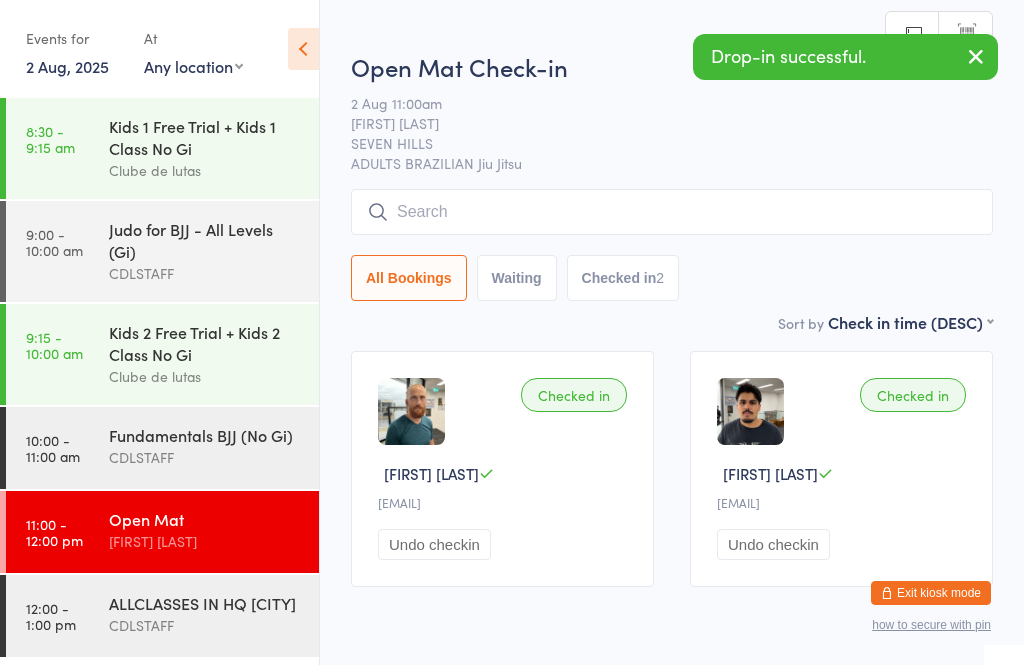 click at bounding box center (672, 212) 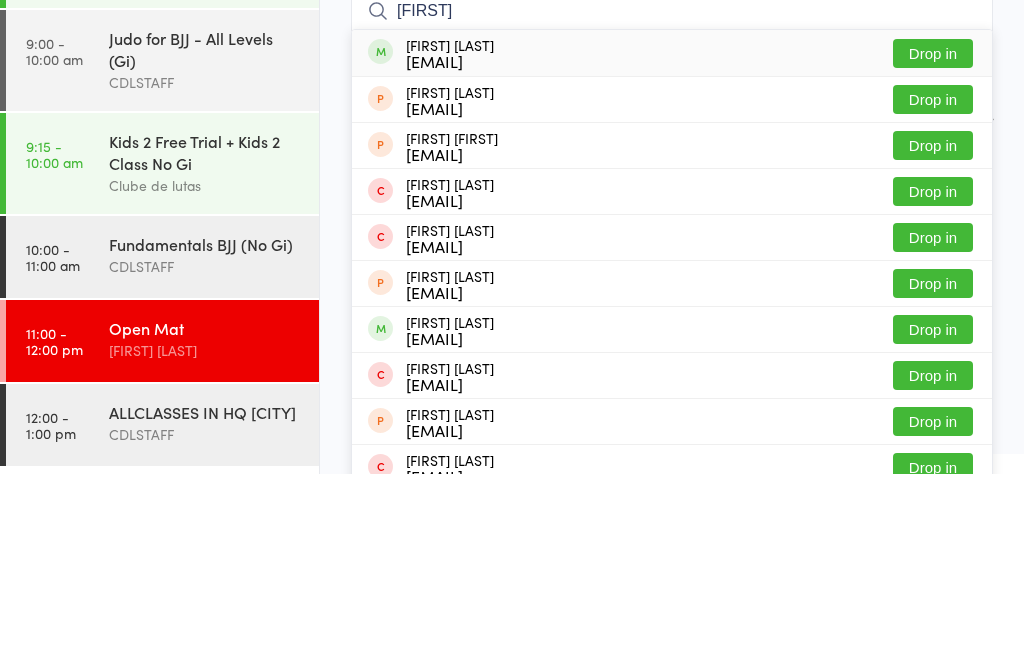 type on "[FIRST]" 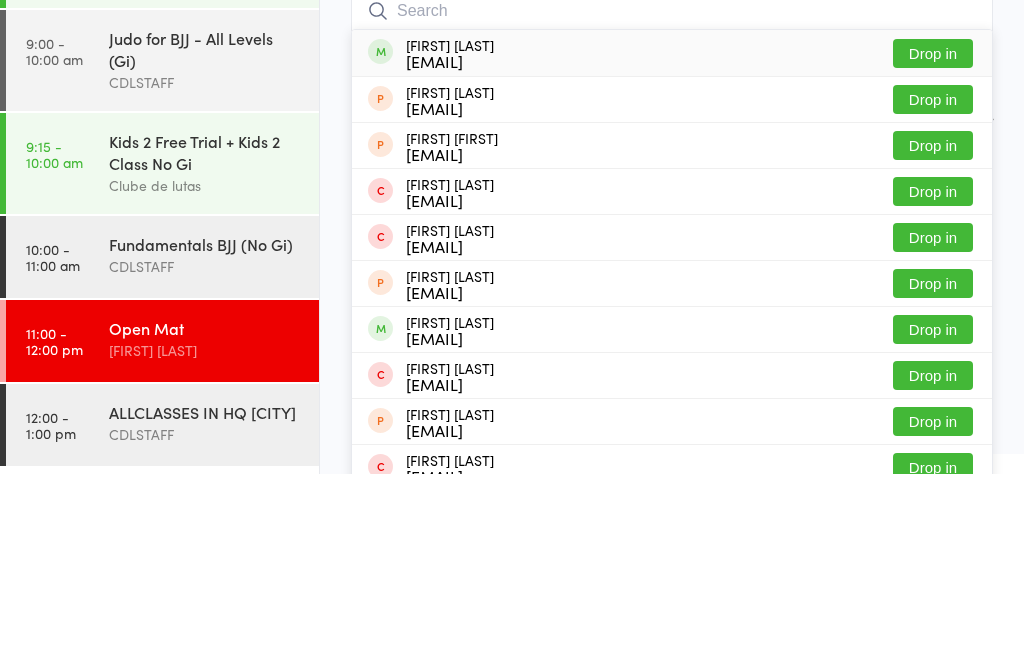 scroll, scrollTop: 72, scrollLeft: 0, axis: vertical 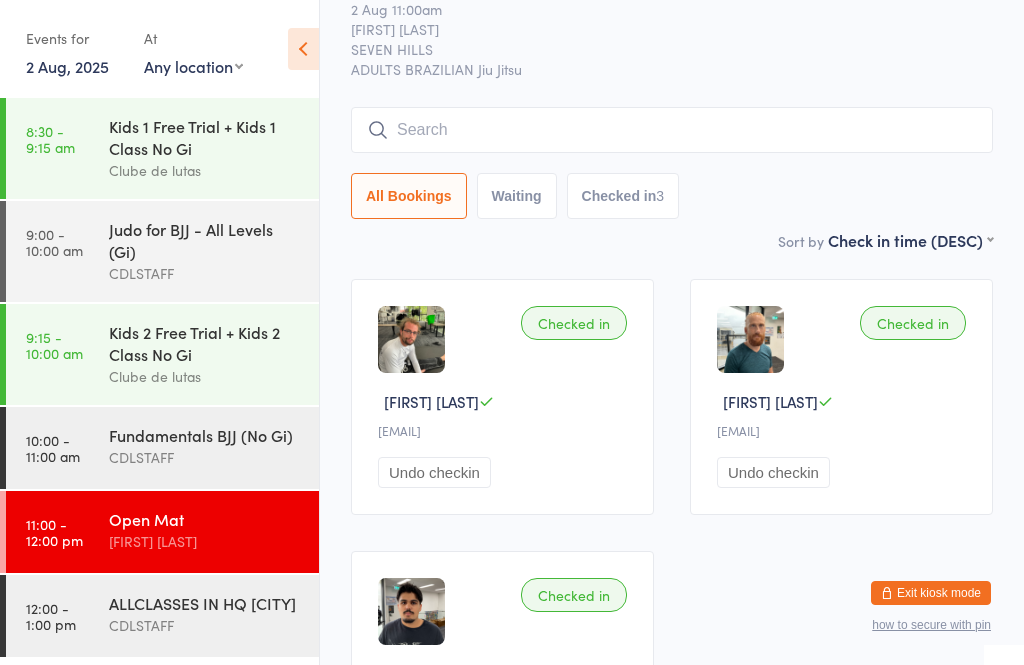 click at bounding box center (672, 130) 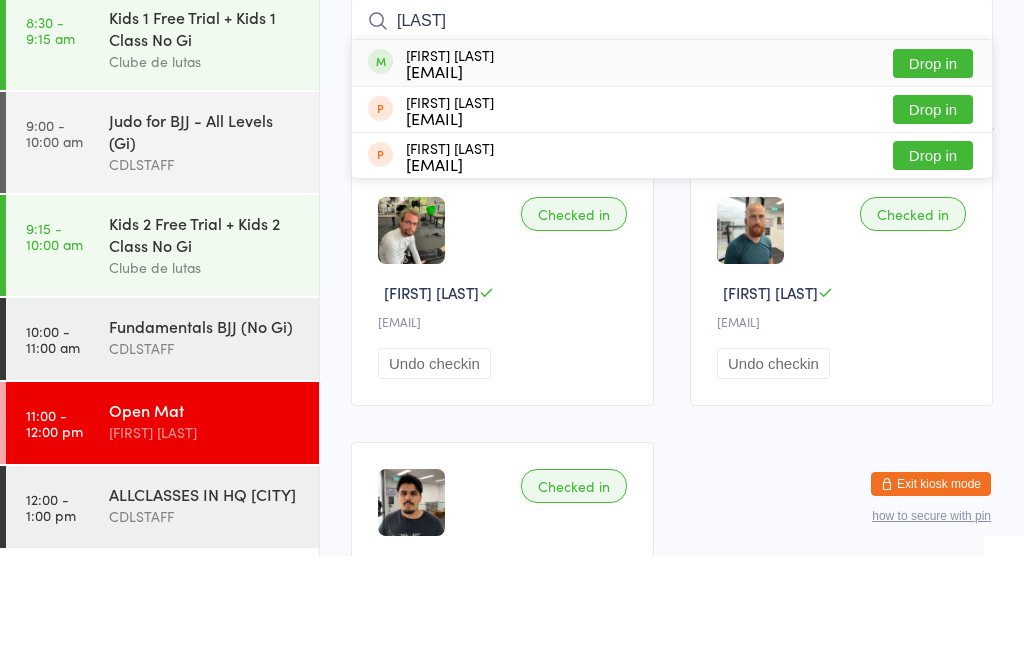 type on "[LAST]" 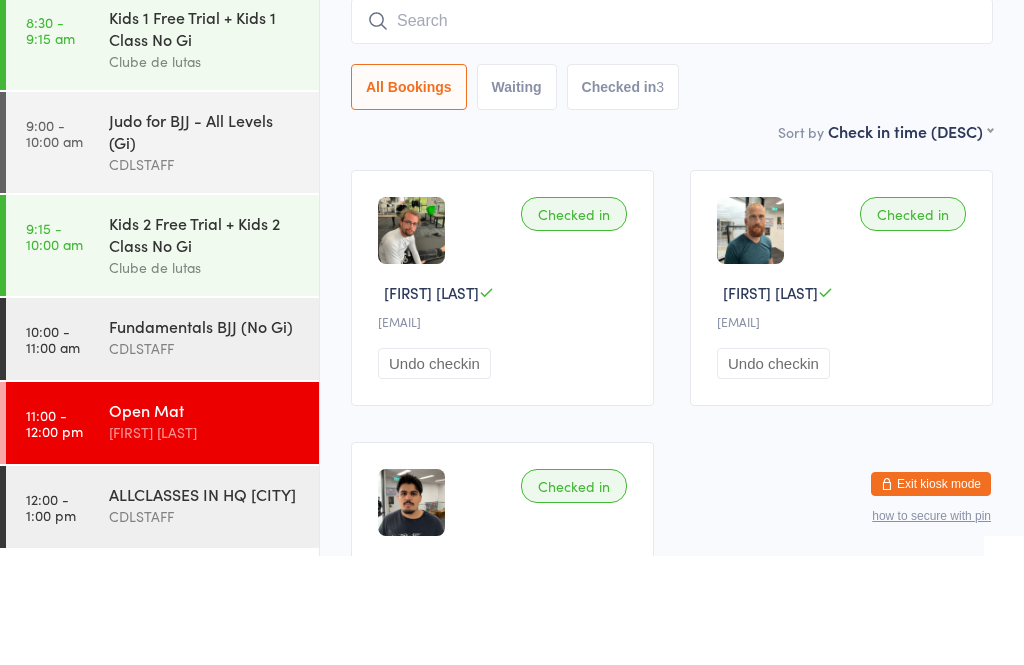 scroll, scrollTop: 181, scrollLeft: 0, axis: vertical 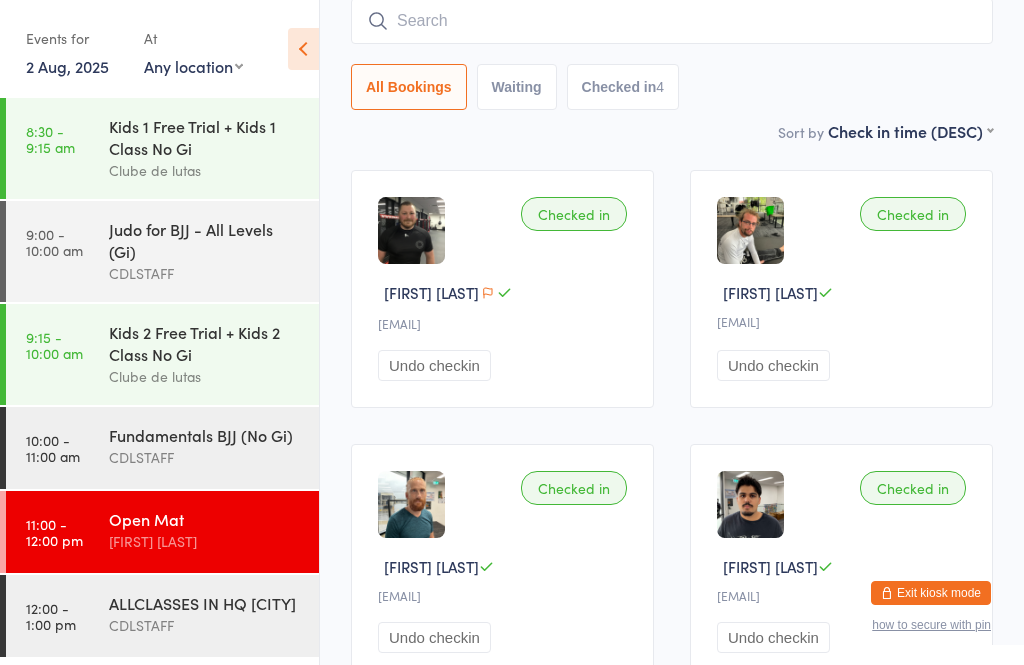 click on "Fundamentals BJJ (No Gi)" at bounding box center [205, 435] 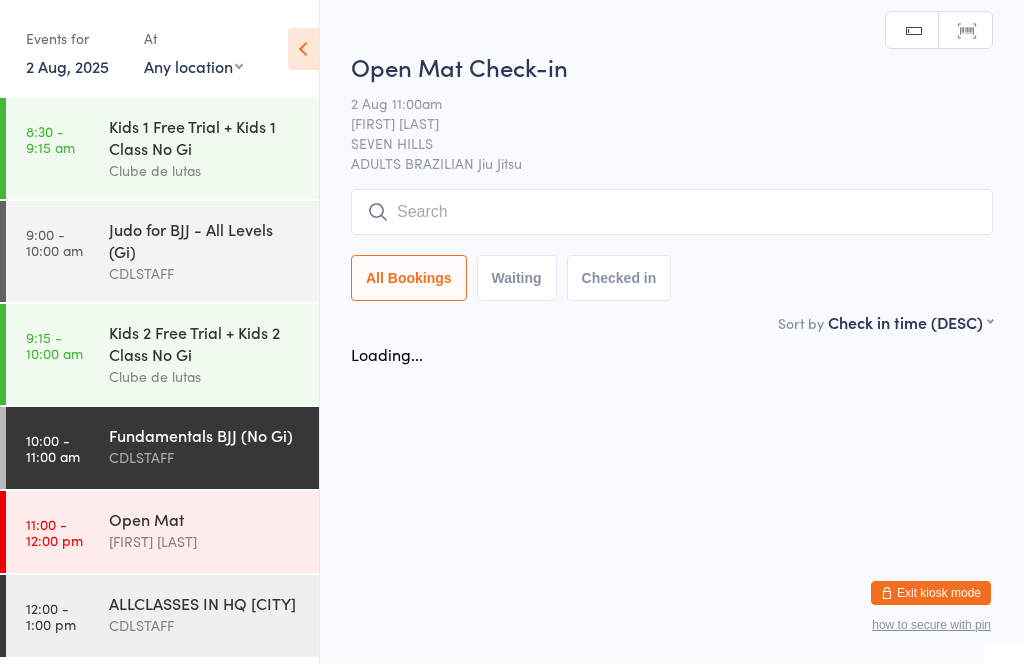 scroll, scrollTop: 0, scrollLeft: 0, axis: both 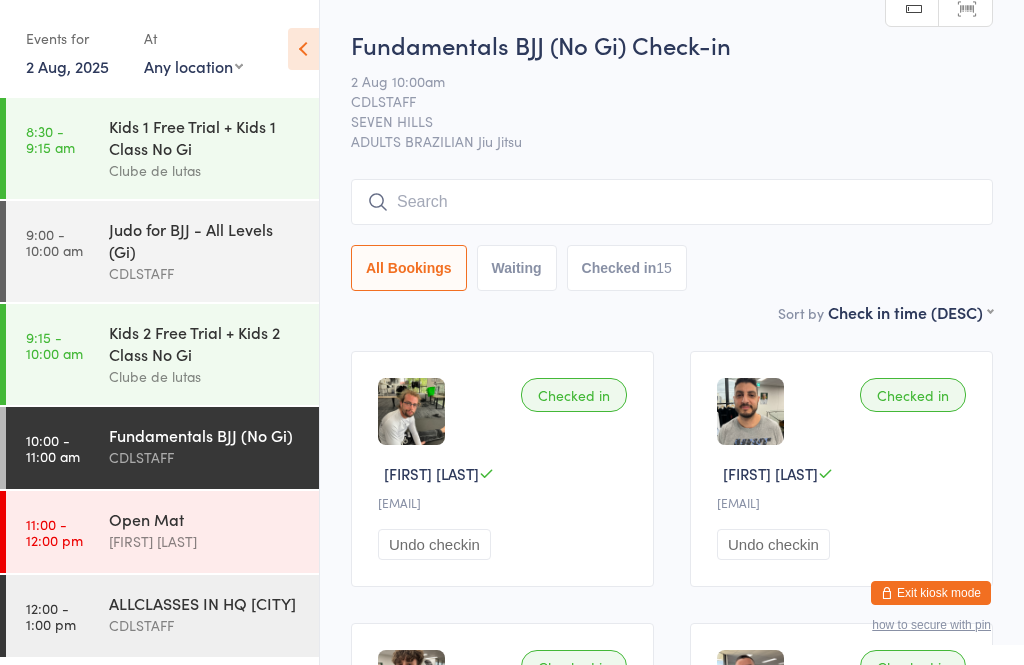 click at bounding box center [672, 202] 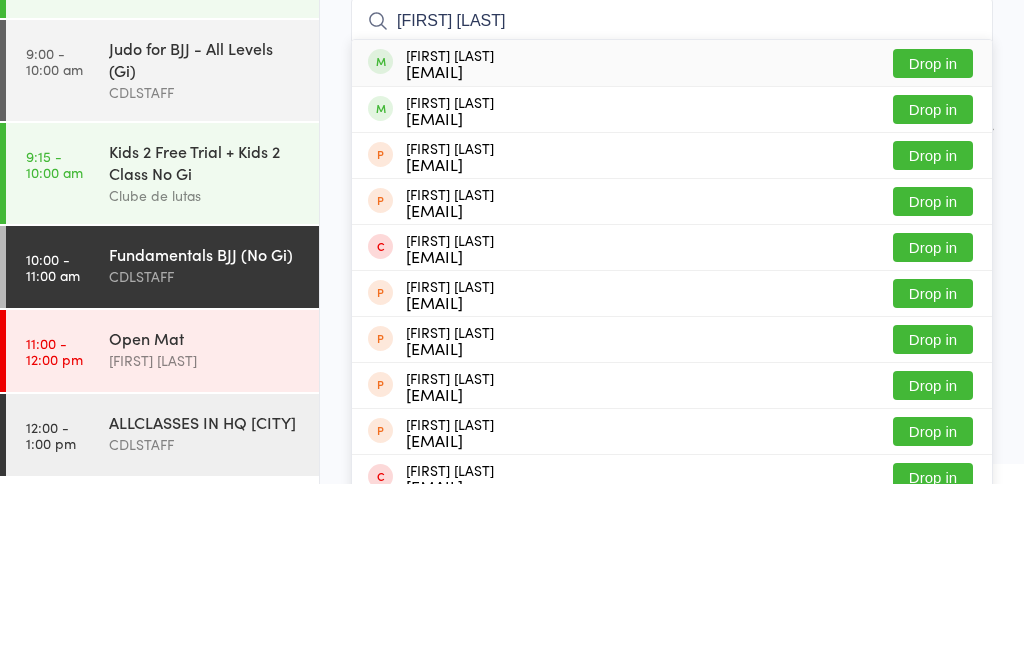 type on "[FIRST] [LAST]" 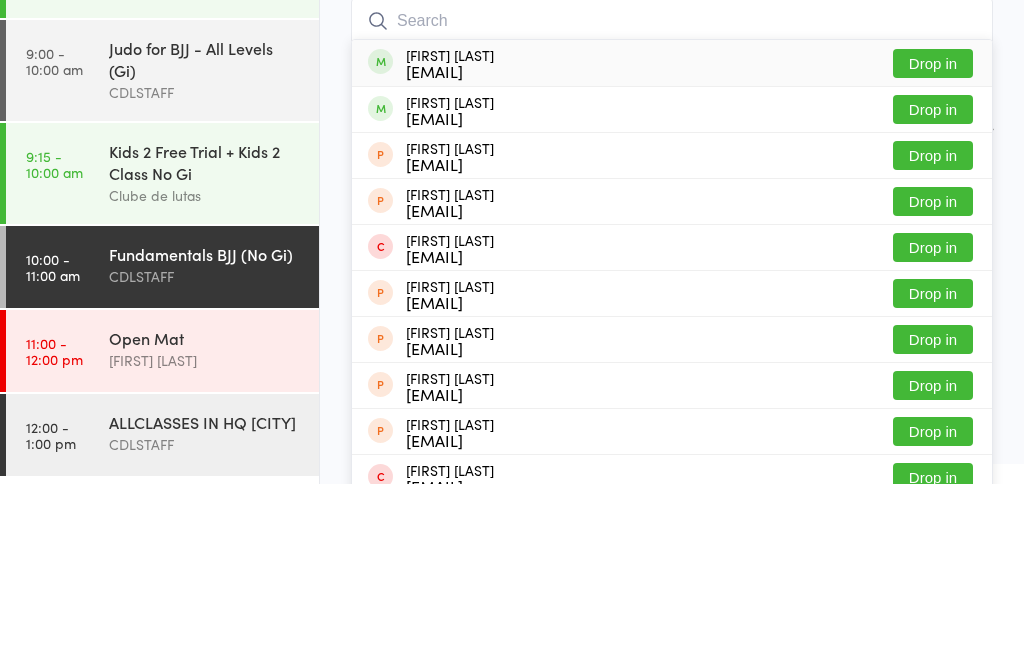 scroll, scrollTop: 181, scrollLeft: 0, axis: vertical 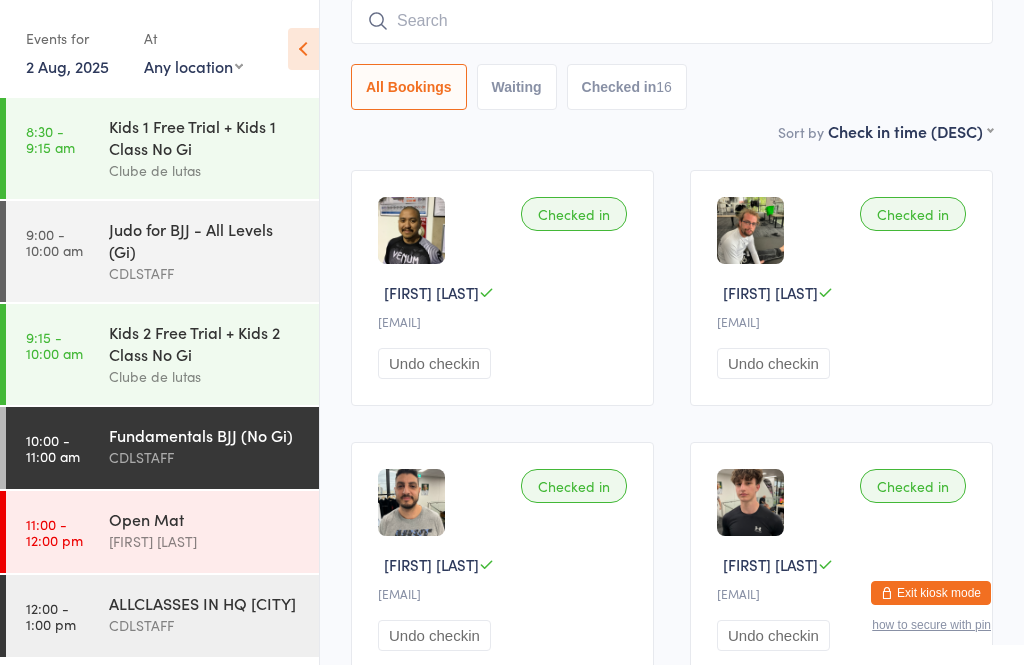 click at bounding box center [672, 21] 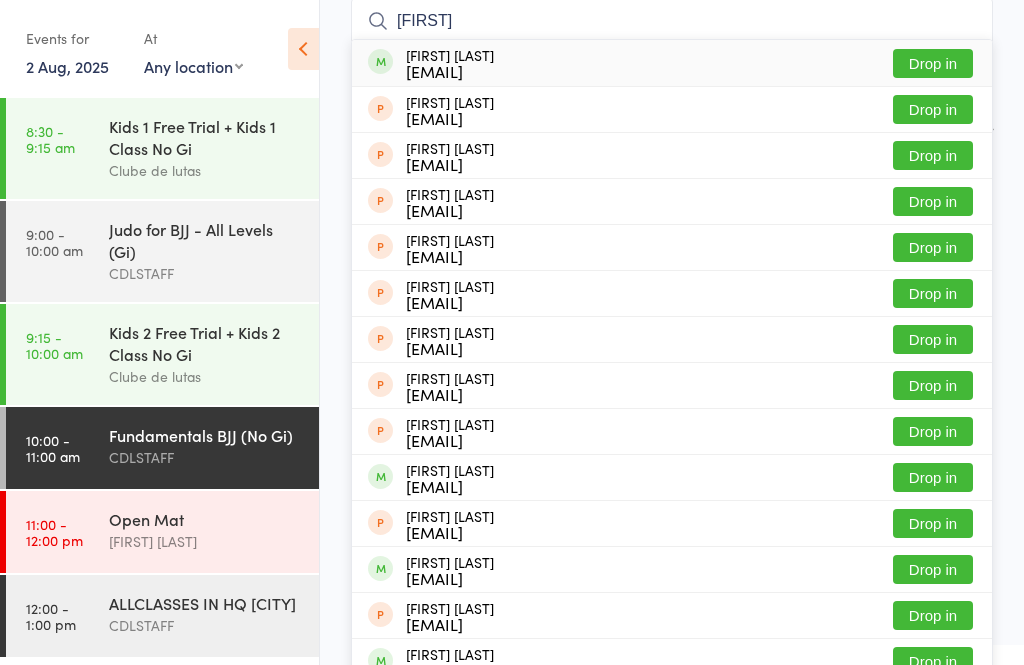 type on "[FIRST]" 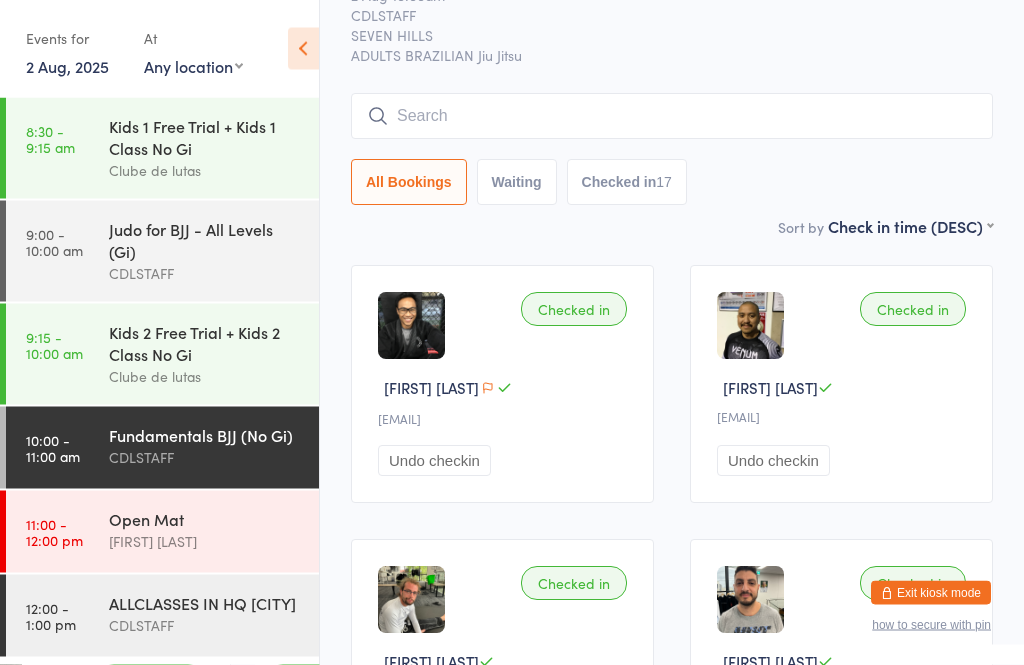 scroll, scrollTop: 82, scrollLeft: 0, axis: vertical 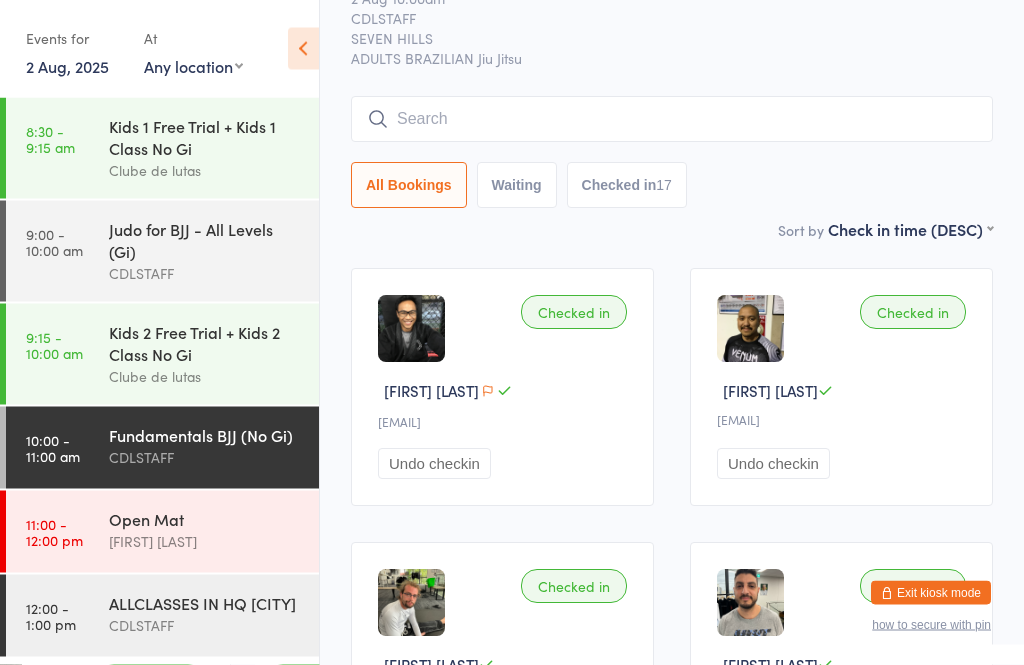 click at bounding box center [672, 120] 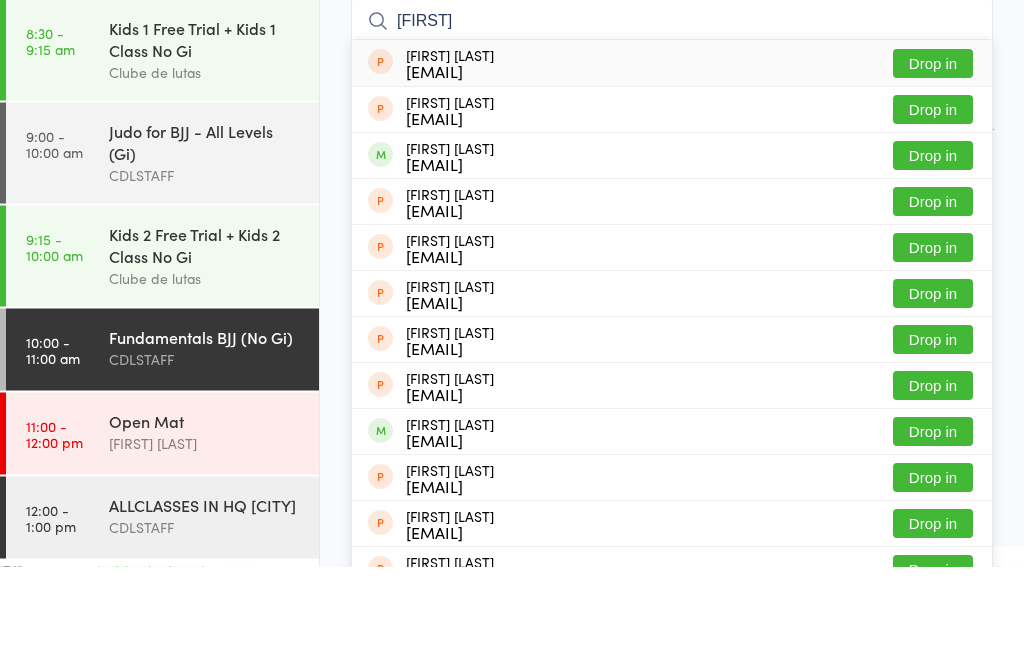 type on "[FIRST]" 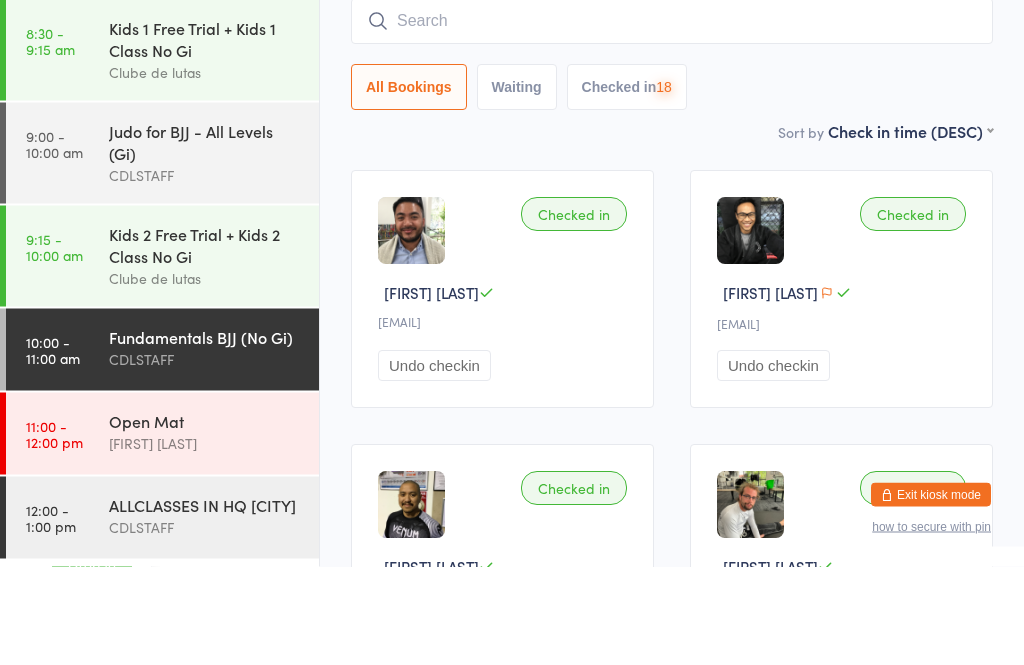 click on "Fundamentals BJJ (No Gi) Check-in 2 Aug 10:00am CDLSTAFF SEVEN HILLS ADULTS BRAZILIAN Jiu Jitsu Manual search Scanner input All Bookings Waiting Checked in 18 Sort by Check in time (DESC) First name (ASC) First name (DESC) Last name (ASC) Last name (DESC) Check in time (ASC) Check in time (DESC) Rank (ASC) Rank (DESC) Checked in [FIRST] [LAST] a••••••••••••s@live.com.au Undo checkin Checked in [FIRST] [LAST] l••••••••7@gmail.com Undo checkin Checked in [FIRST] [LAST] E•••••••••••••••s@Gmail.com Undo checkin Checked in [FIRST] [LAST] s•••••••••••••••••s@gmail.com Undo checkin Checked in [FIRST] [LAST] B•••••••••••••e@gmail.com Undo checkin Checked in [FIRST] [LAST] a••••••••••s@gmail.com Undo checkin Checked in [FIRST] [LAST] S••••••••••••y@gmail.com Undo checkin Checked in [FIRST] [LAST] k••••••••••1@outlook.com Undo checkin" at bounding box center (672, 1323) 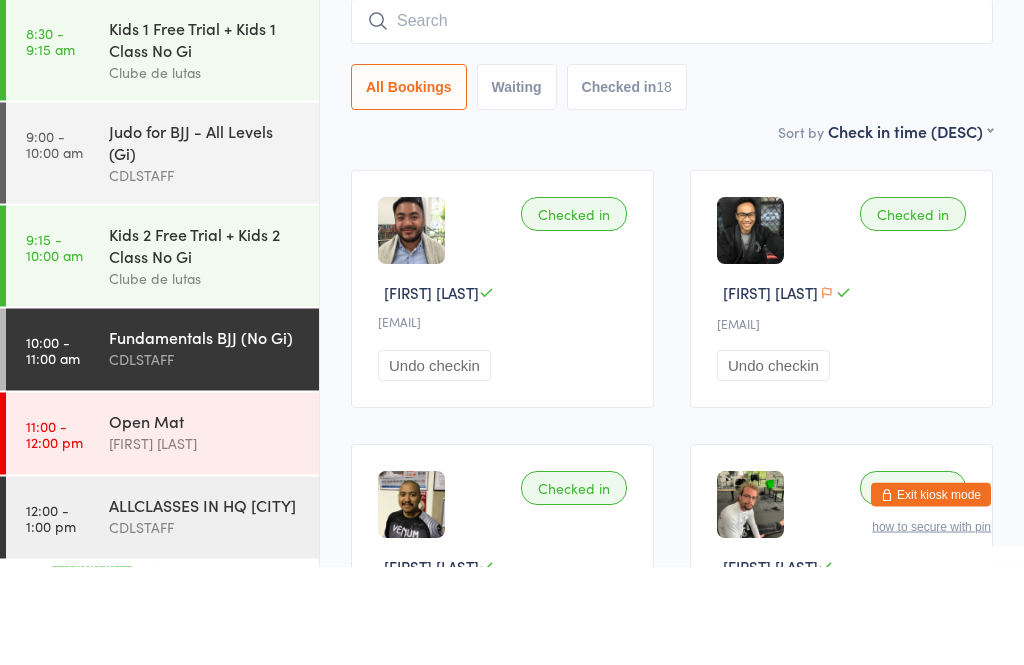 scroll, scrollTop: 181, scrollLeft: 0, axis: vertical 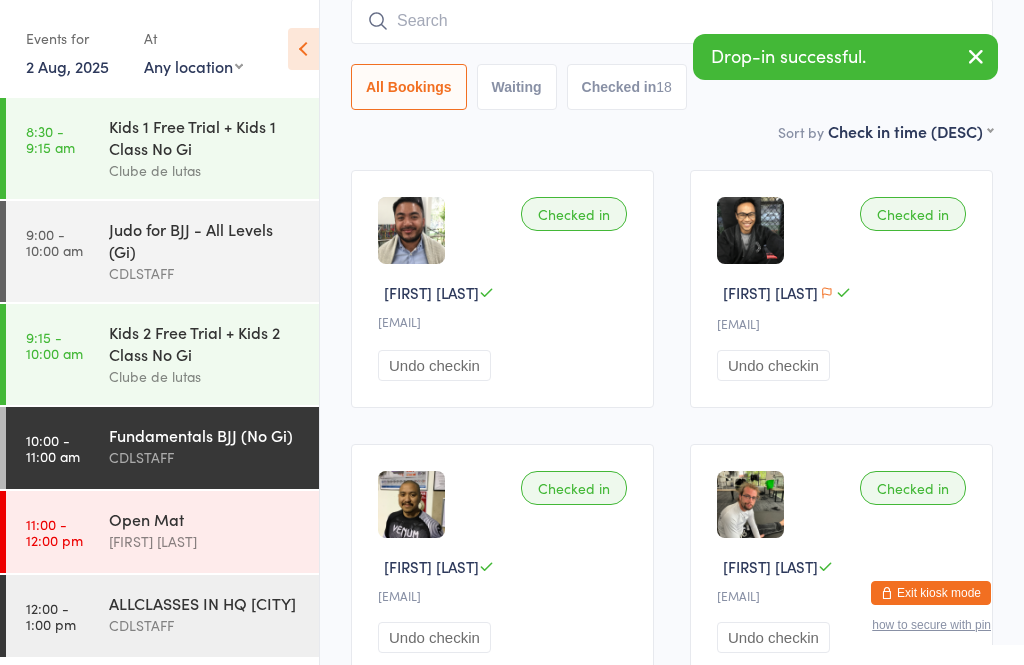 click on "[FIRST] [LAST]" at bounding box center (205, 541) 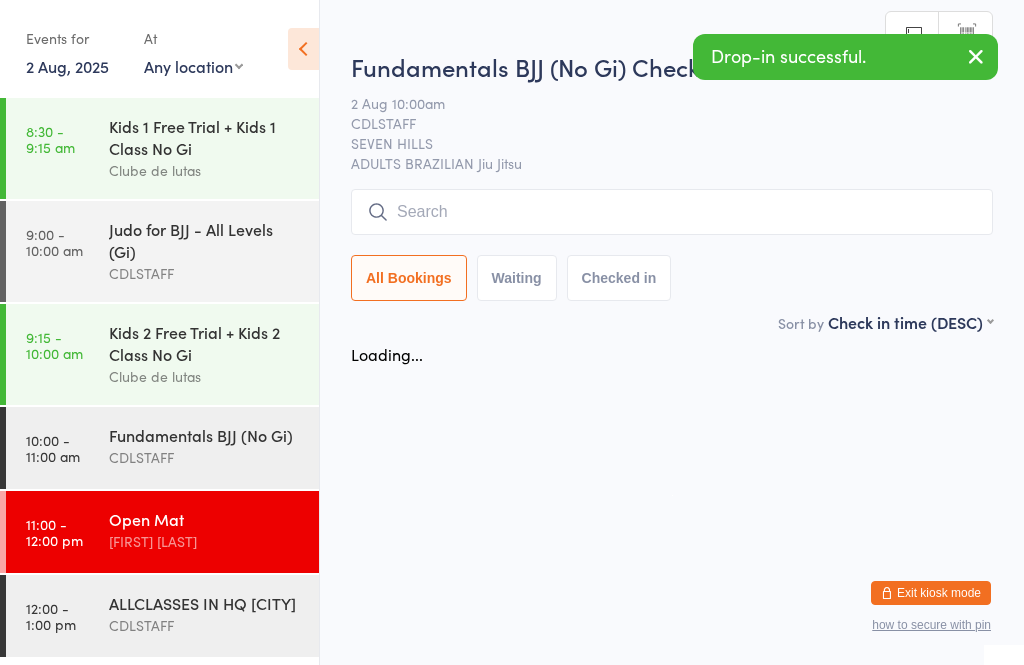 scroll, scrollTop: 0, scrollLeft: 0, axis: both 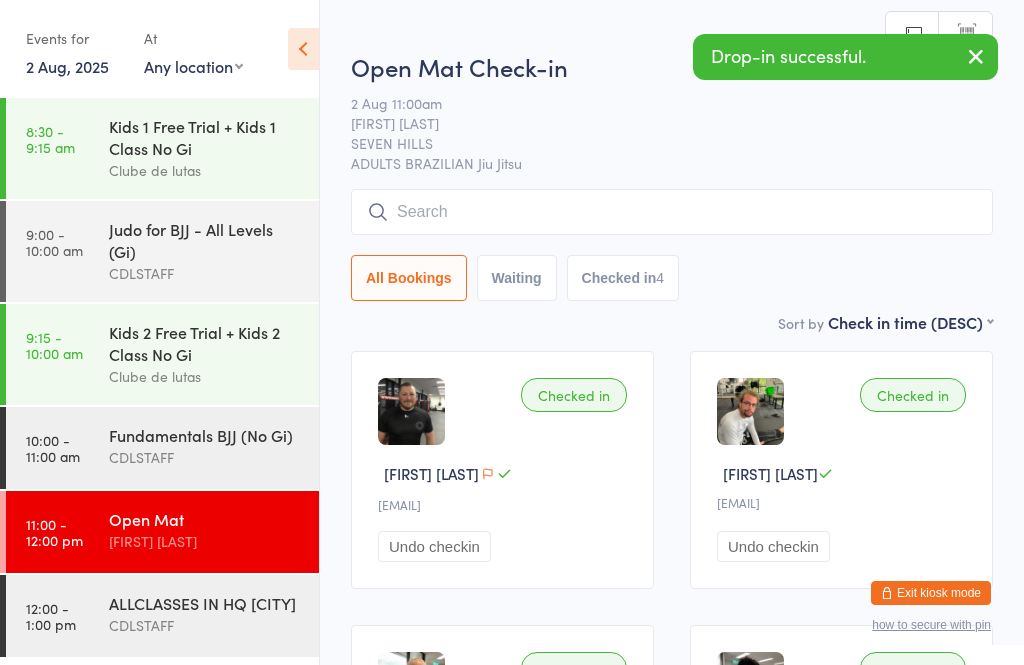 click at bounding box center [672, 212] 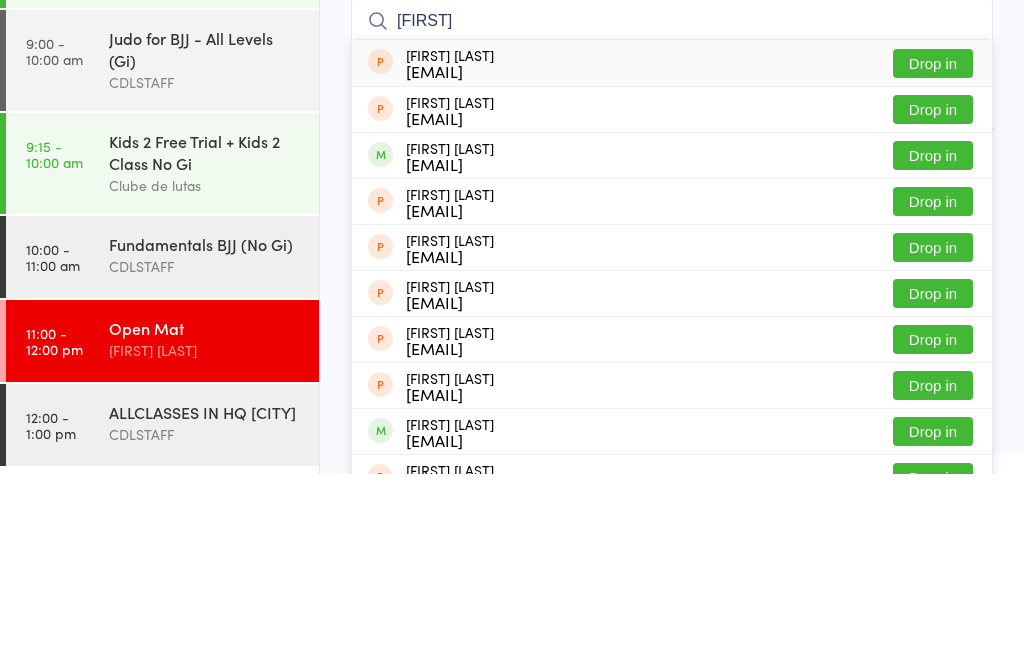 type on "[FIRST]" 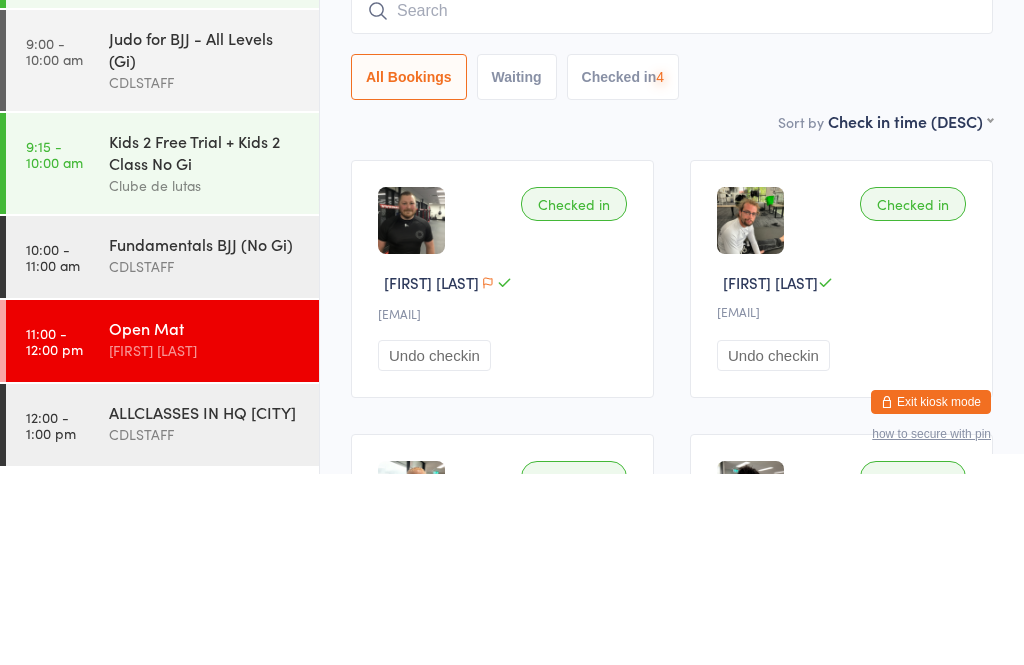 click on "Sort by   Check in time (DESC) First name (ASC) First name (DESC) Last name (ASC) Last name (DESC) Check in time (ASC) Check in time (DESC) Rank (ASC) Rank (DESC)" at bounding box center [672, 312] 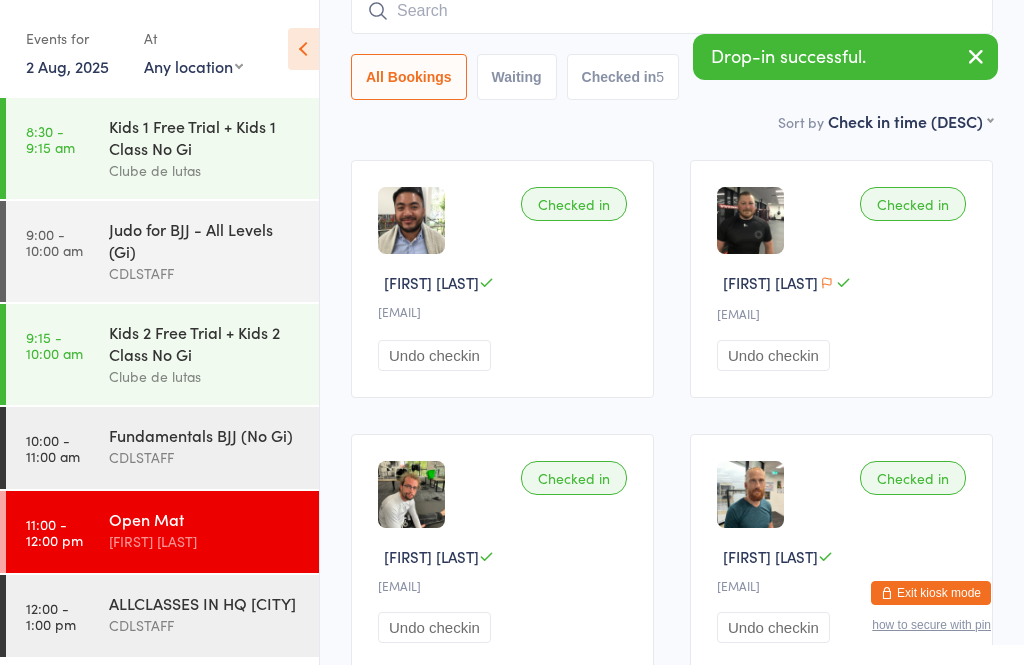 click on "CDLSTAFF" at bounding box center [205, 457] 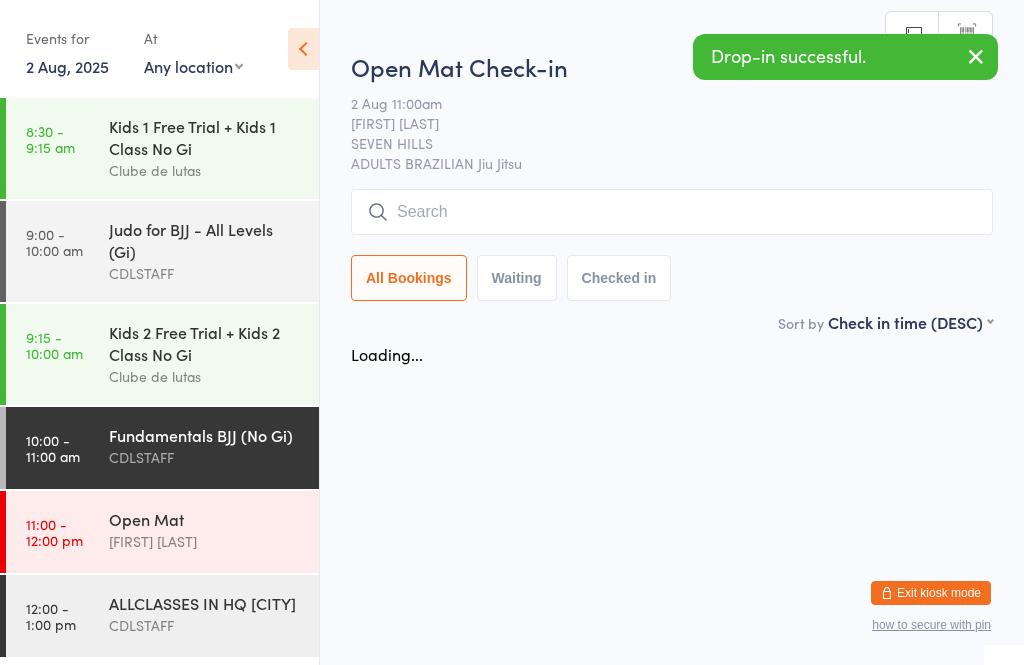 scroll, scrollTop: 0, scrollLeft: 0, axis: both 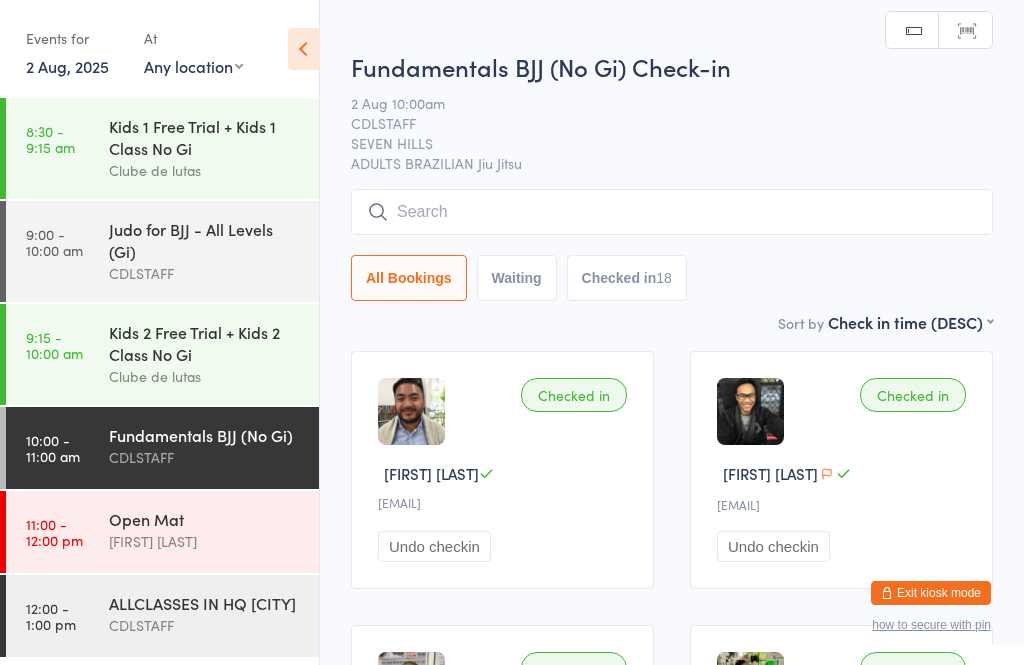 click at bounding box center [672, 212] 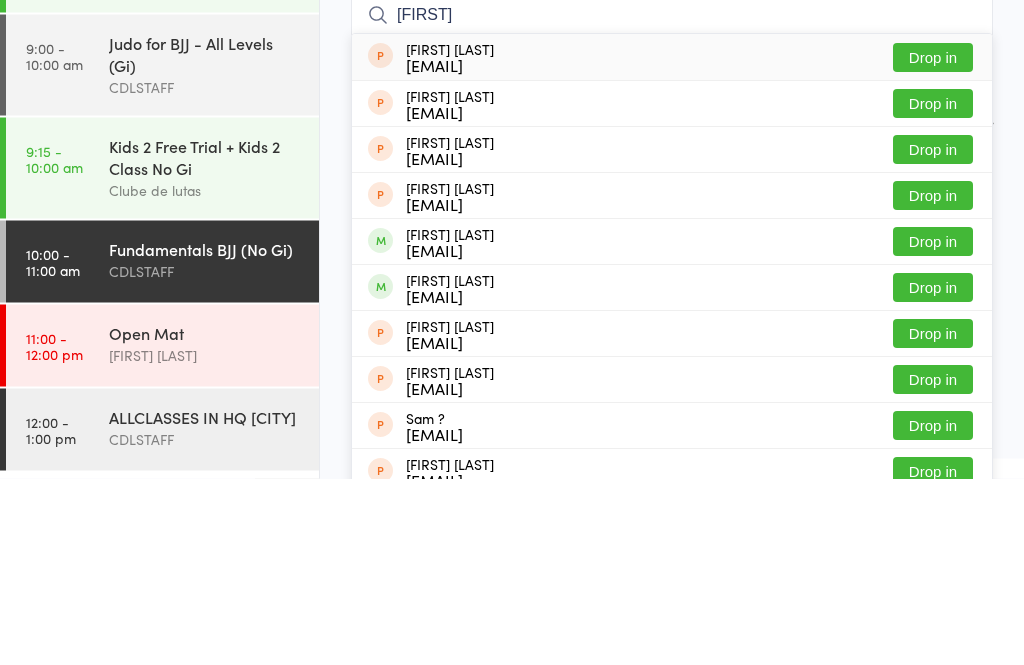 type on "[FIRST]" 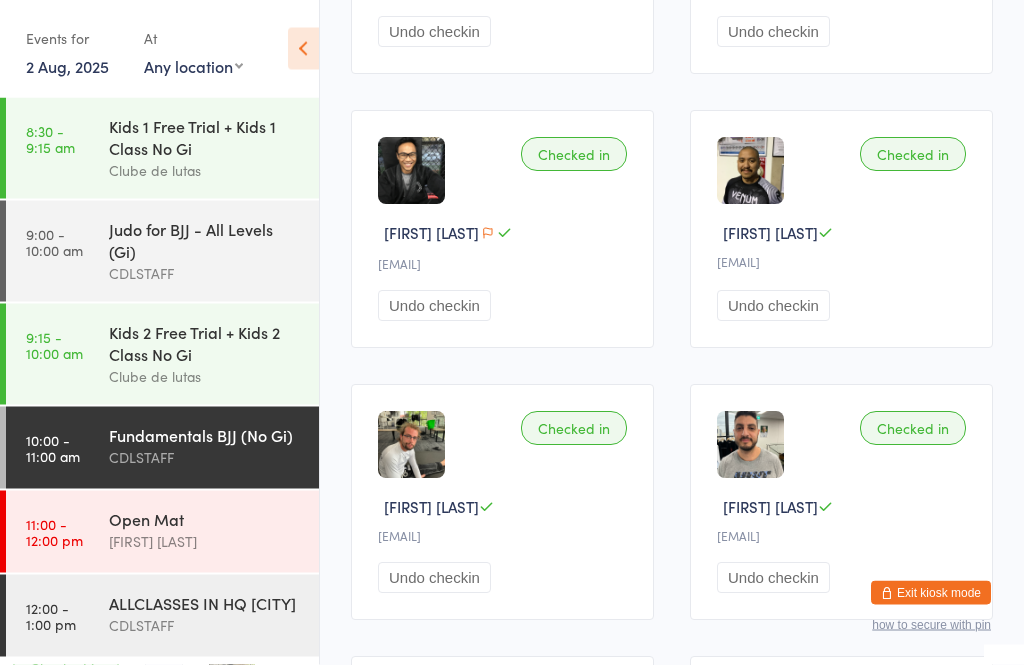 scroll, scrollTop: 508, scrollLeft: 0, axis: vertical 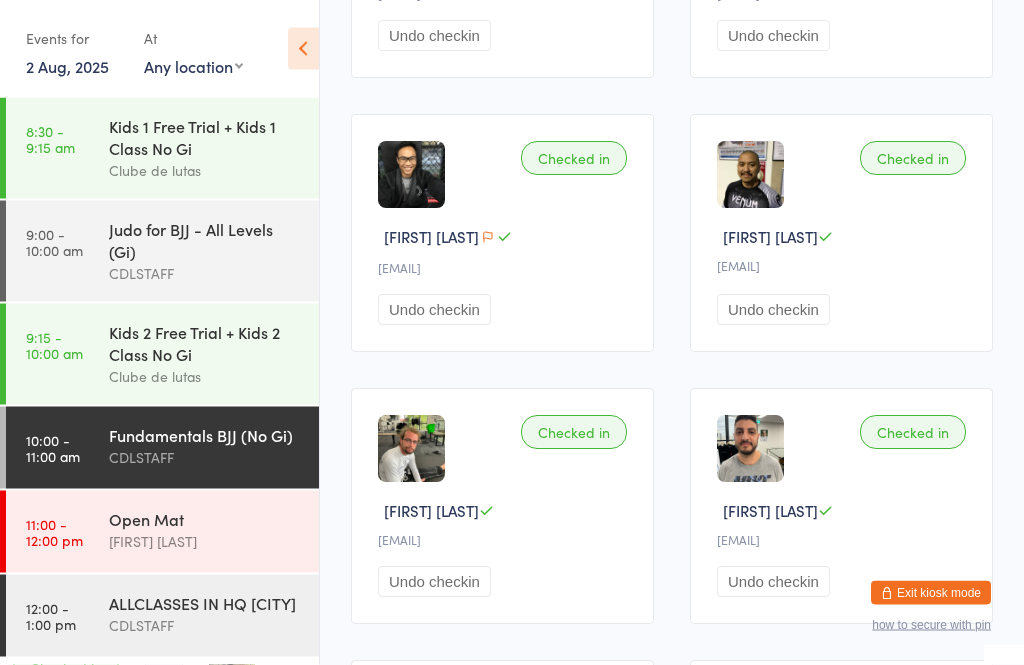 click on "[FIRST] [LAST]" at bounding box center (205, 541) 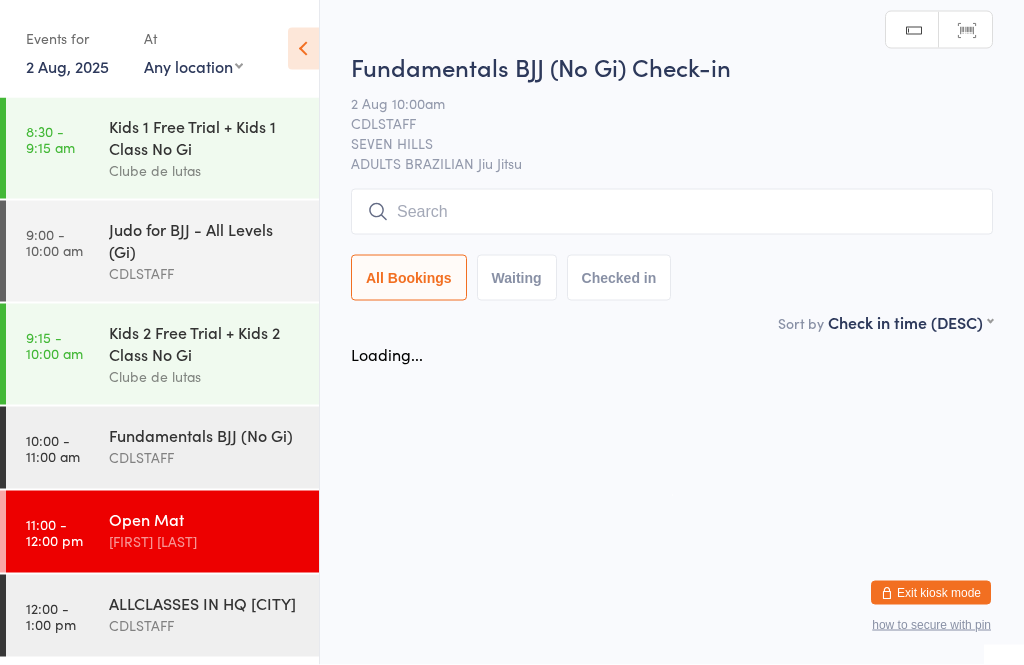 scroll, scrollTop: 0, scrollLeft: 0, axis: both 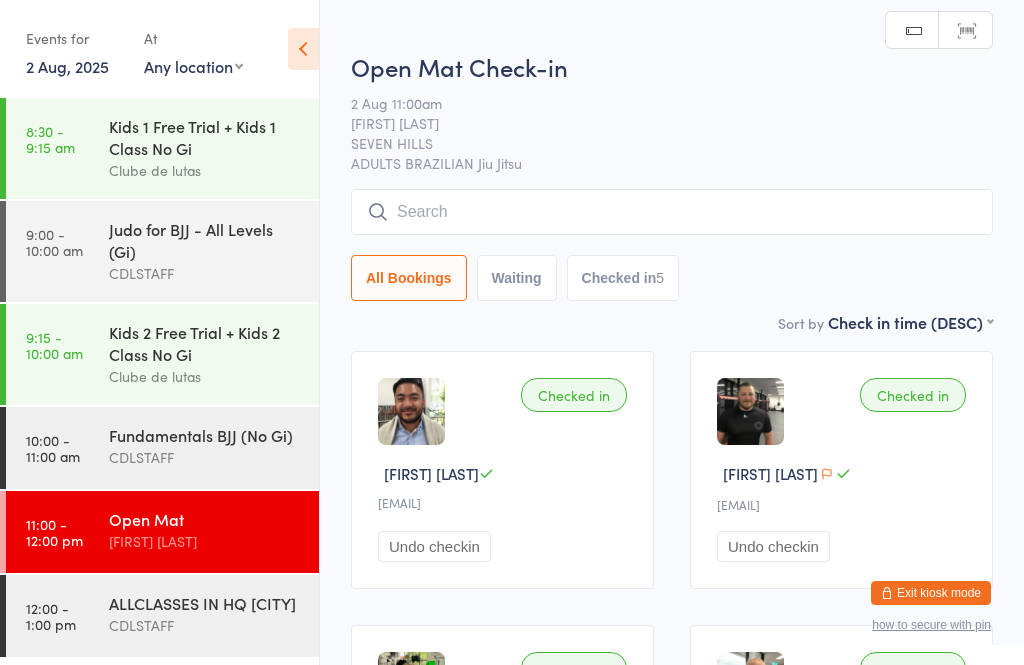 click at bounding box center (672, 212) 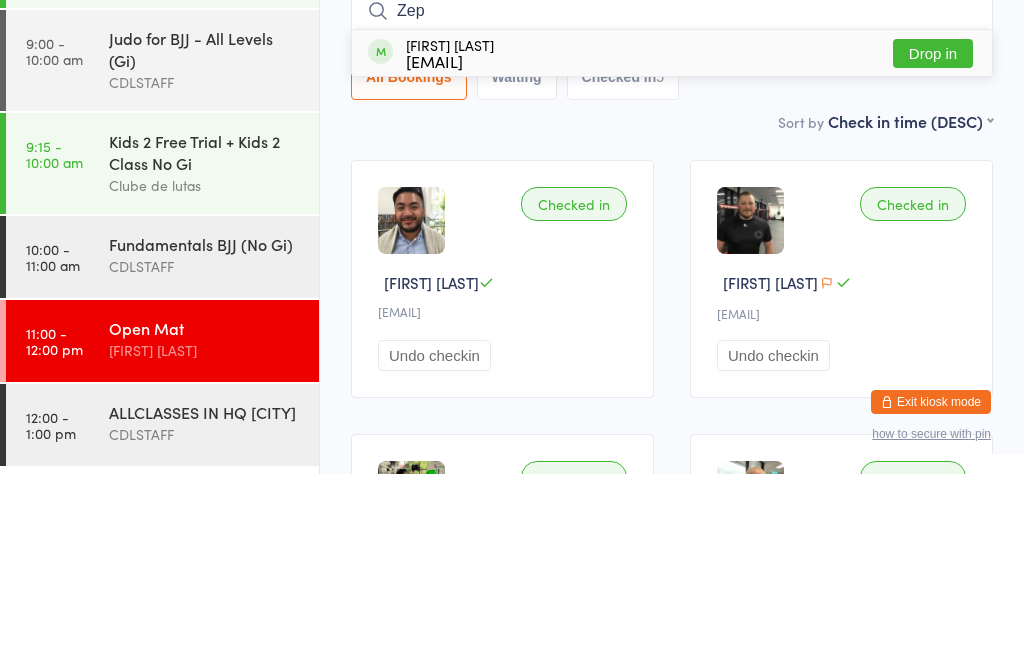 type on "Zep" 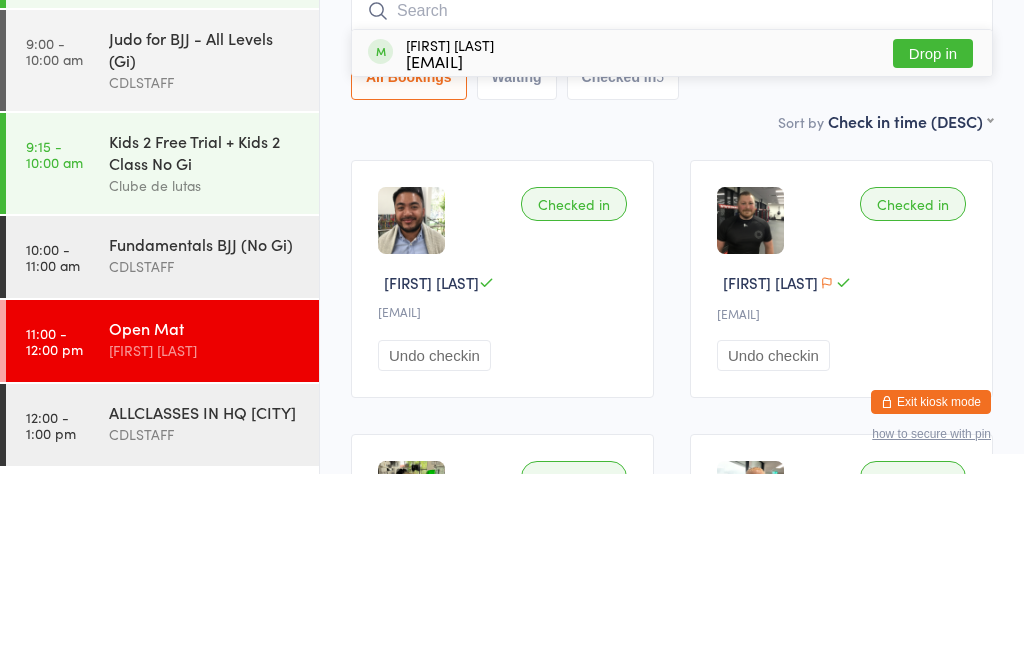 scroll, scrollTop: 191, scrollLeft: 0, axis: vertical 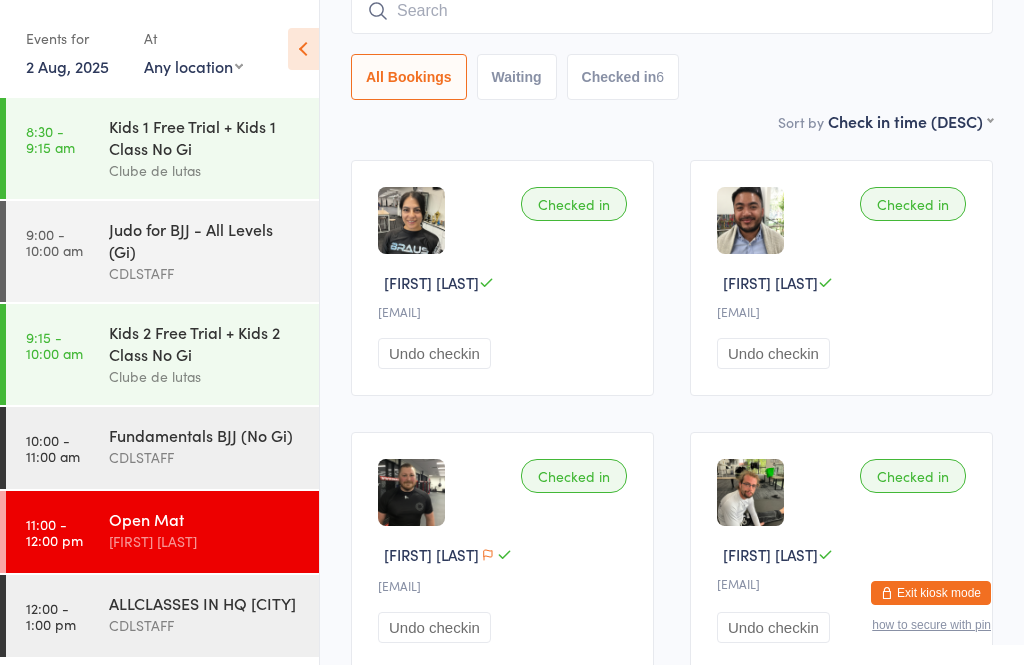 click at bounding box center (672, 11) 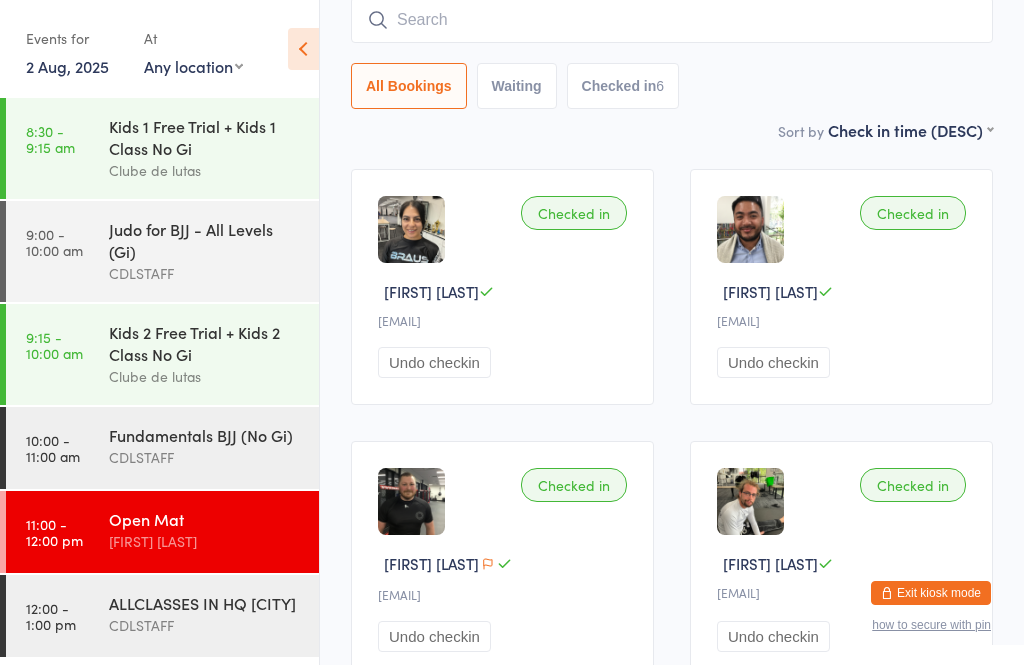 scroll, scrollTop: 181, scrollLeft: 0, axis: vertical 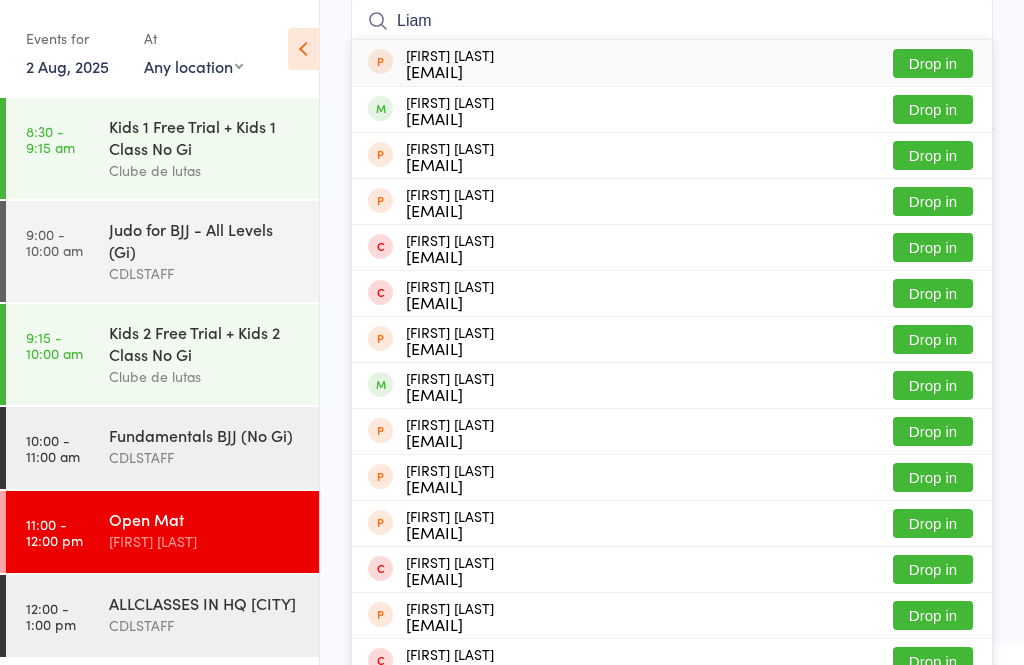 type on "Liam" 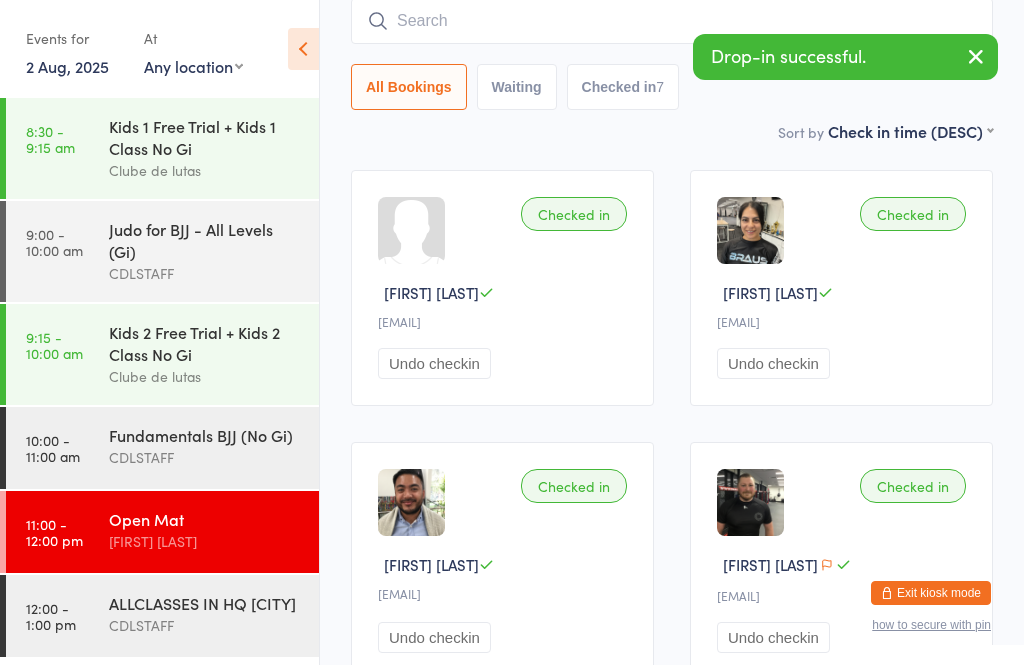 click on "Undo checkin" at bounding box center [434, 363] 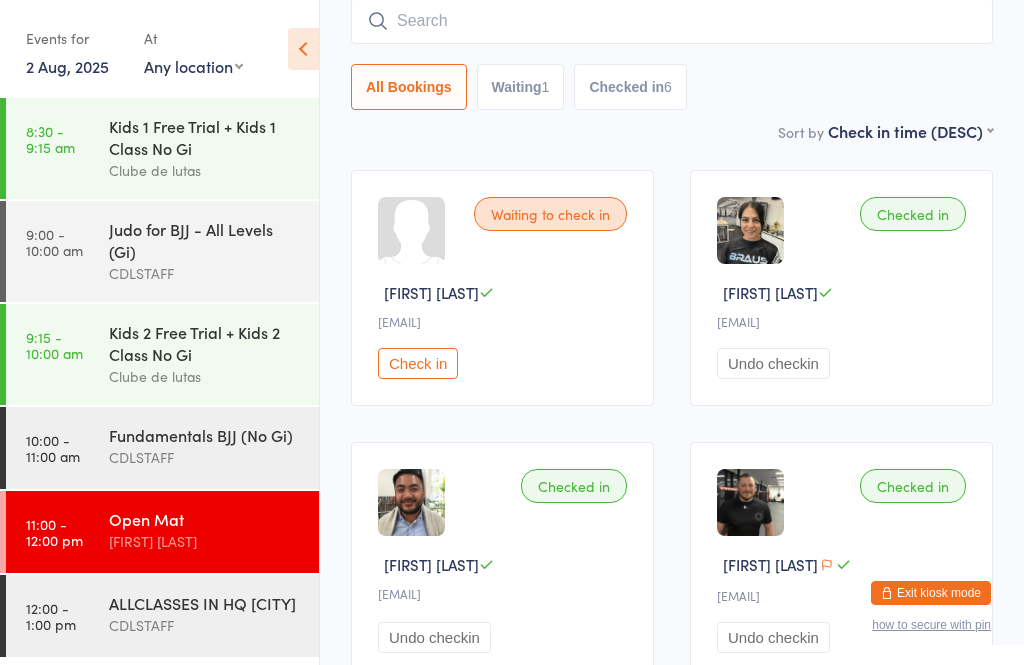 click at bounding box center [672, 21] 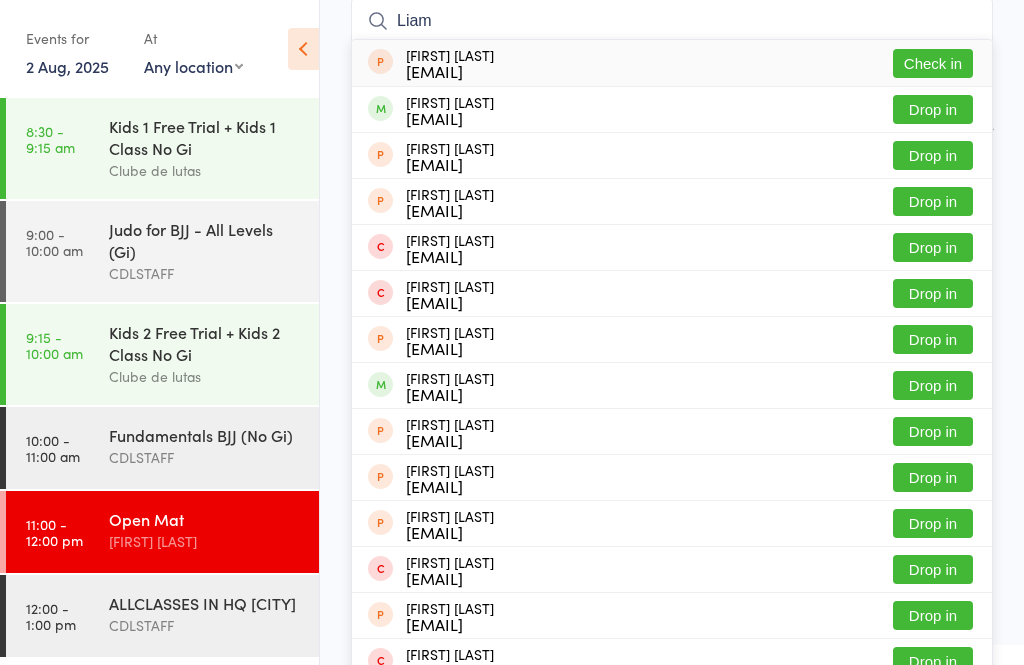 type on "Liam" 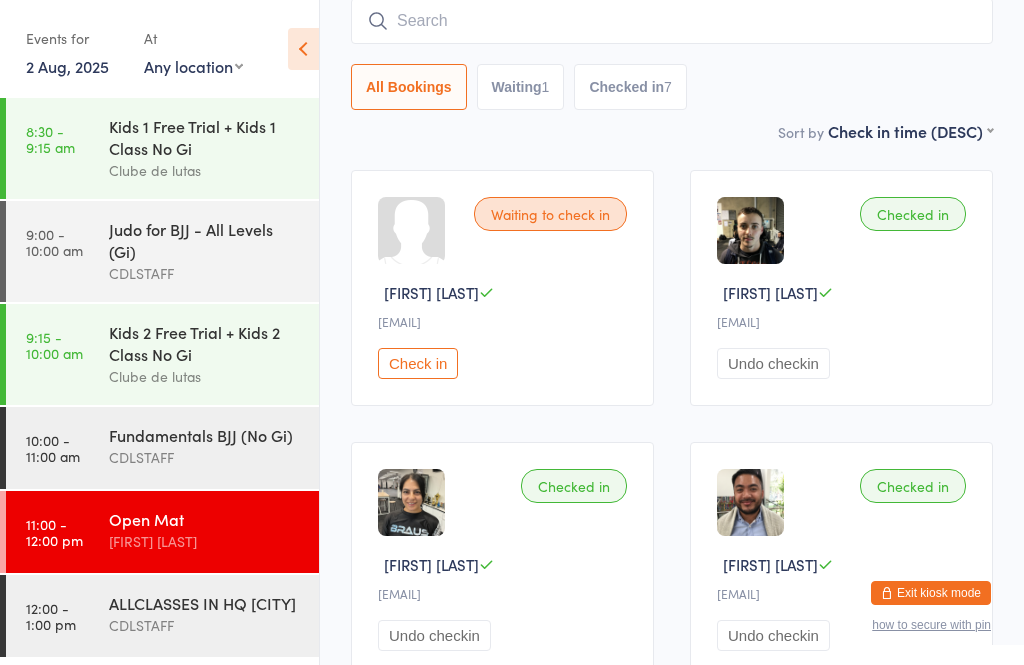 click at bounding box center [672, 21] 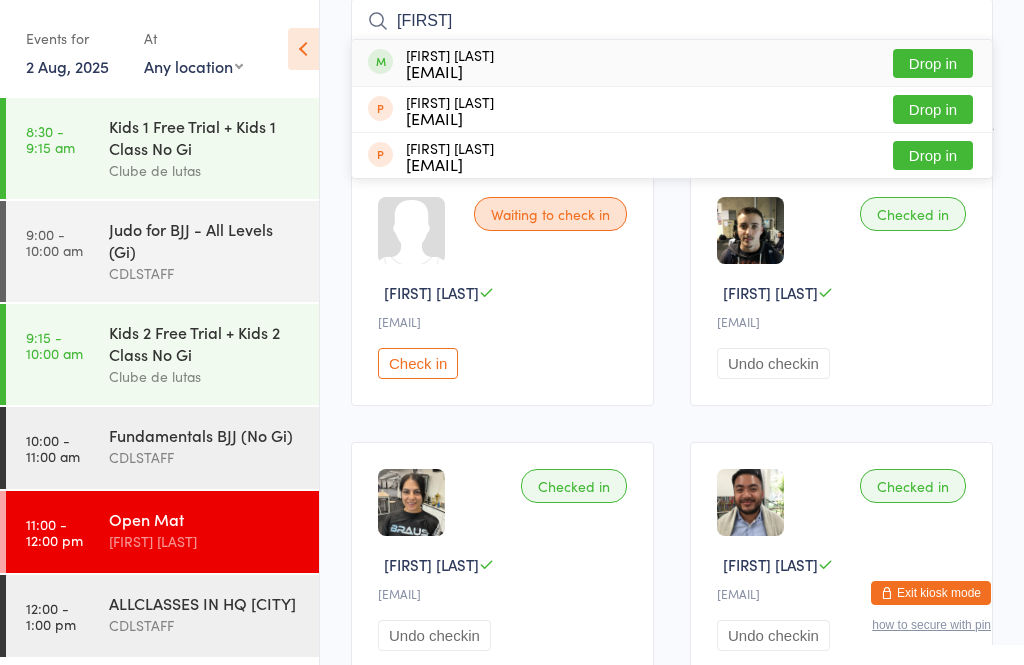 type on "[FIRST]" 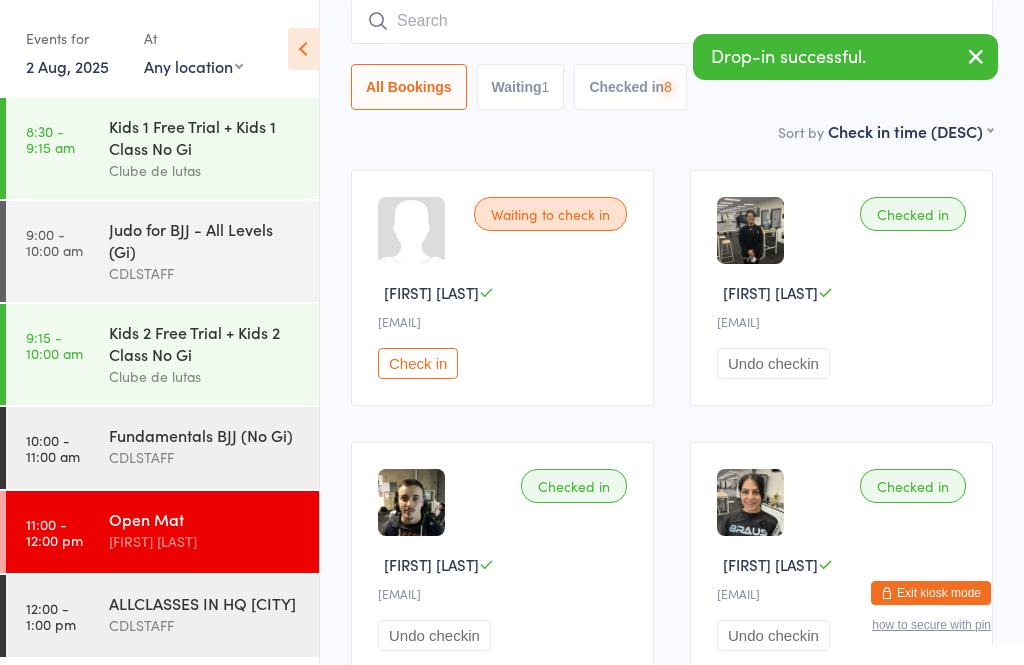 scroll, scrollTop: 0, scrollLeft: 0, axis: both 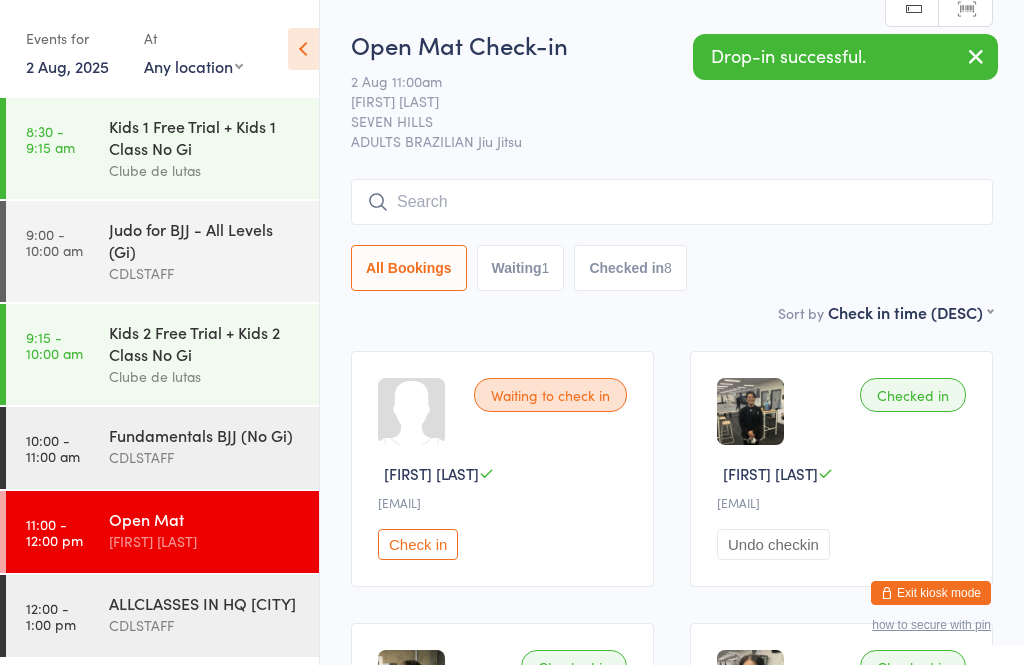 click on "Open Mat Check-in 2 Aug 11:00am [FIRST] [LAST] SEVEN HILLS ADULTS BRAZILIAN Jiu Jitsu Manual search Scanner input All Bookings Waiting 1 Checked in 8" at bounding box center [672, 164] 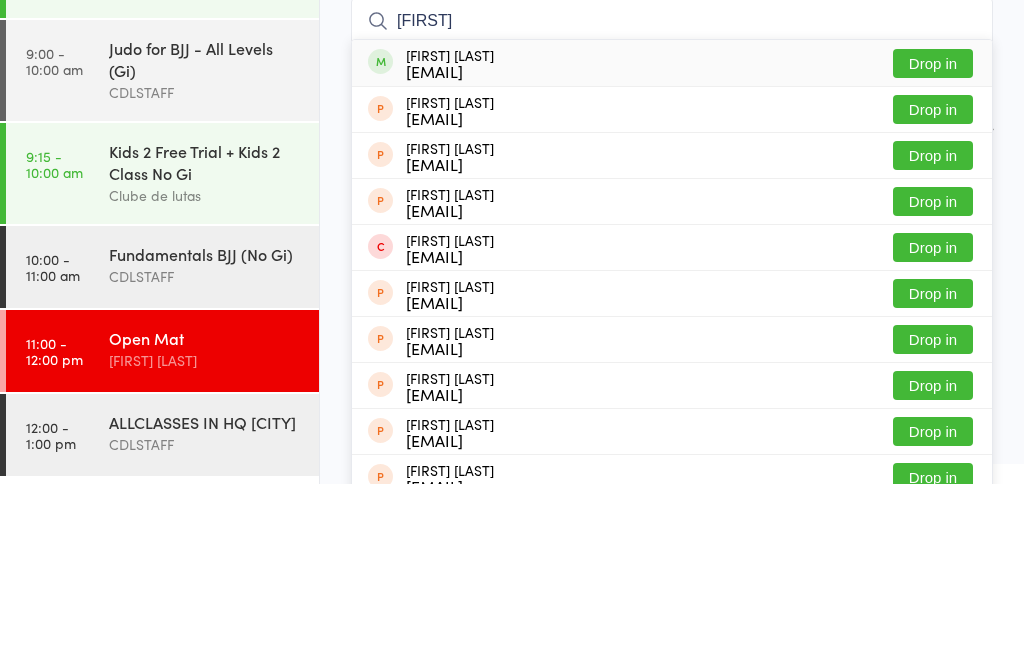 type on "[FIRST]" 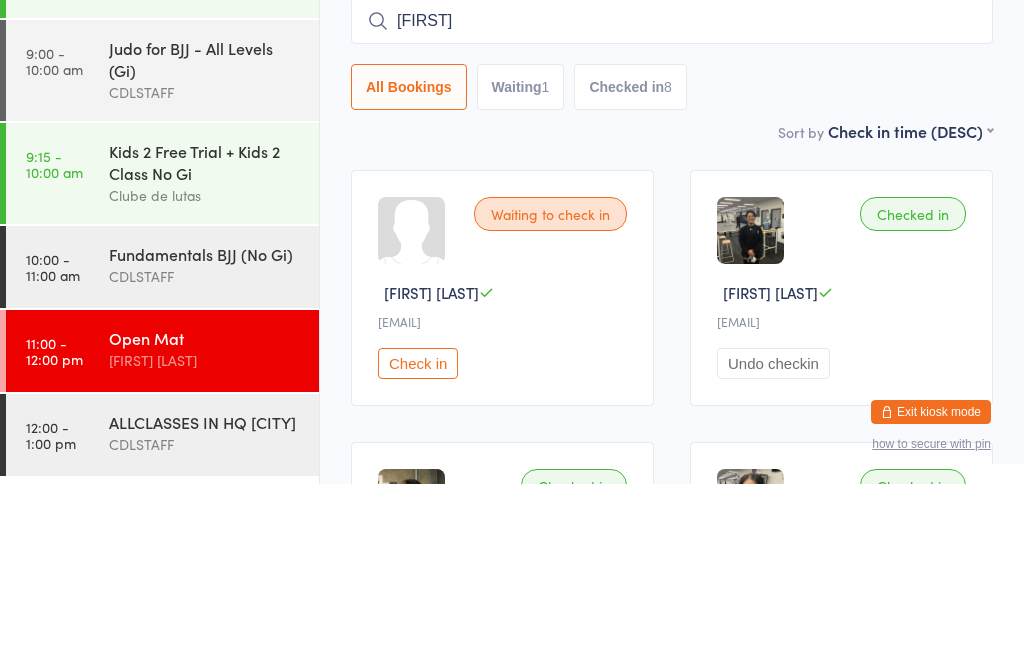 type 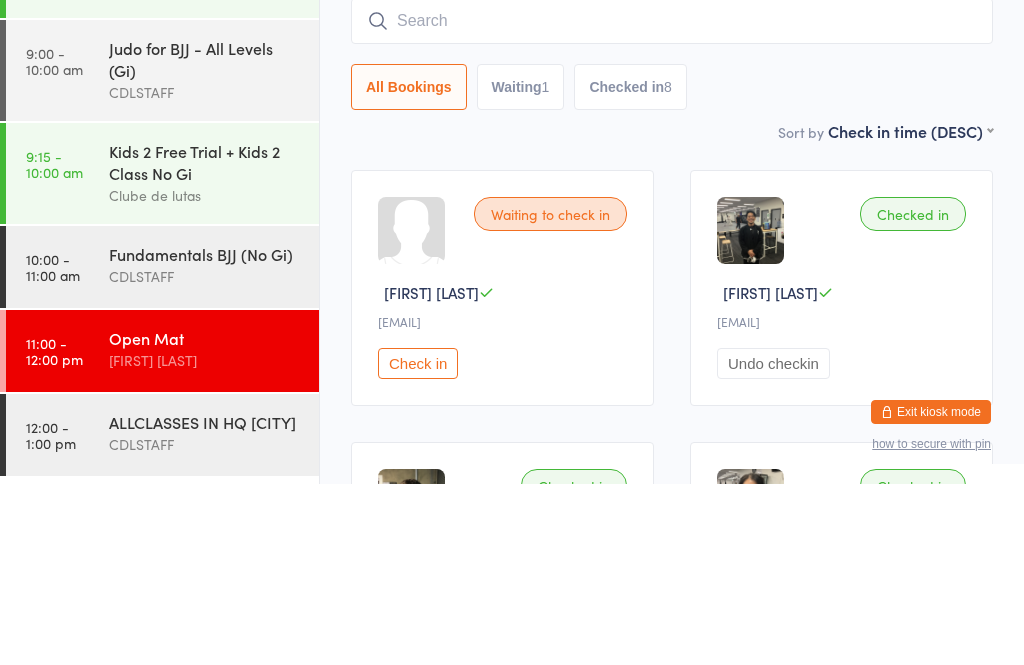 scroll, scrollTop: 181, scrollLeft: 0, axis: vertical 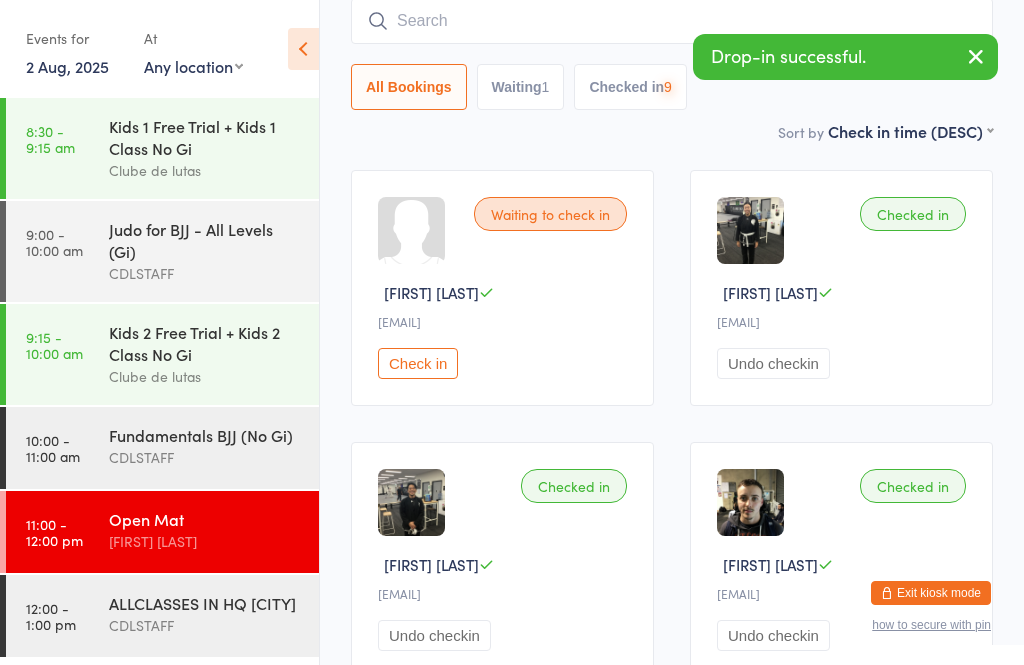 click on "10:00 - 11:00 am Fundamentals BJJ (No Gi) [LAST]" at bounding box center [162, 448] 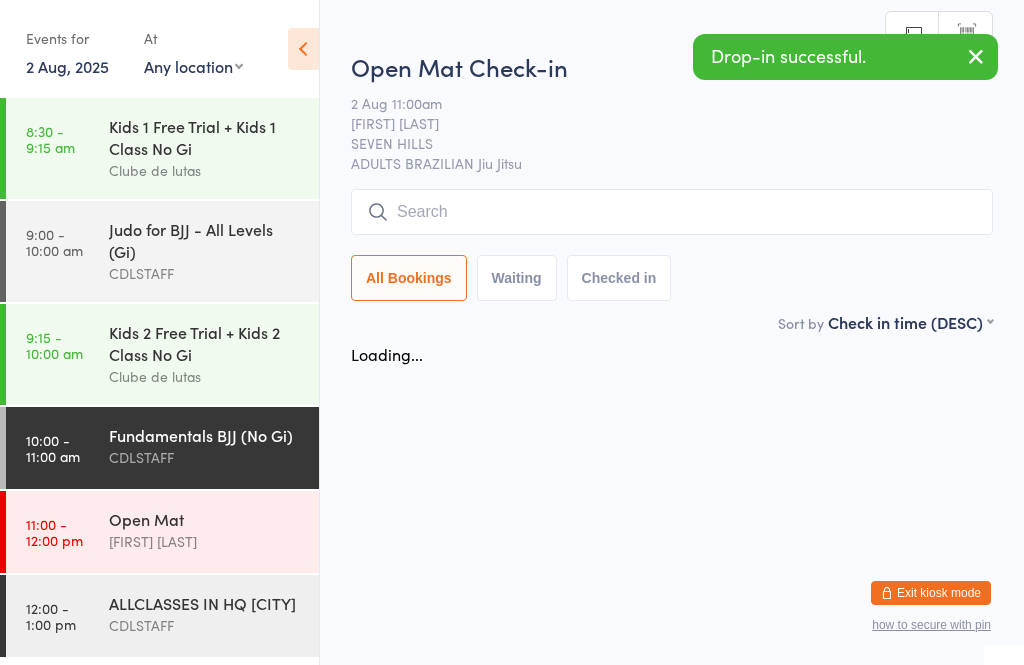 scroll, scrollTop: 0, scrollLeft: 0, axis: both 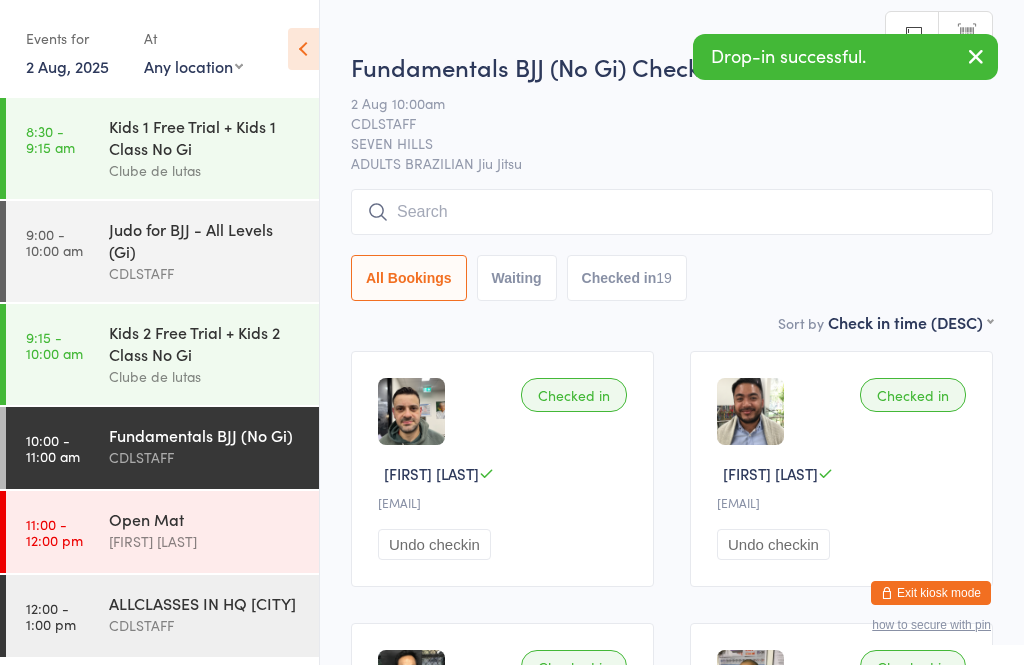 click at bounding box center [672, 212] 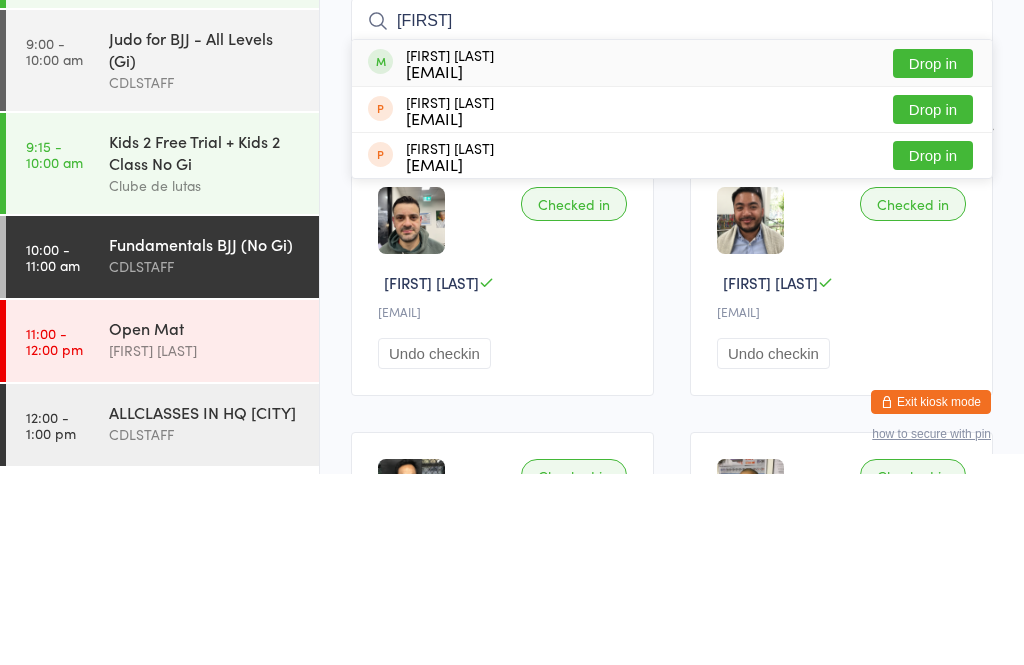 type on "[FIRST]" 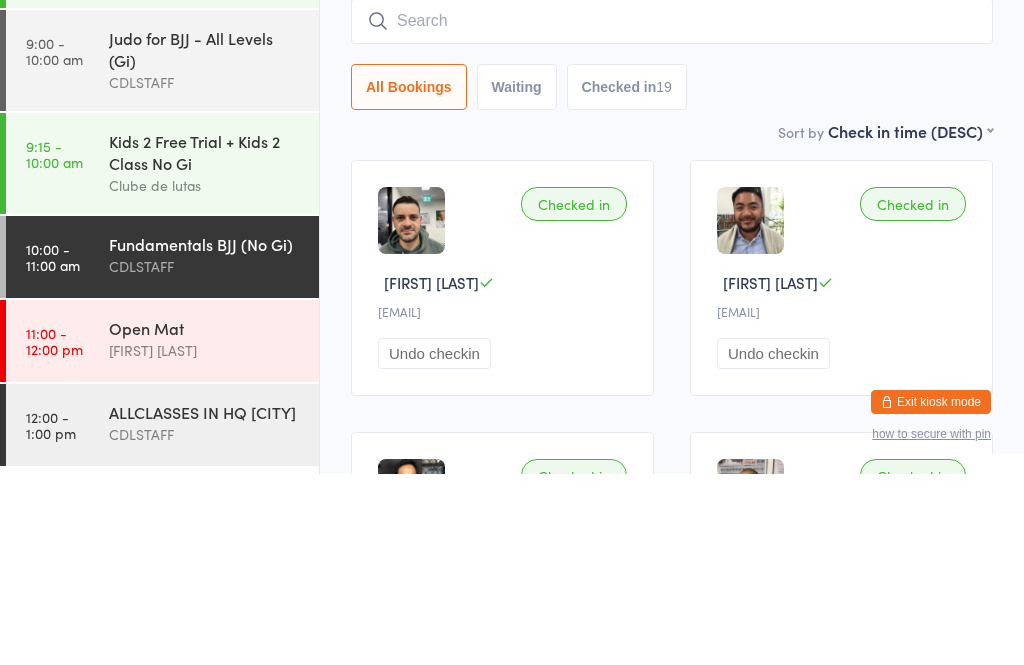 scroll, scrollTop: 191, scrollLeft: 0, axis: vertical 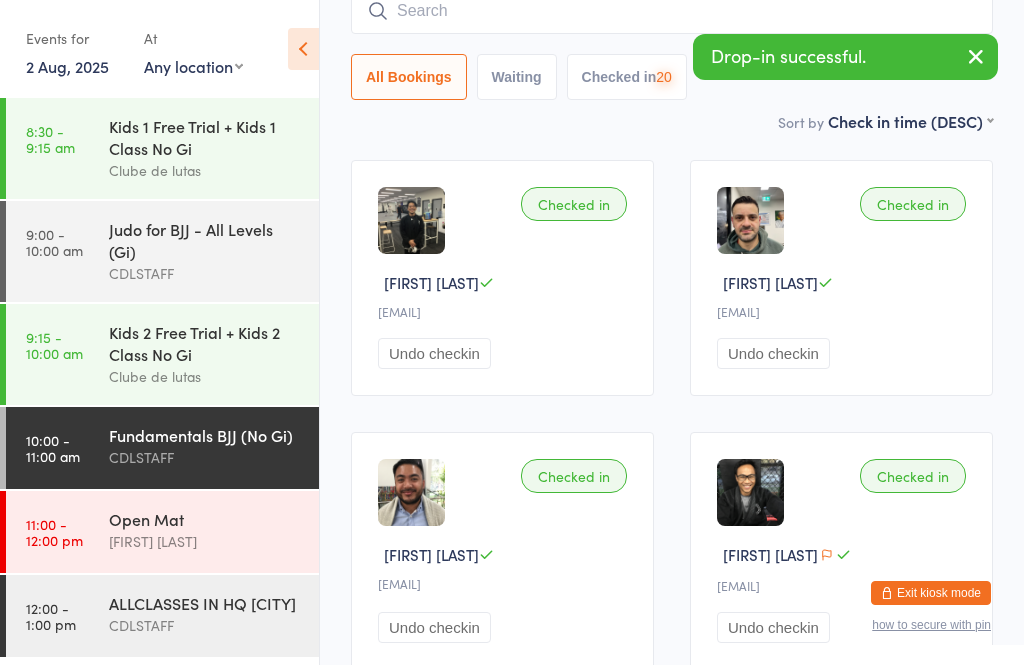 click at bounding box center (672, 11) 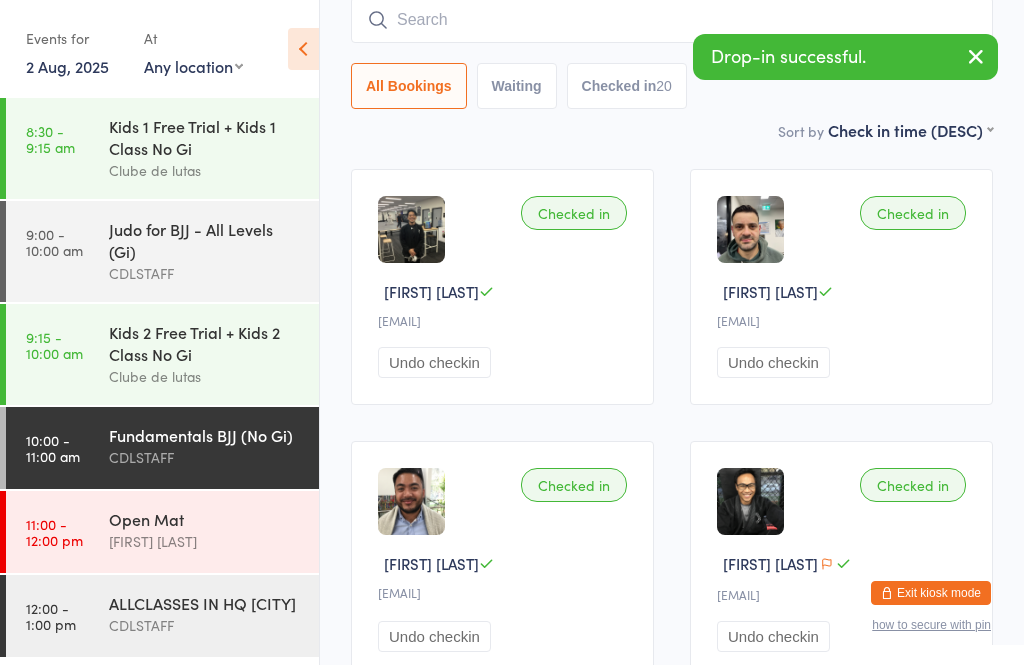scroll, scrollTop: 181, scrollLeft: 0, axis: vertical 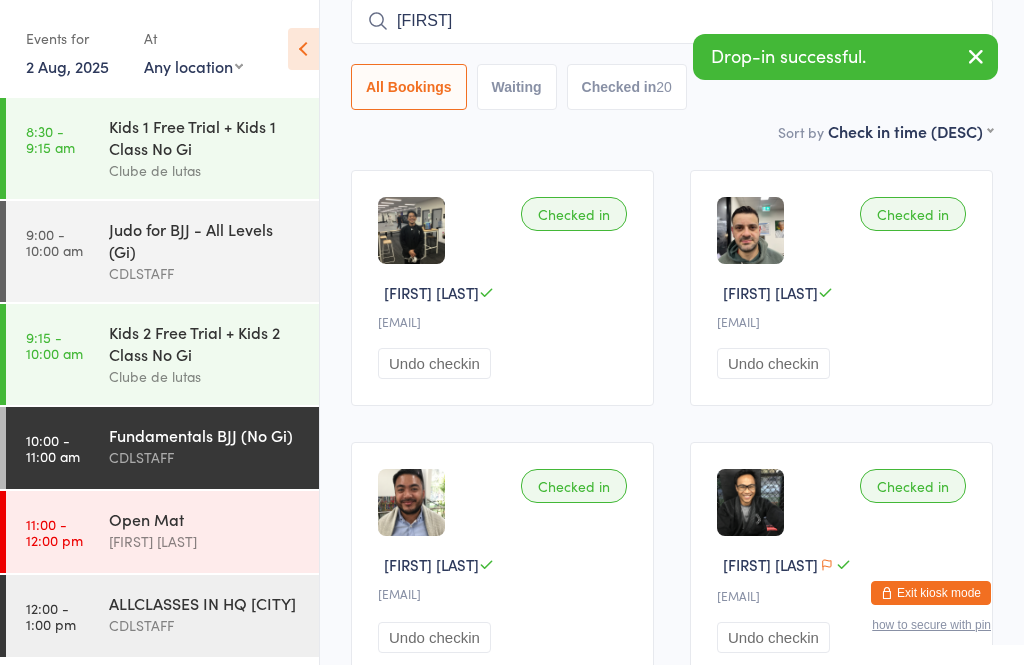 click at bounding box center [976, 56] 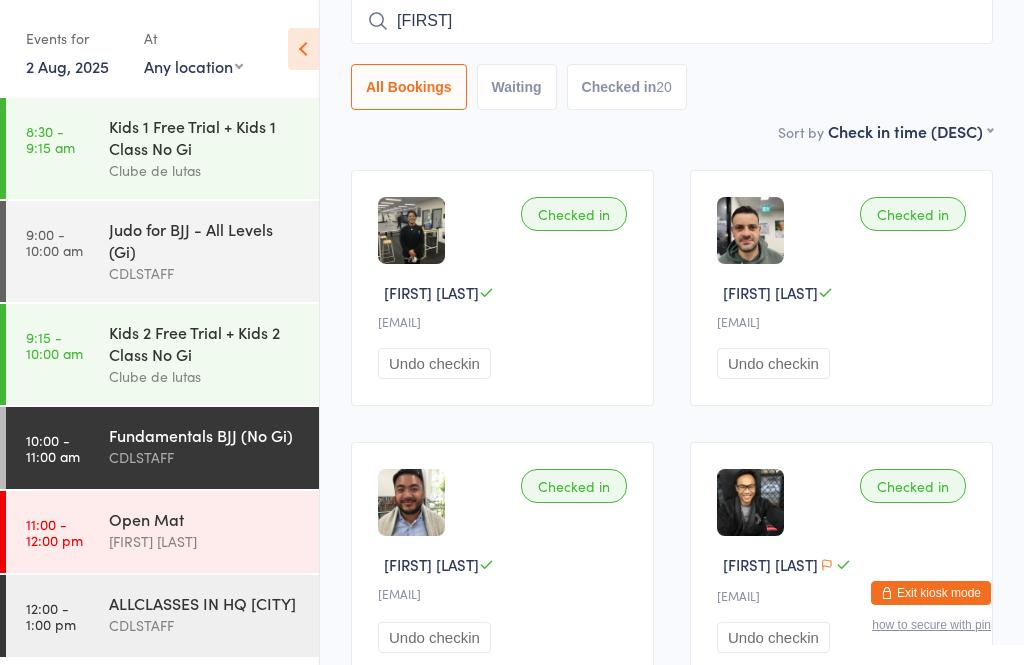 click on "[FIRST]" at bounding box center (672, 21) 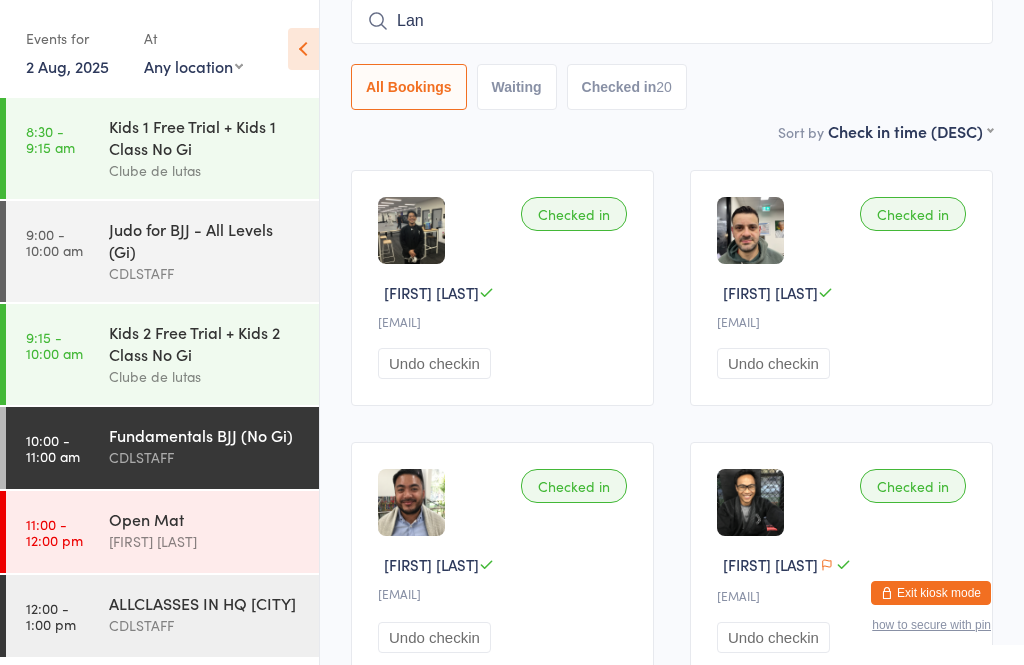 type on "[FIRST]" 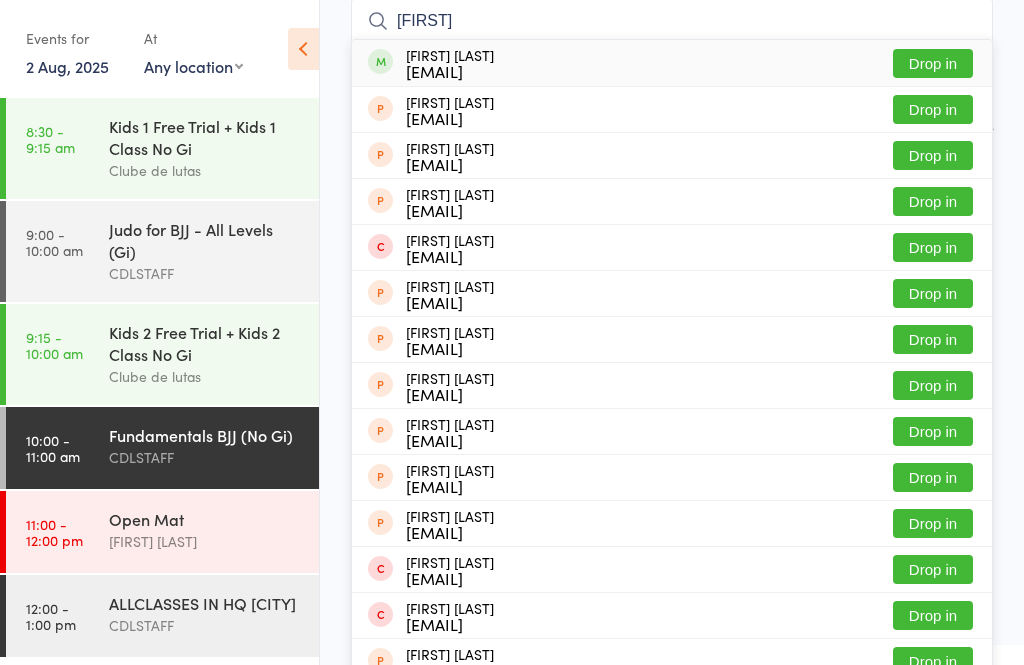 click on "Drop in" at bounding box center [933, 63] 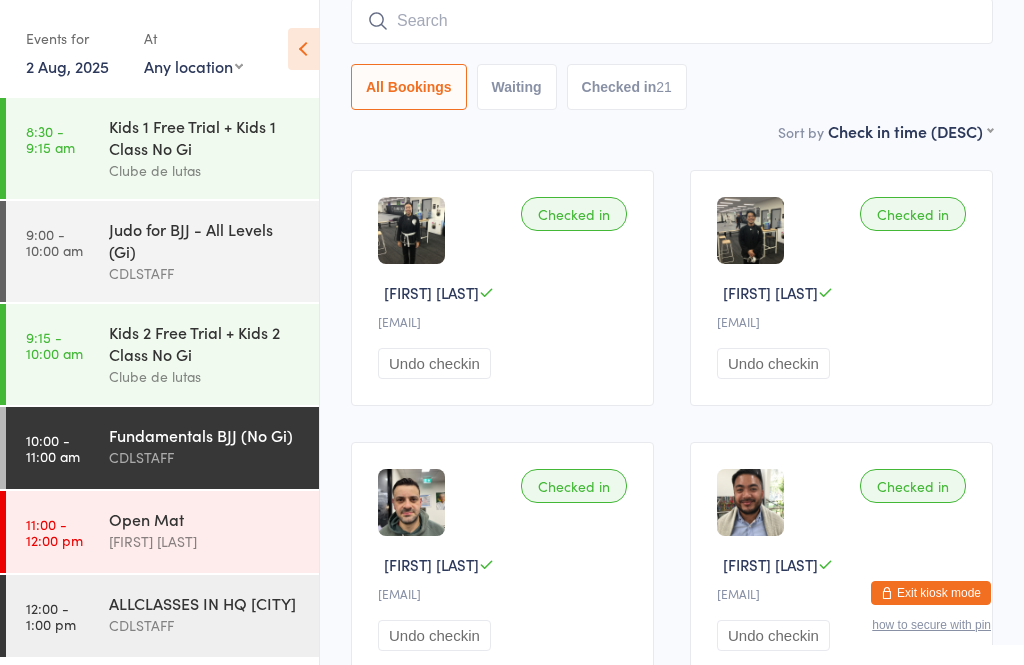 click on "Judo for BJJ - All Levels (Gi)" at bounding box center [205, 240] 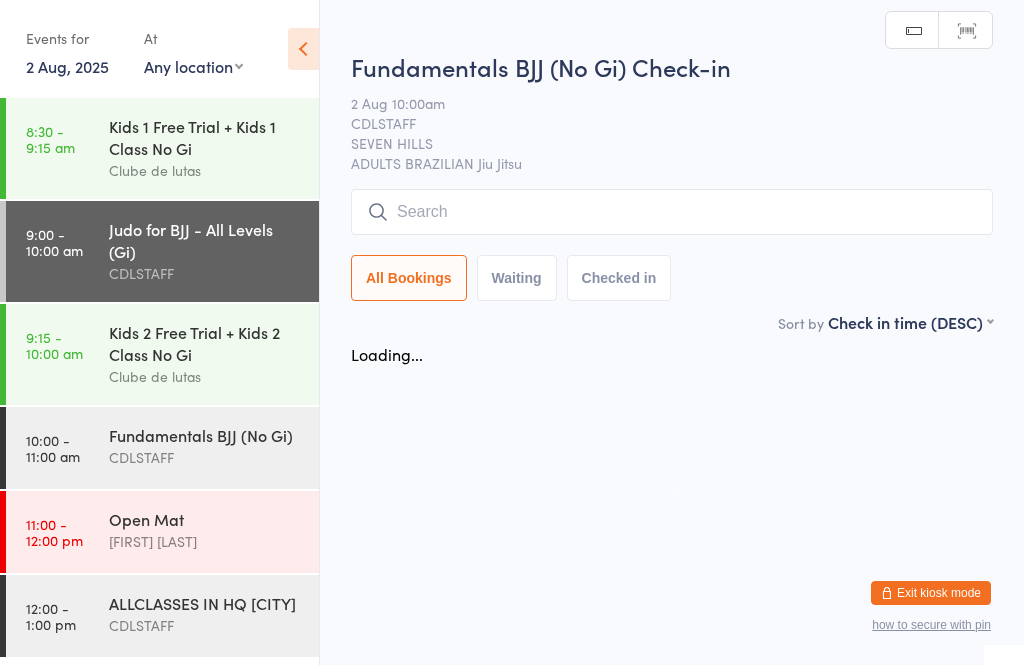 scroll, scrollTop: 0, scrollLeft: 0, axis: both 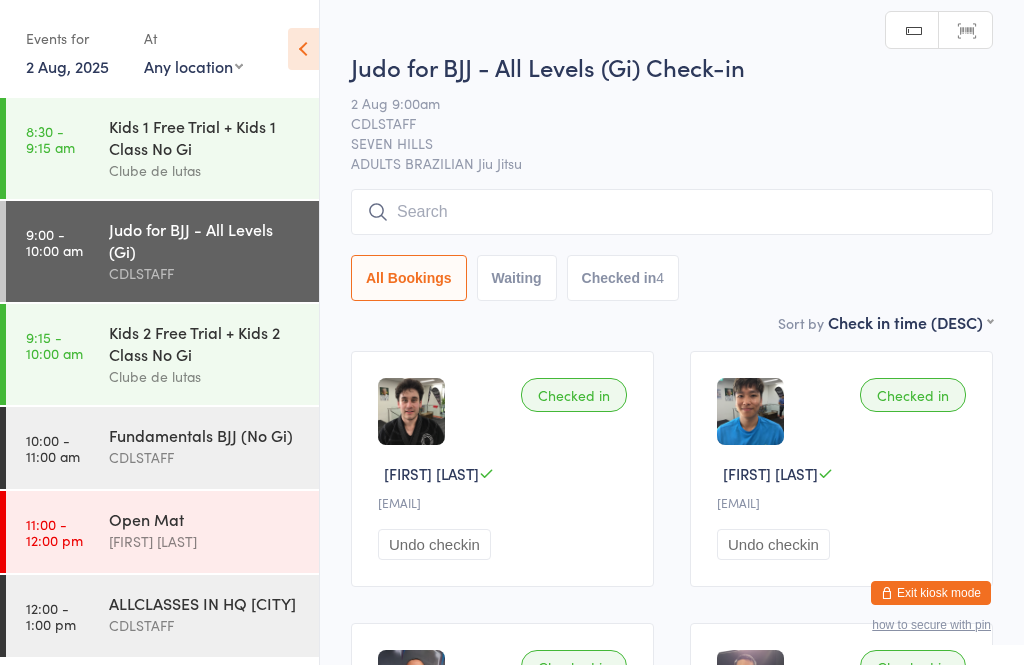 click at bounding box center (672, 212) 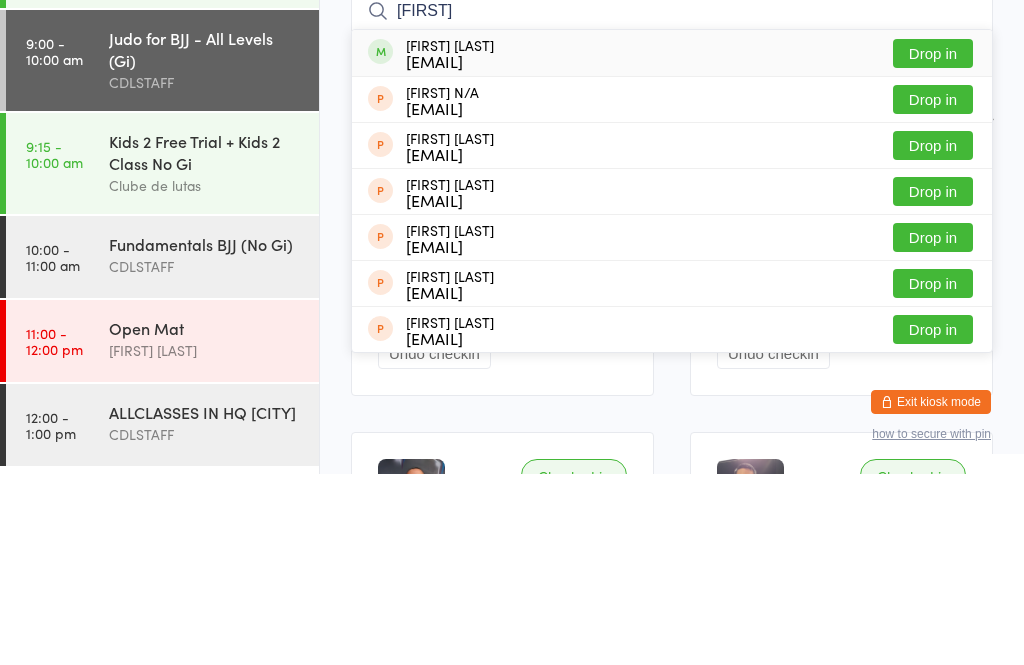 type on "[FIRST]" 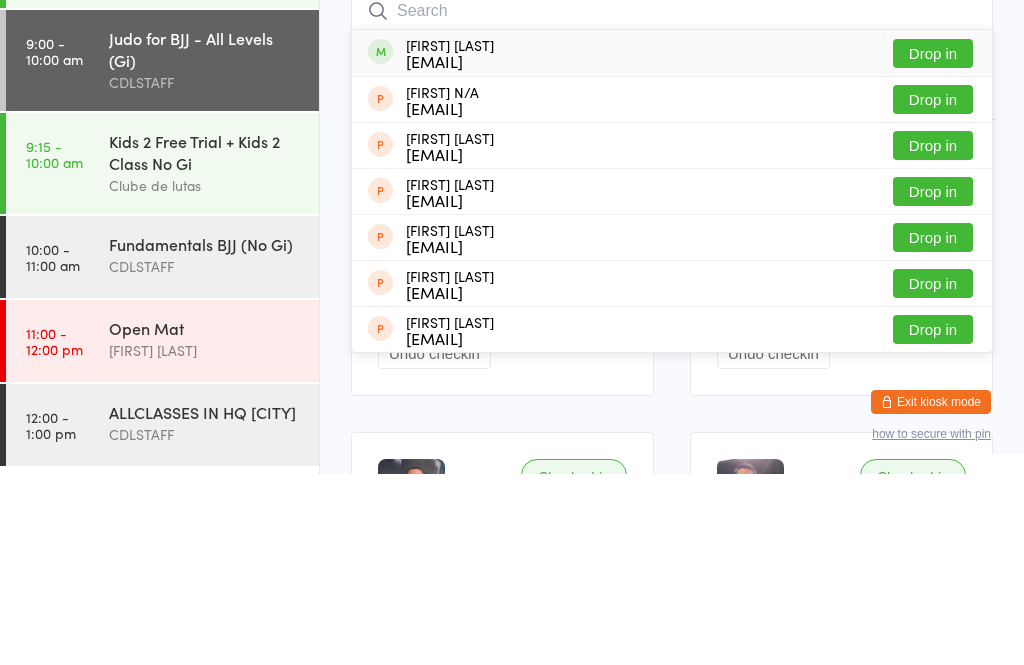 scroll, scrollTop: 191, scrollLeft: 0, axis: vertical 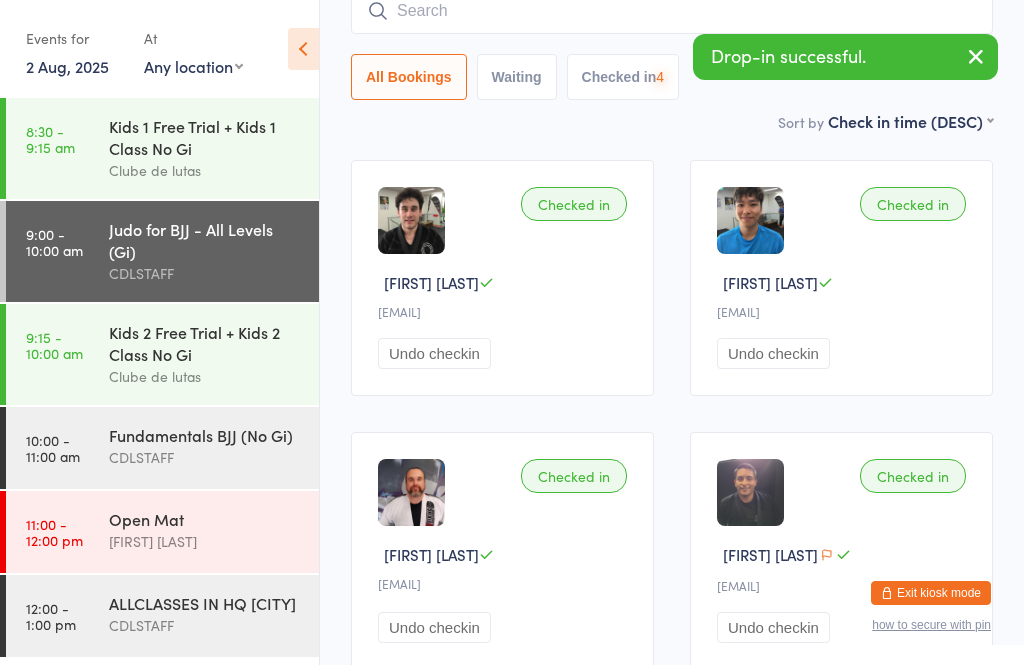 click on "Drop-in successful." at bounding box center [845, 57] 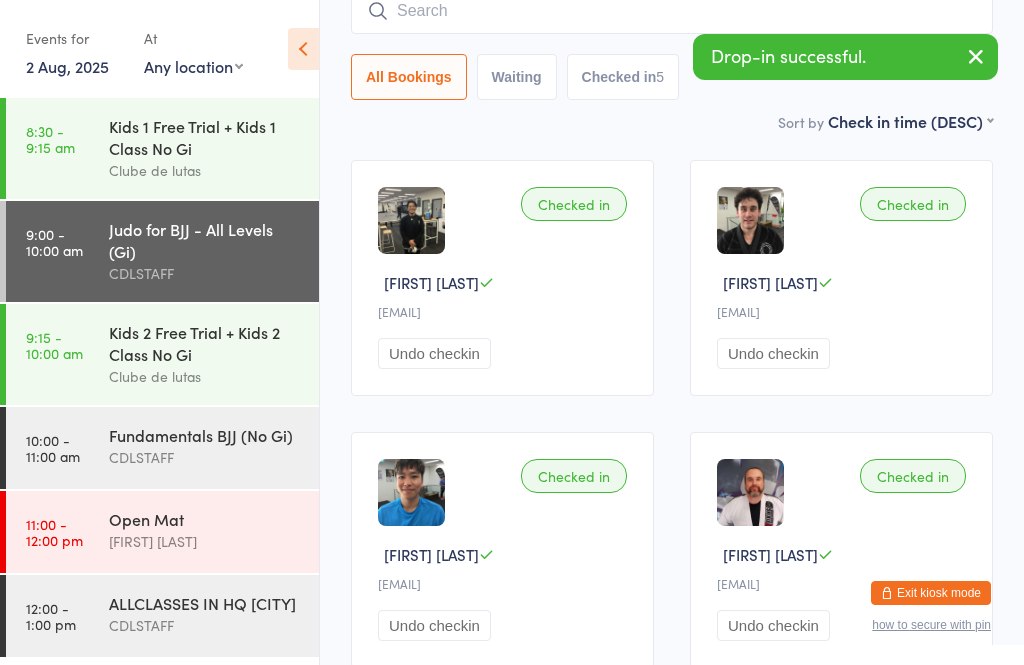 click at bounding box center (672, 11) 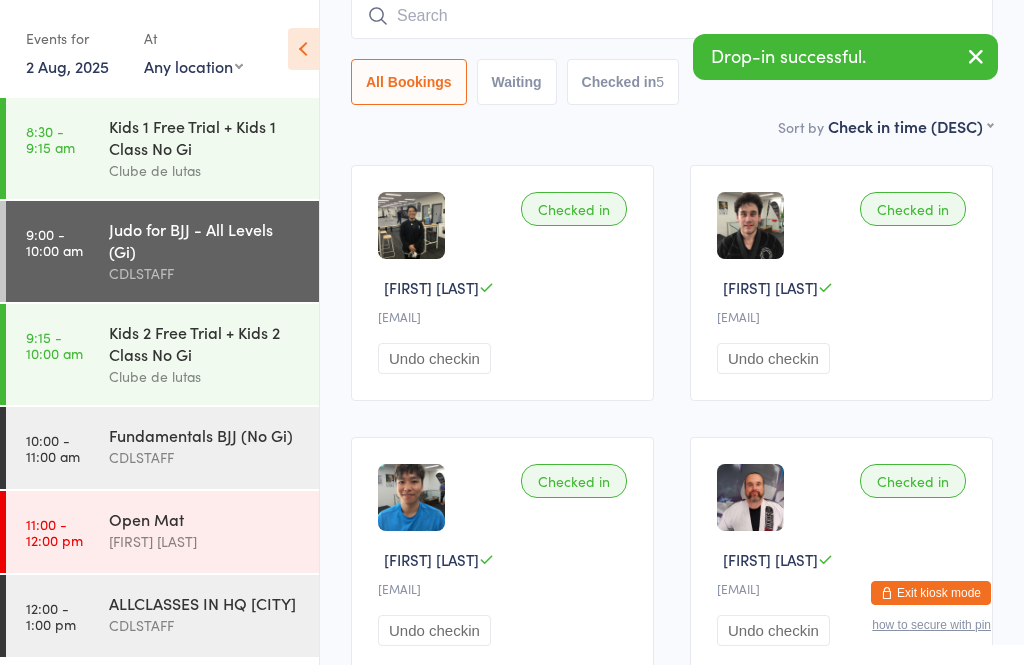 scroll, scrollTop: 181, scrollLeft: 0, axis: vertical 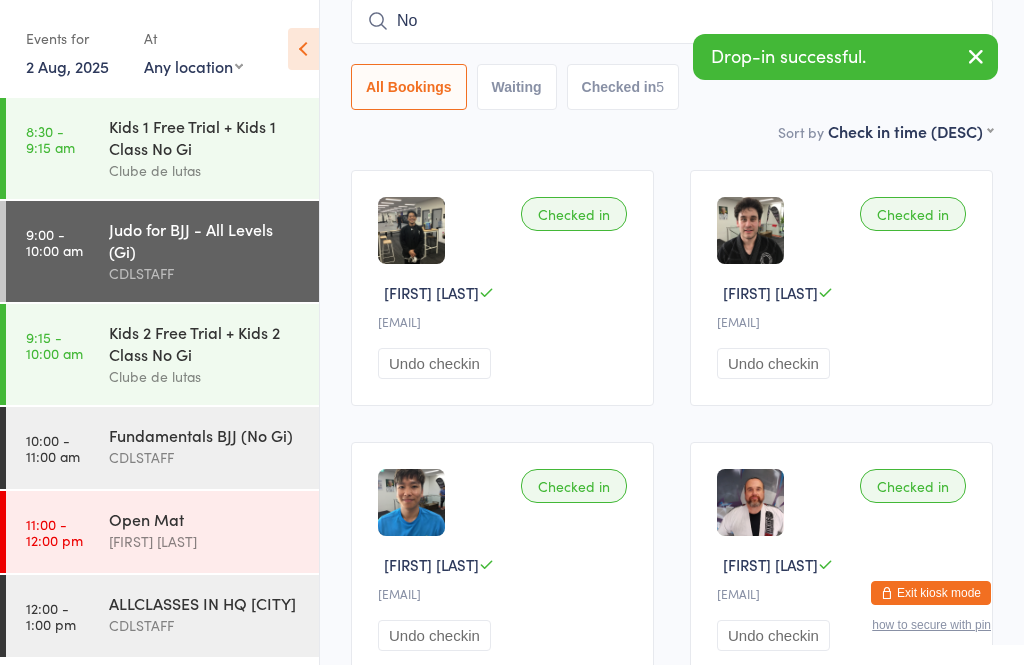 type on "N" 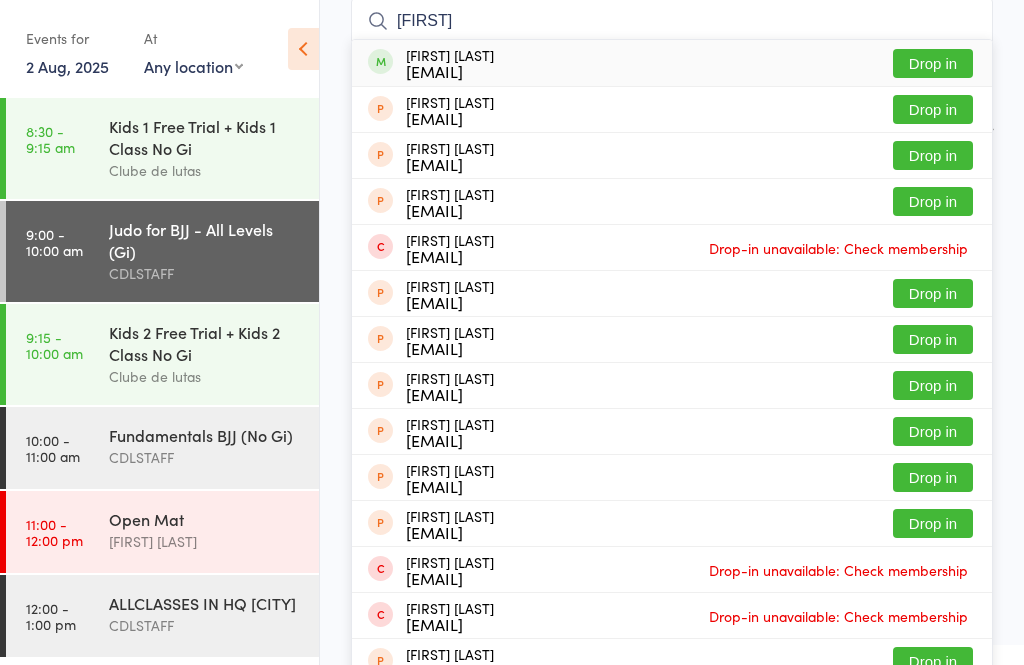 type on "[FIRST]" 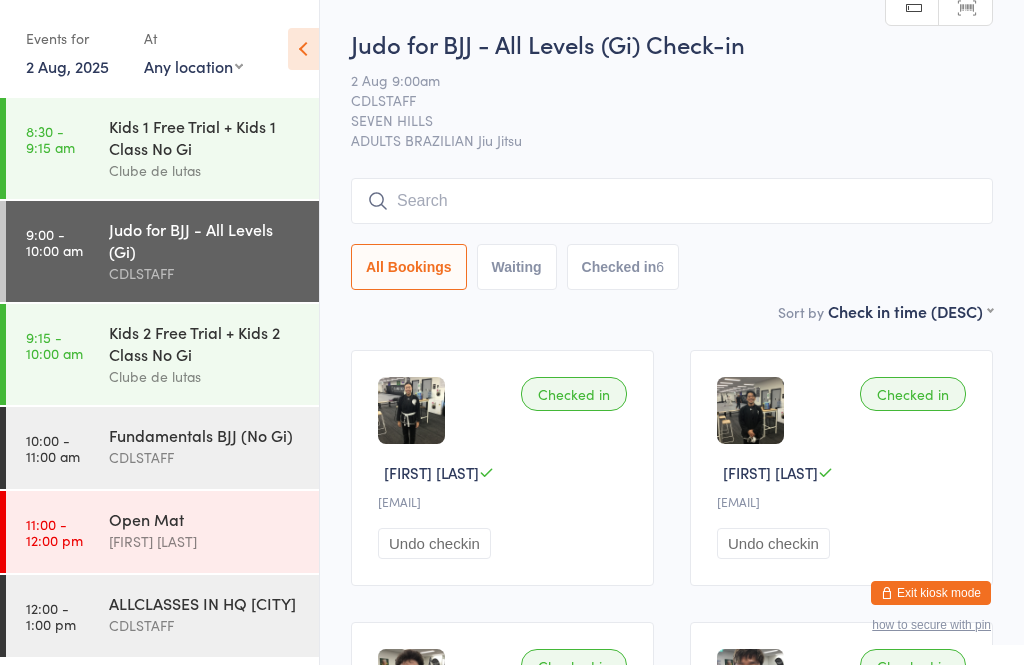 scroll, scrollTop: 0, scrollLeft: 0, axis: both 